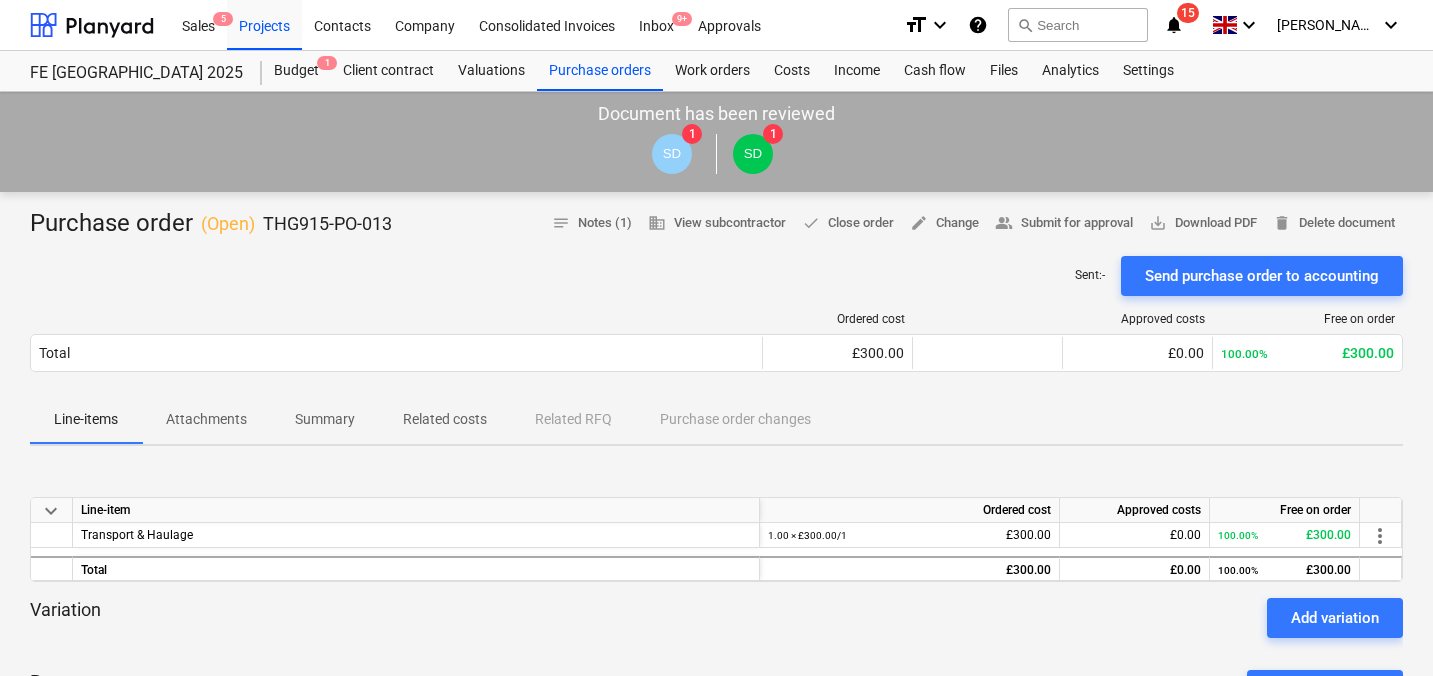 scroll, scrollTop: 0, scrollLeft: 0, axis: both 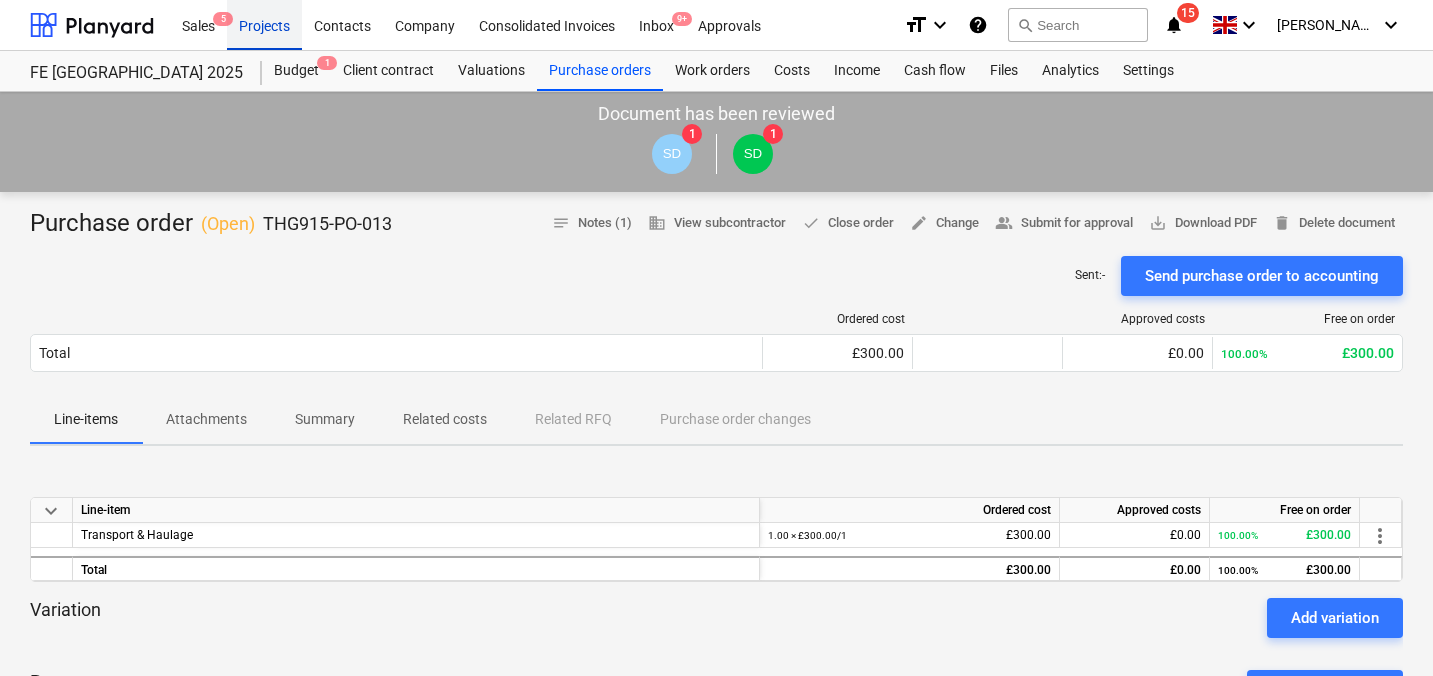 click on "Projects" at bounding box center (264, 24) 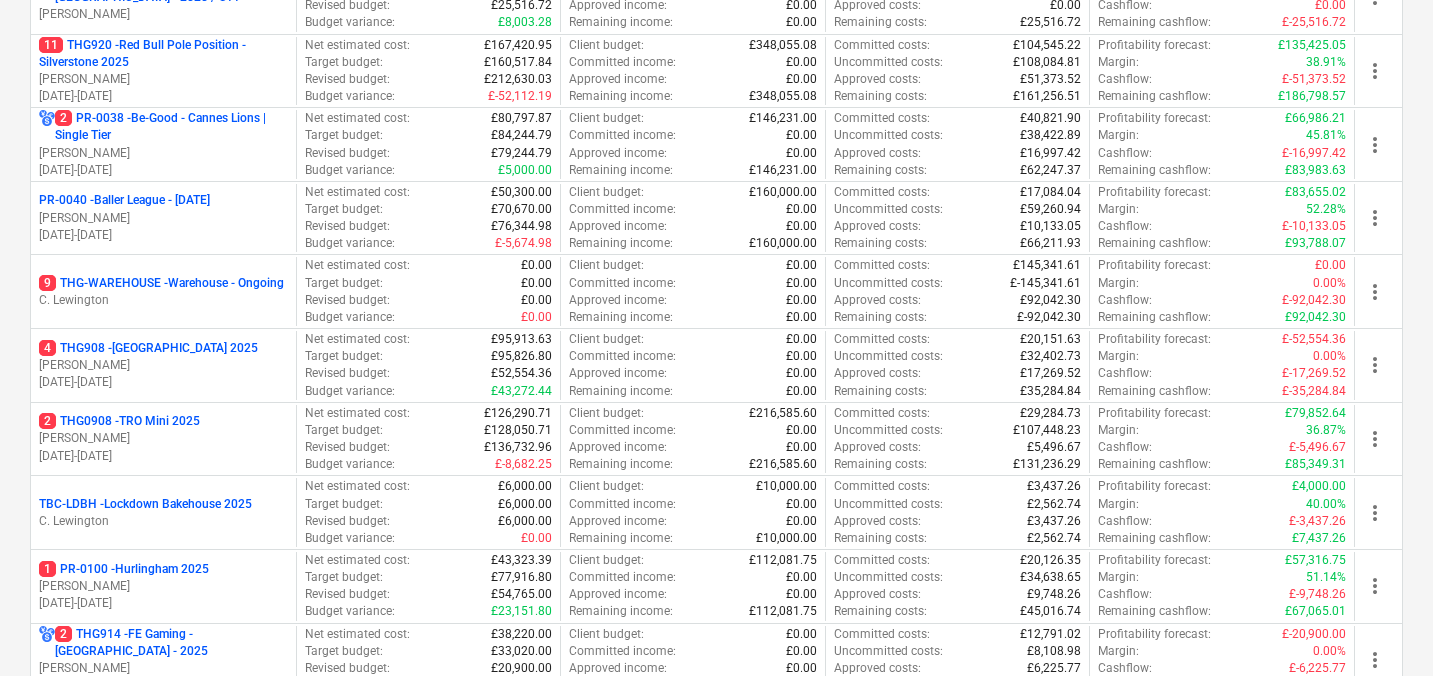 scroll, scrollTop: 649, scrollLeft: 0, axis: vertical 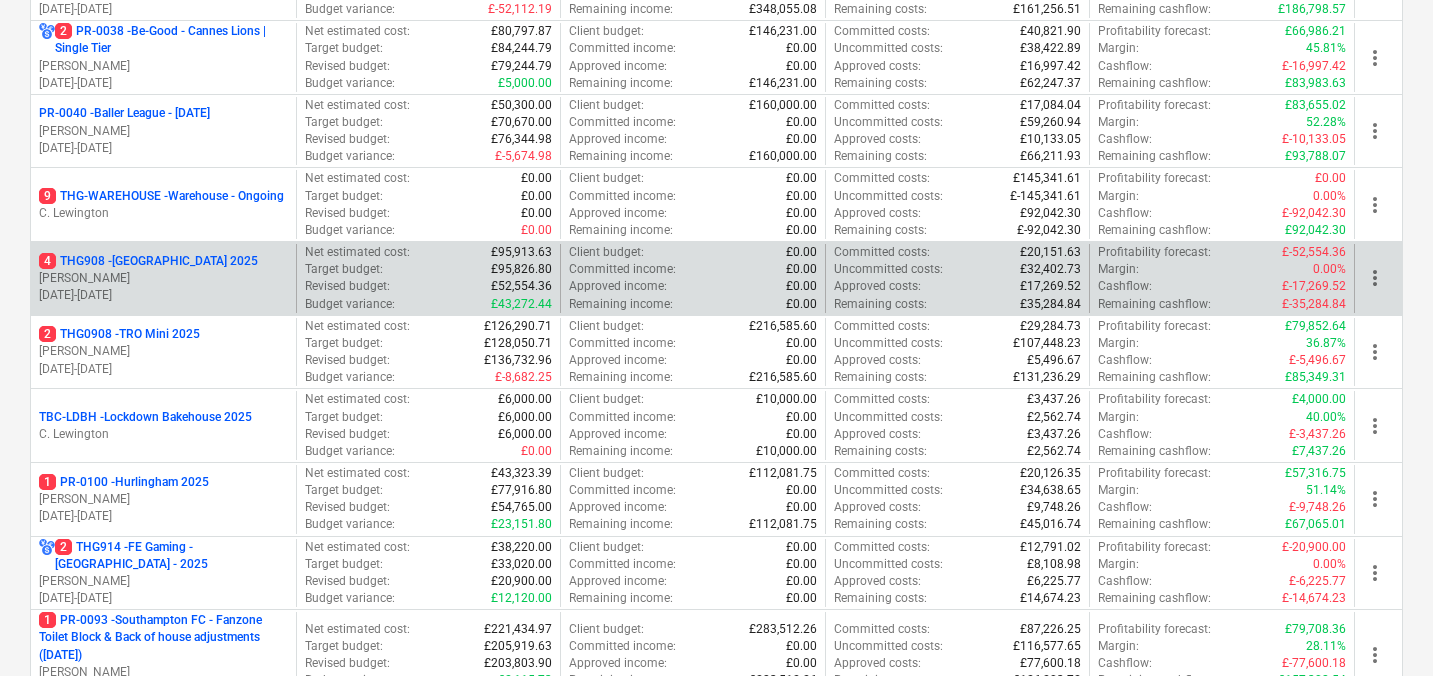 click on "[PERSON_NAME]" at bounding box center (163, 278) 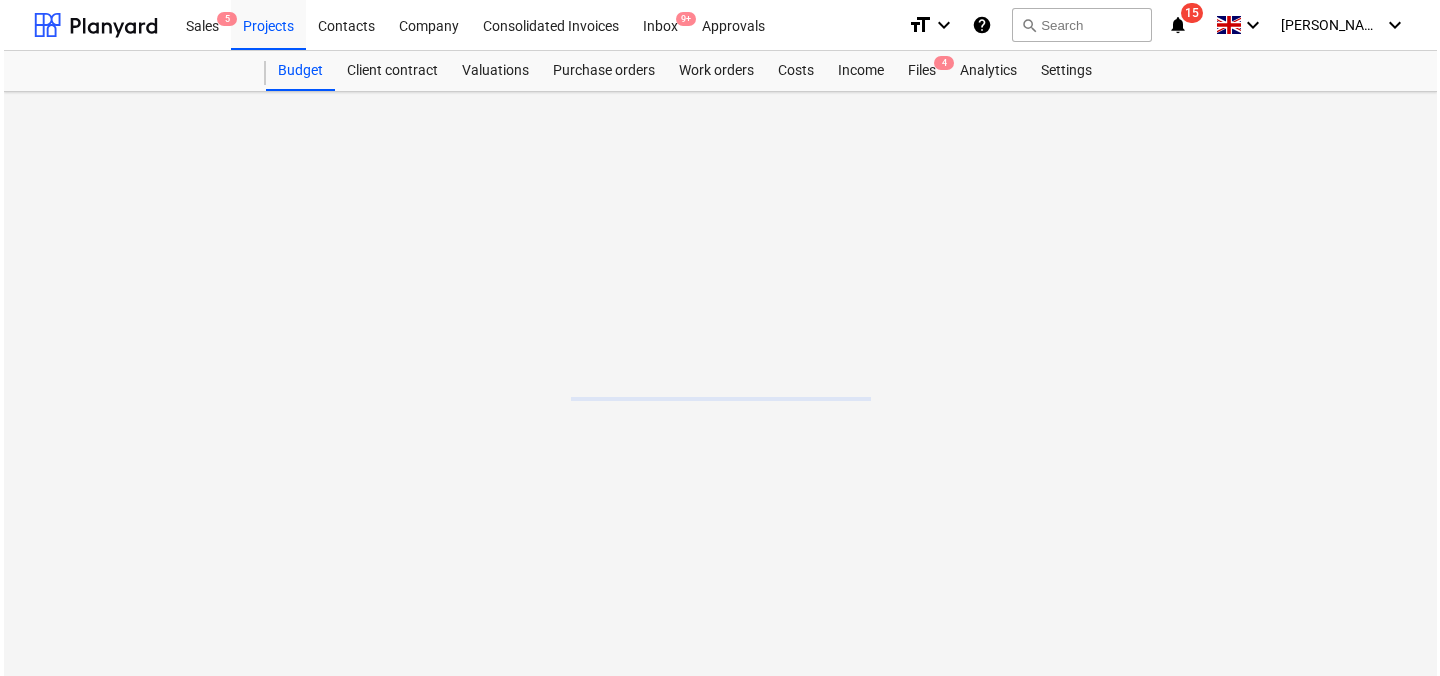scroll, scrollTop: 0, scrollLeft: 0, axis: both 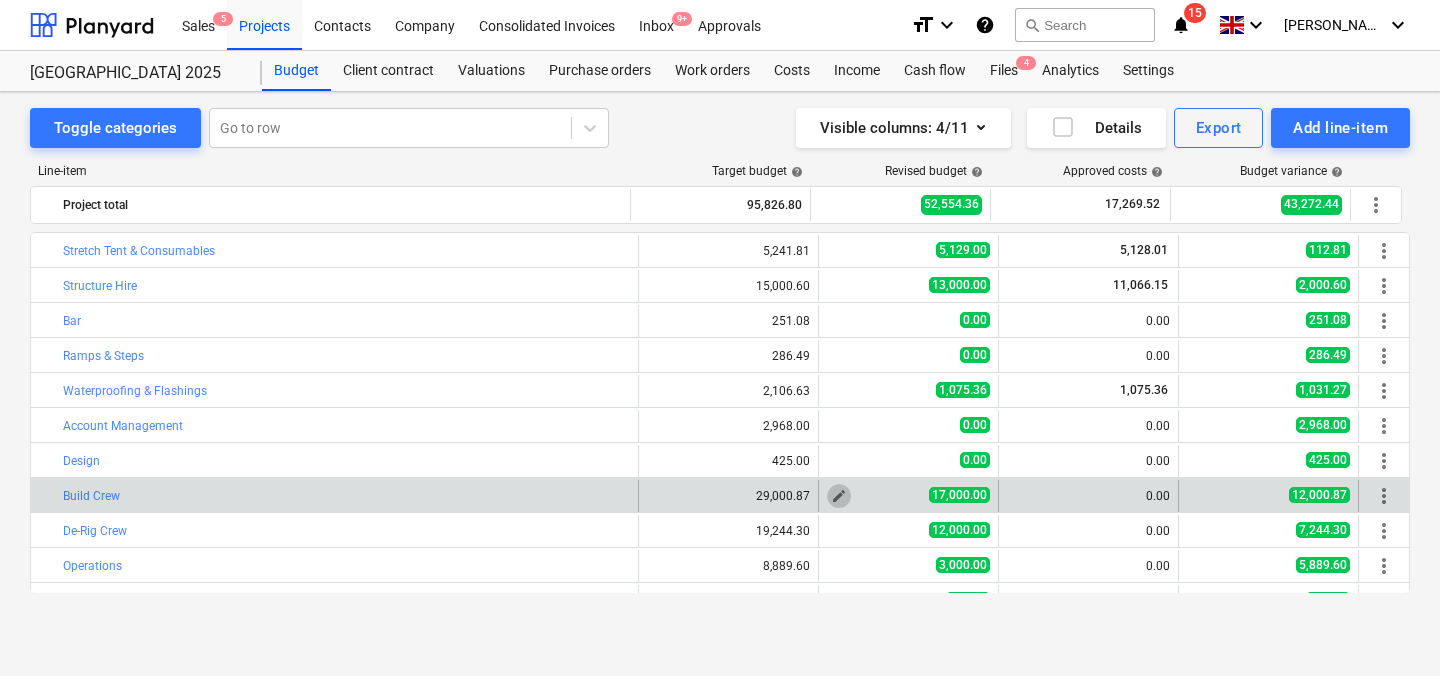 click on "edit" at bounding box center (839, 496) 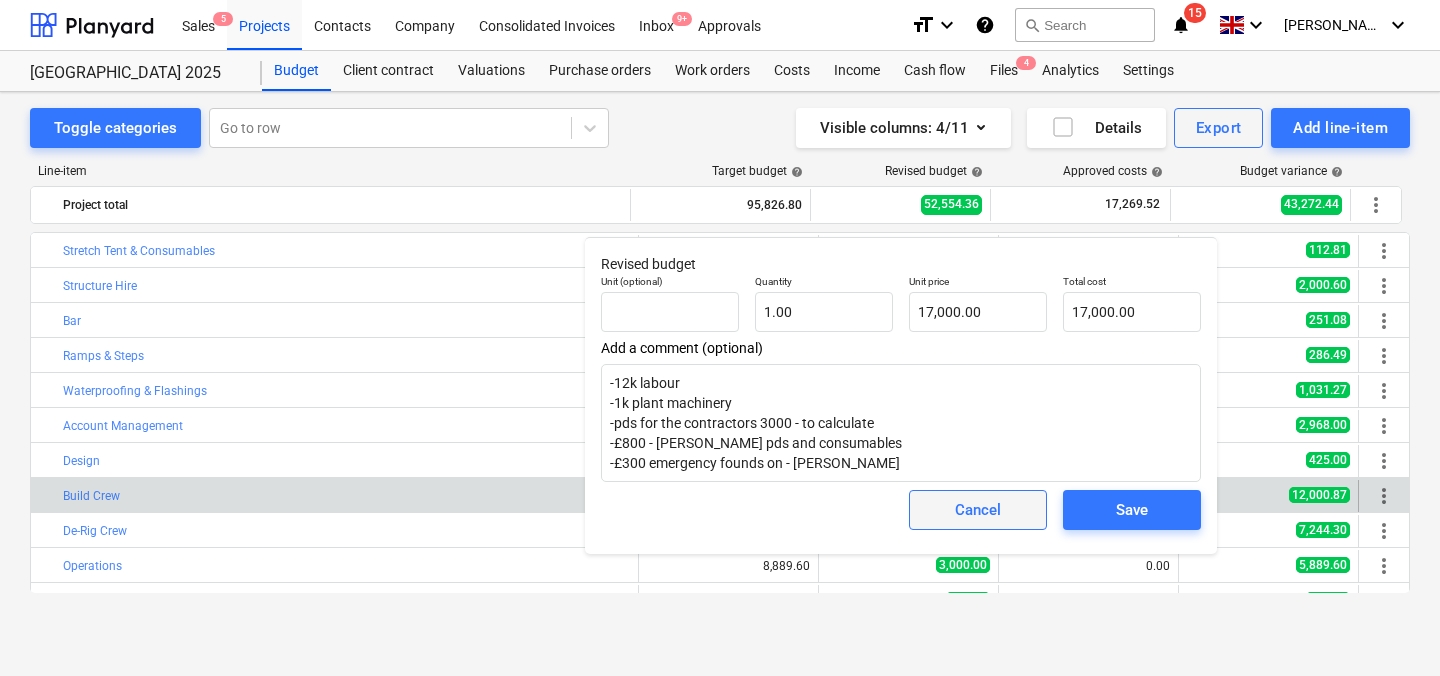click on "Cancel" at bounding box center (978, 510) 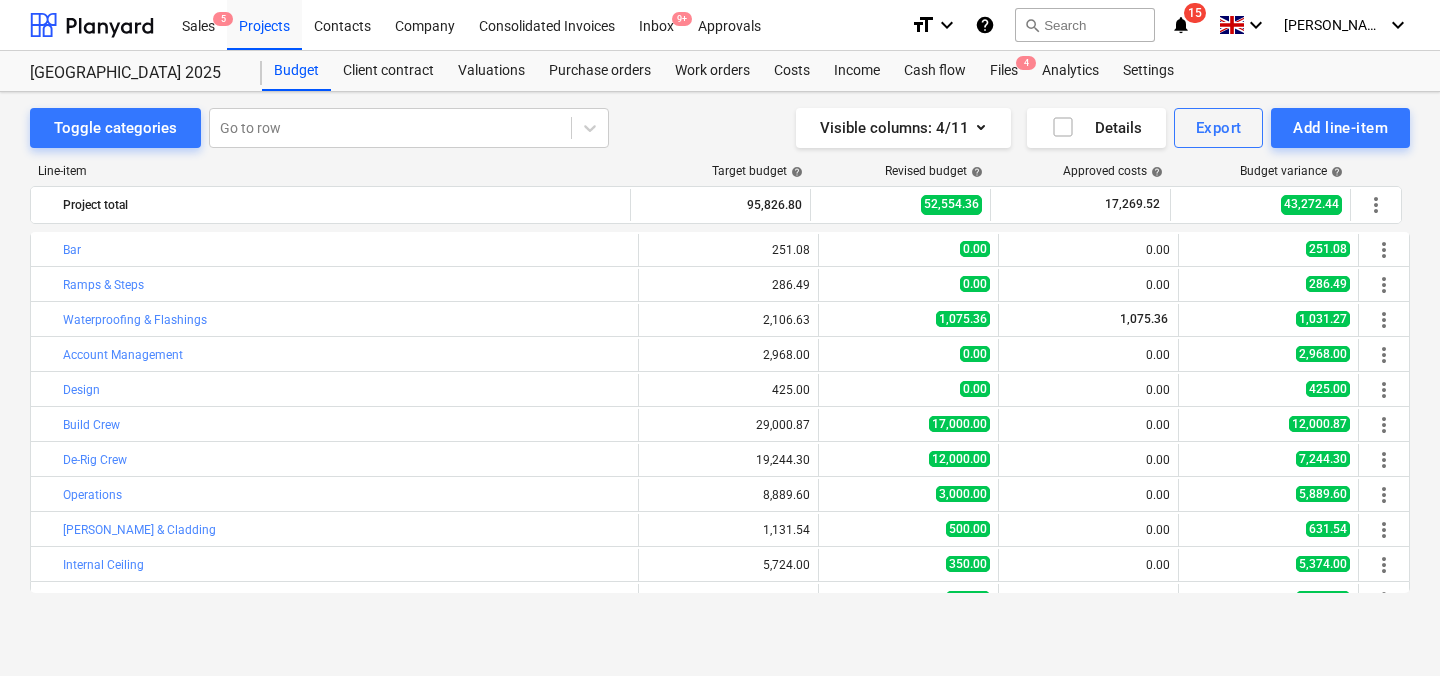 scroll, scrollTop: 94, scrollLeft: 0, axis: vertical 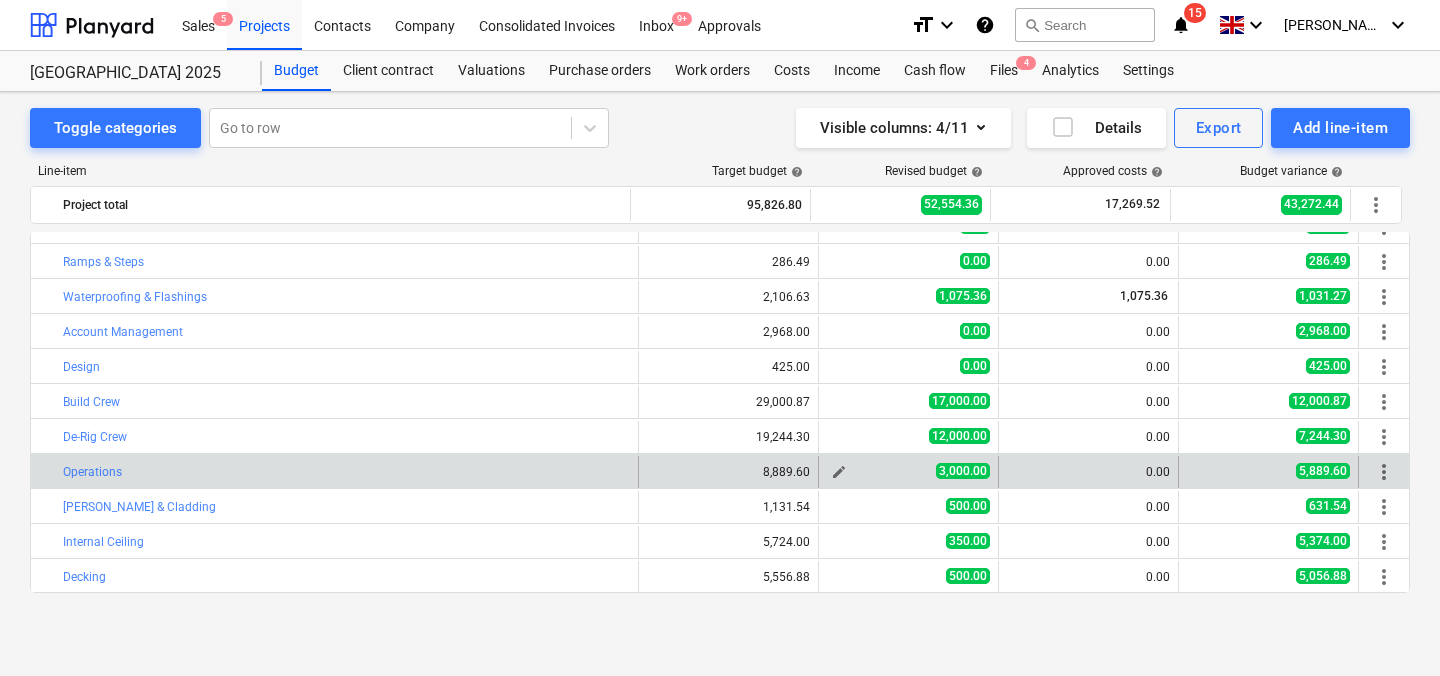 click on "edit" at bounding box center (839, 472) 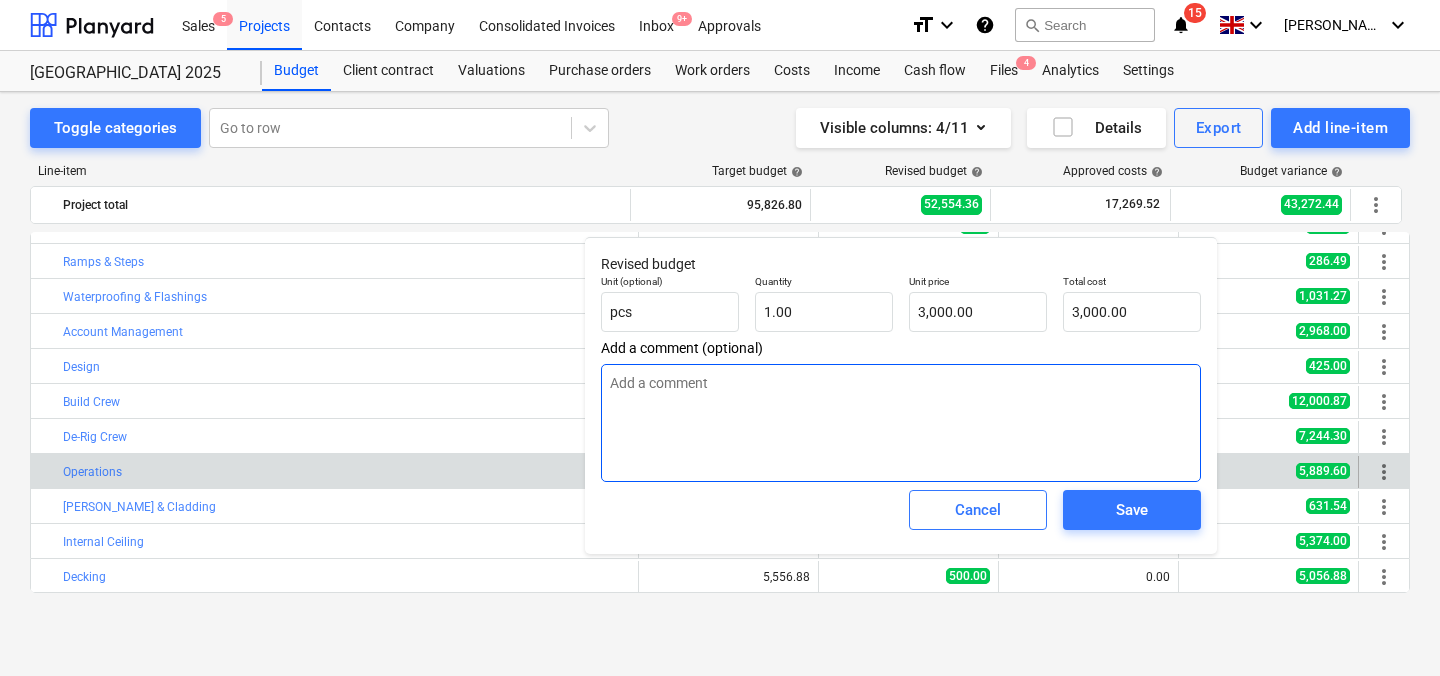 click at bounding box center (901, 423) 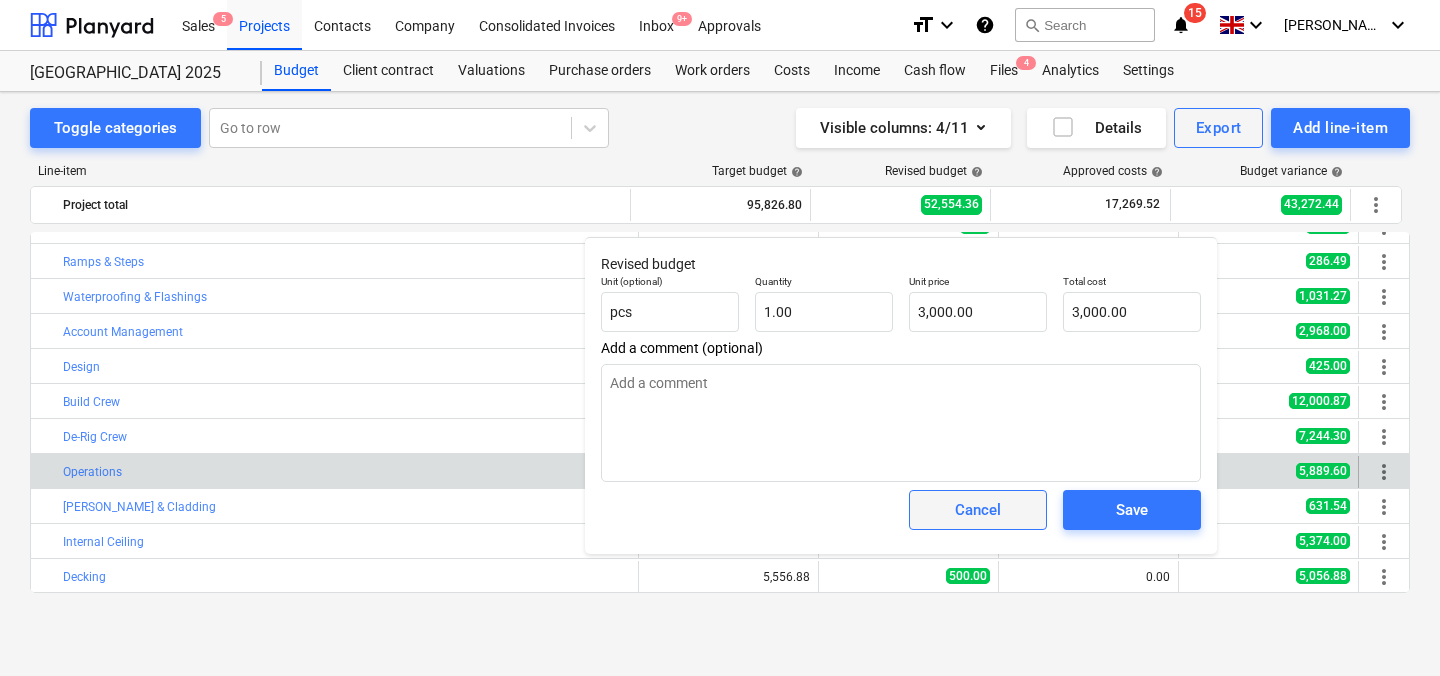 click on "Cancel" at bounding box center (978, 510) 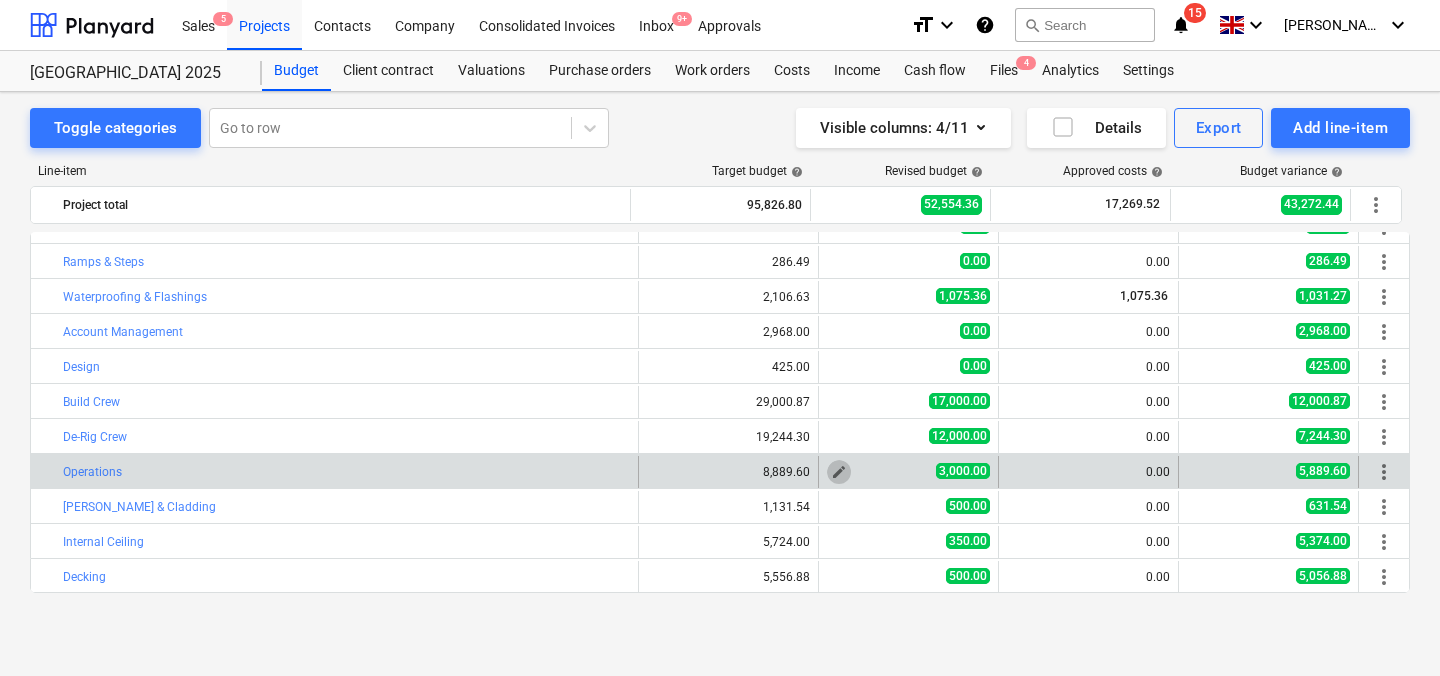 click on "edit" at bounding box center [839, 472] 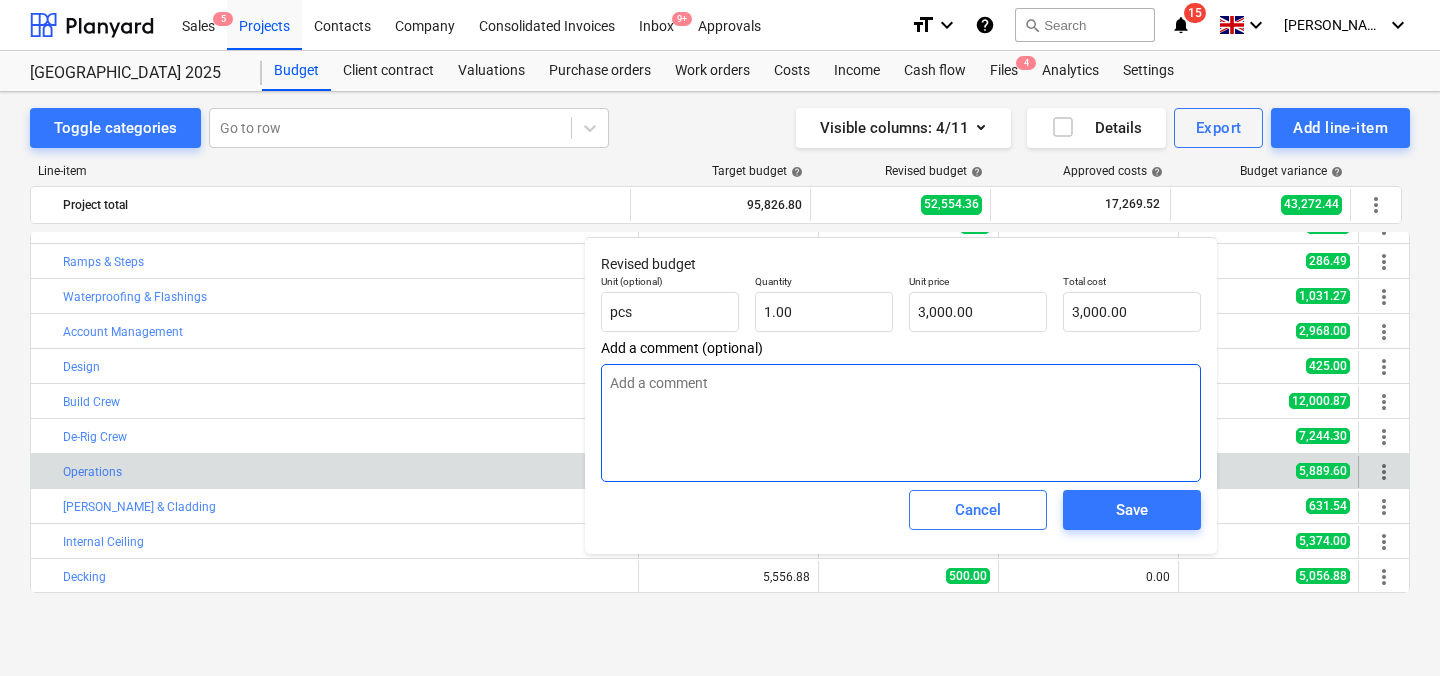 click at bounding box center [901, 423] 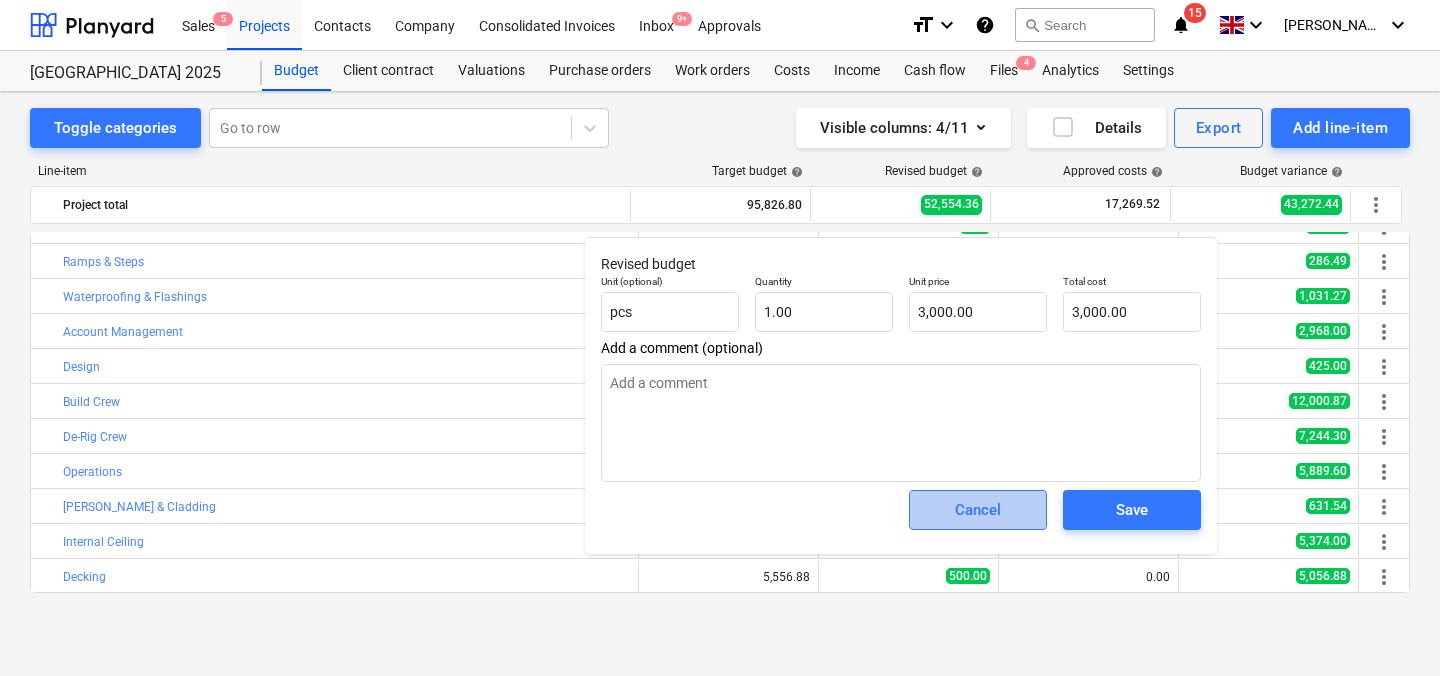 click on "Cancel" at bounding box center [978, 510] 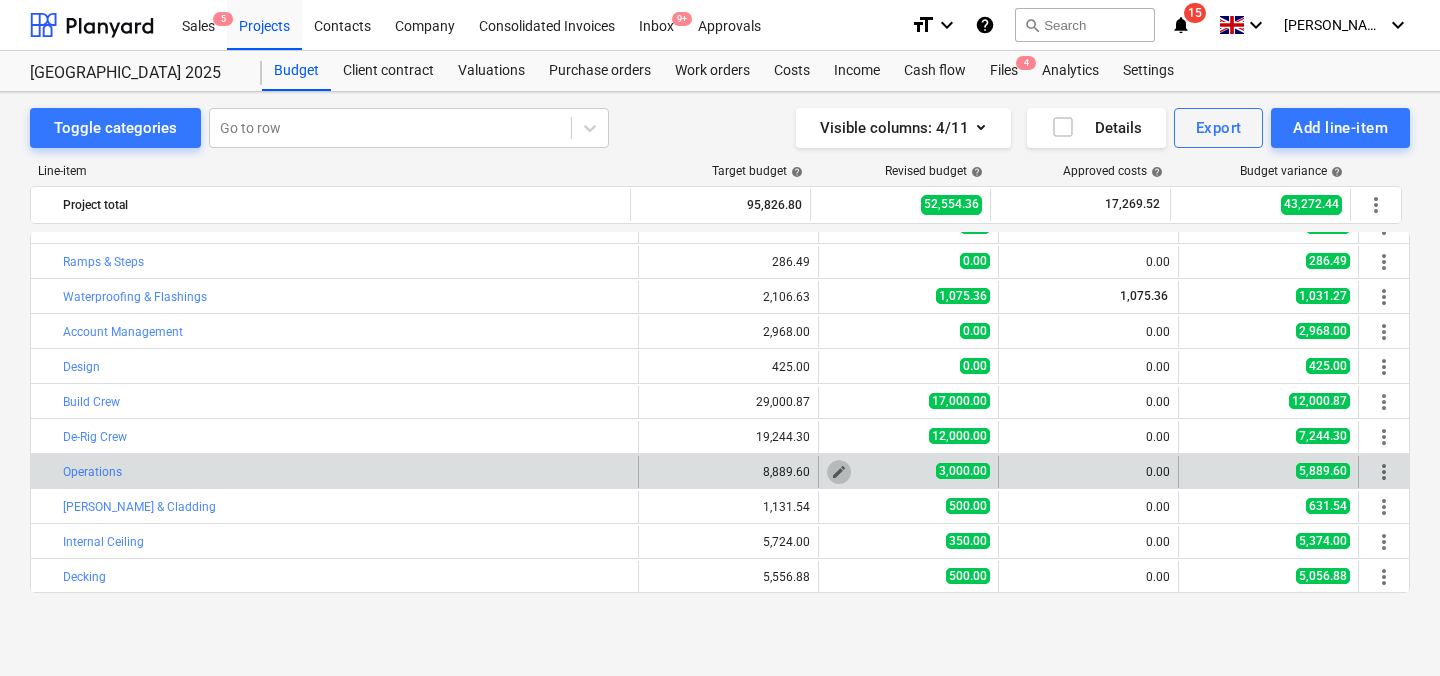 click on "edit" at bounding box center [839, 472] 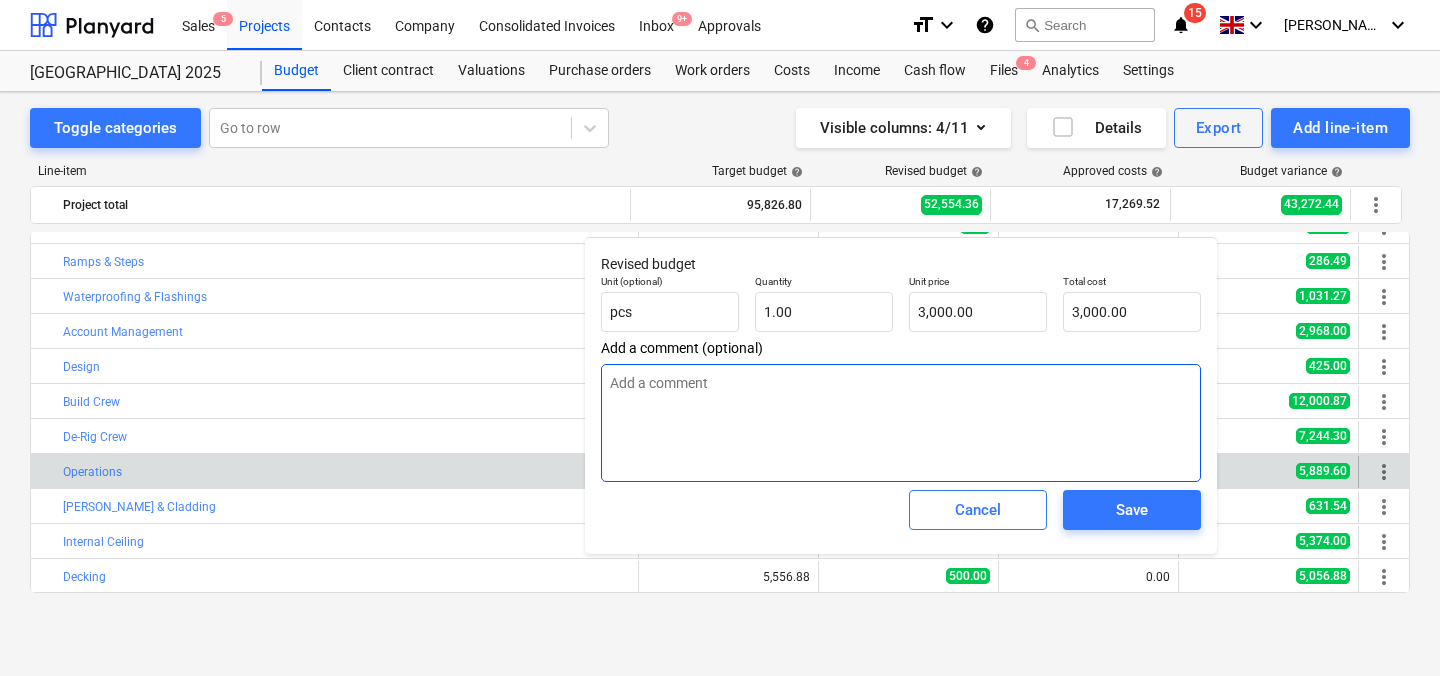click at bounding box center [901, 423] 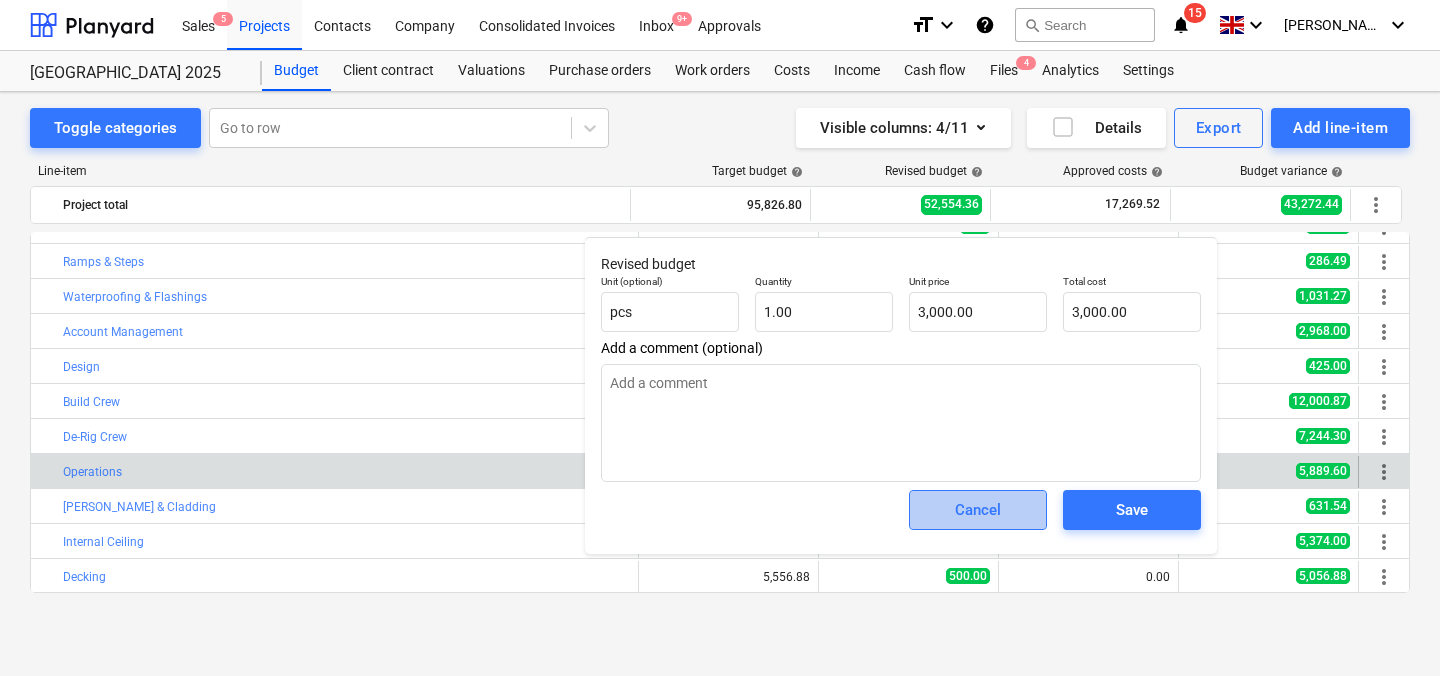 click on "Cancel" at bounding box center (978, 510) 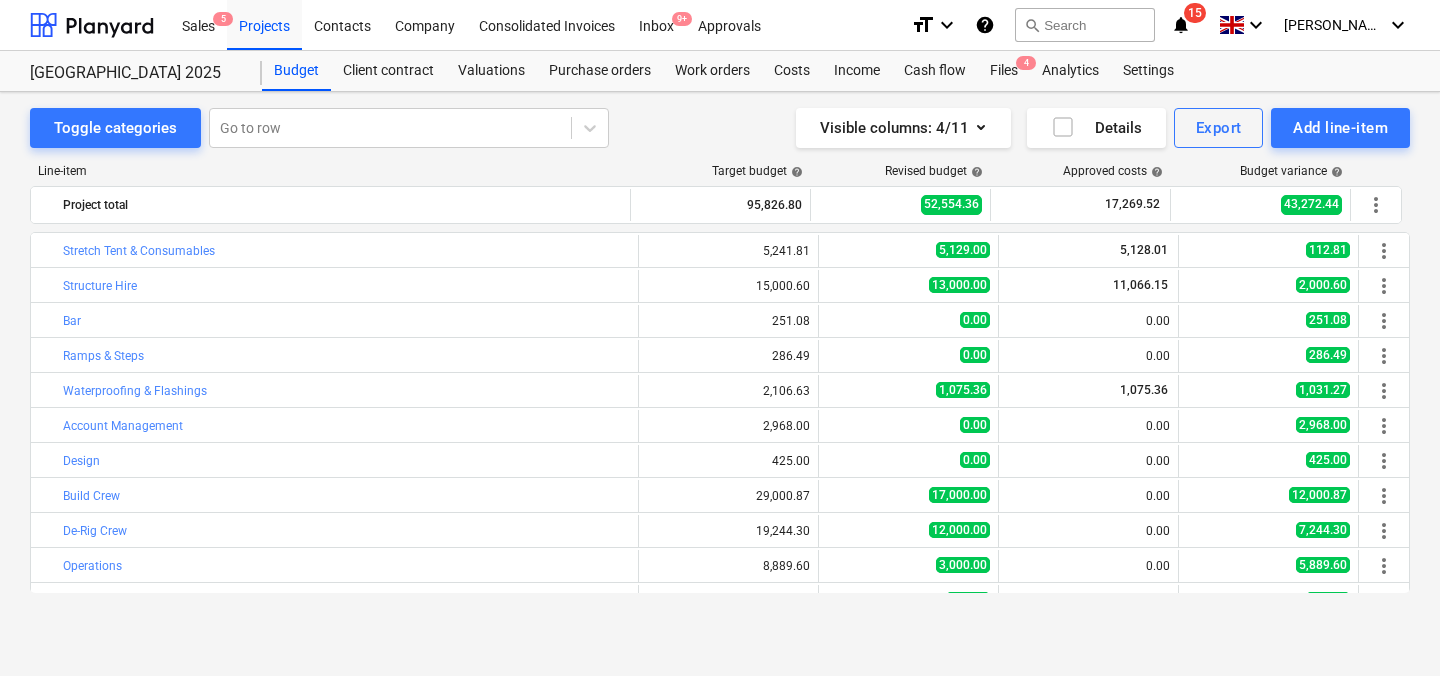 scroll, scrollTop: 94, scrollLeft: 0, axis: vertical 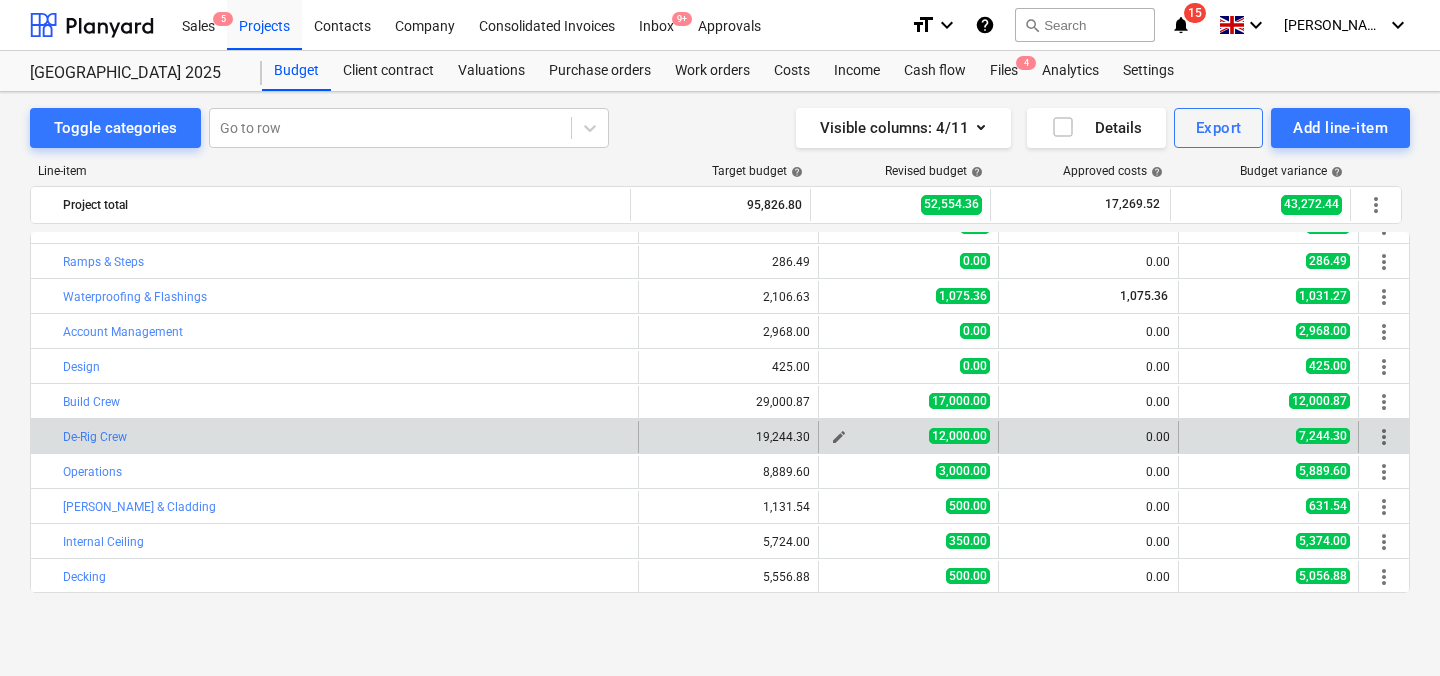 click on "edit" at bounding box center (839, 437) 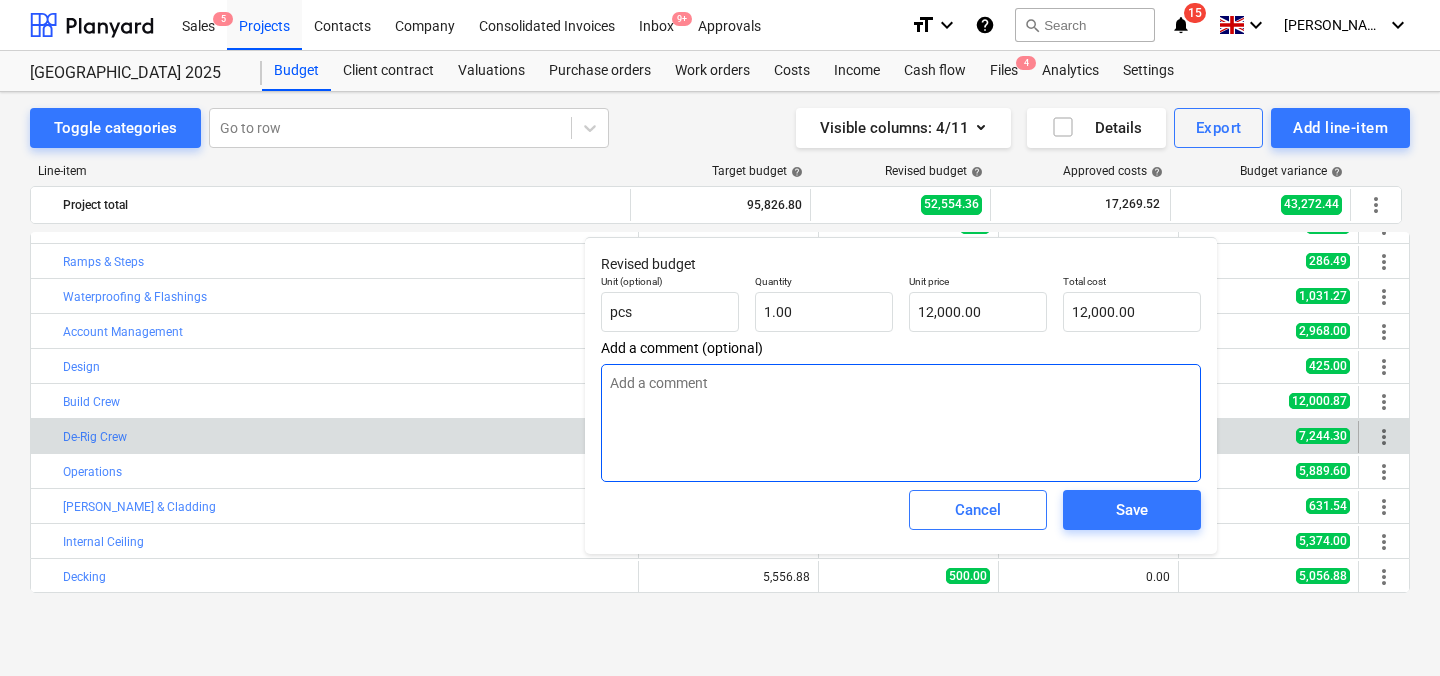 type on "x" 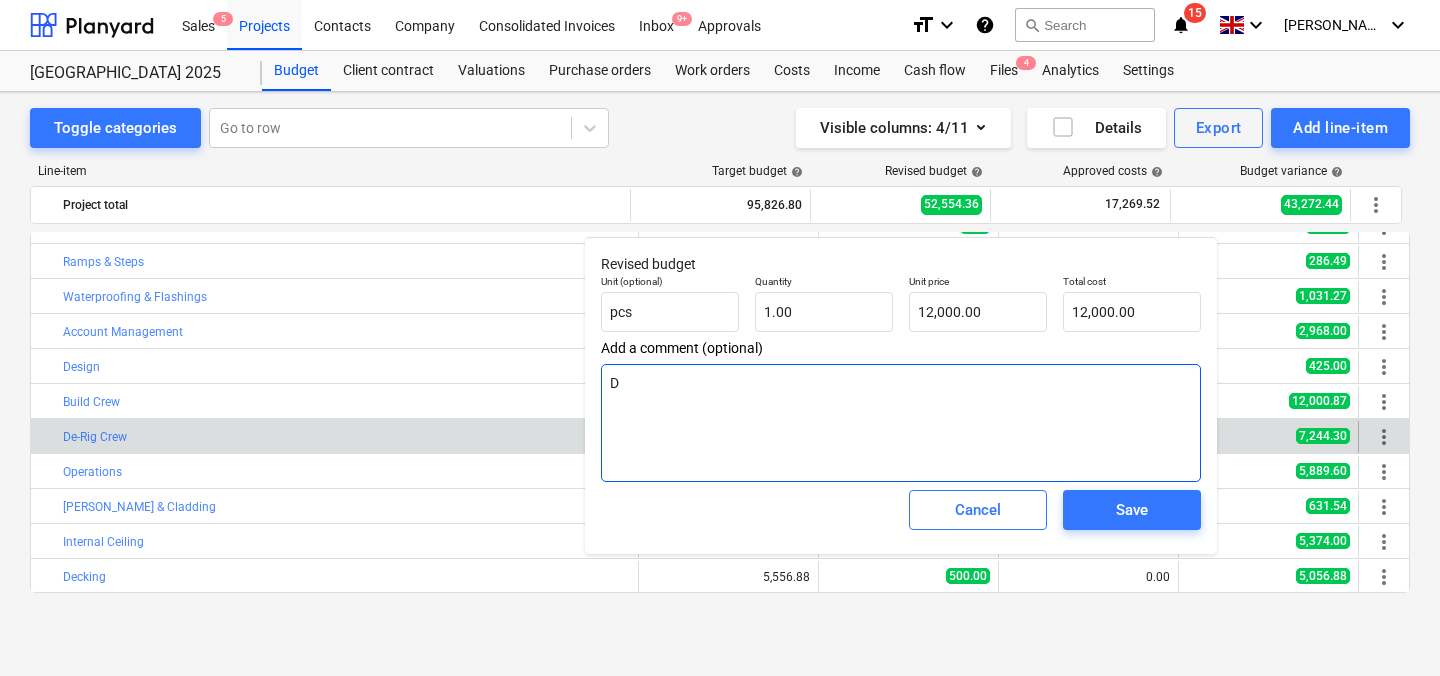 type on "x" 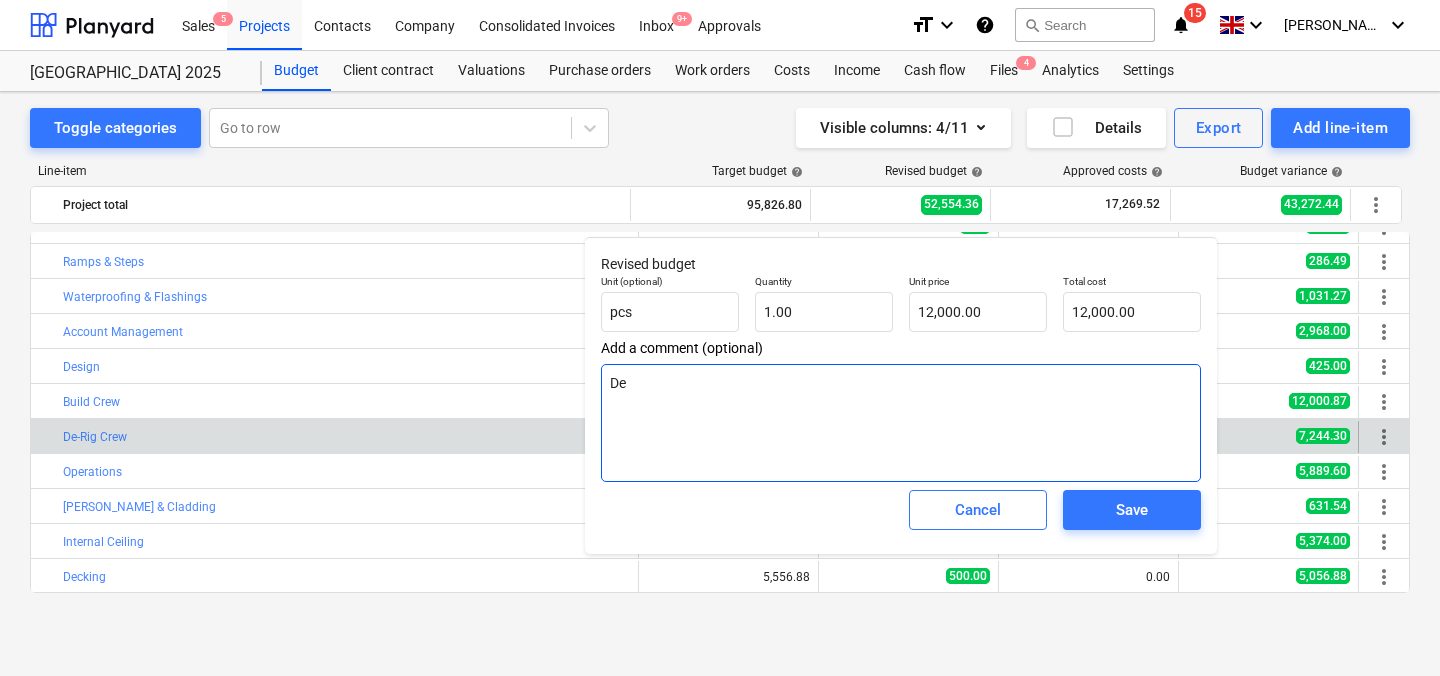 type on "x" 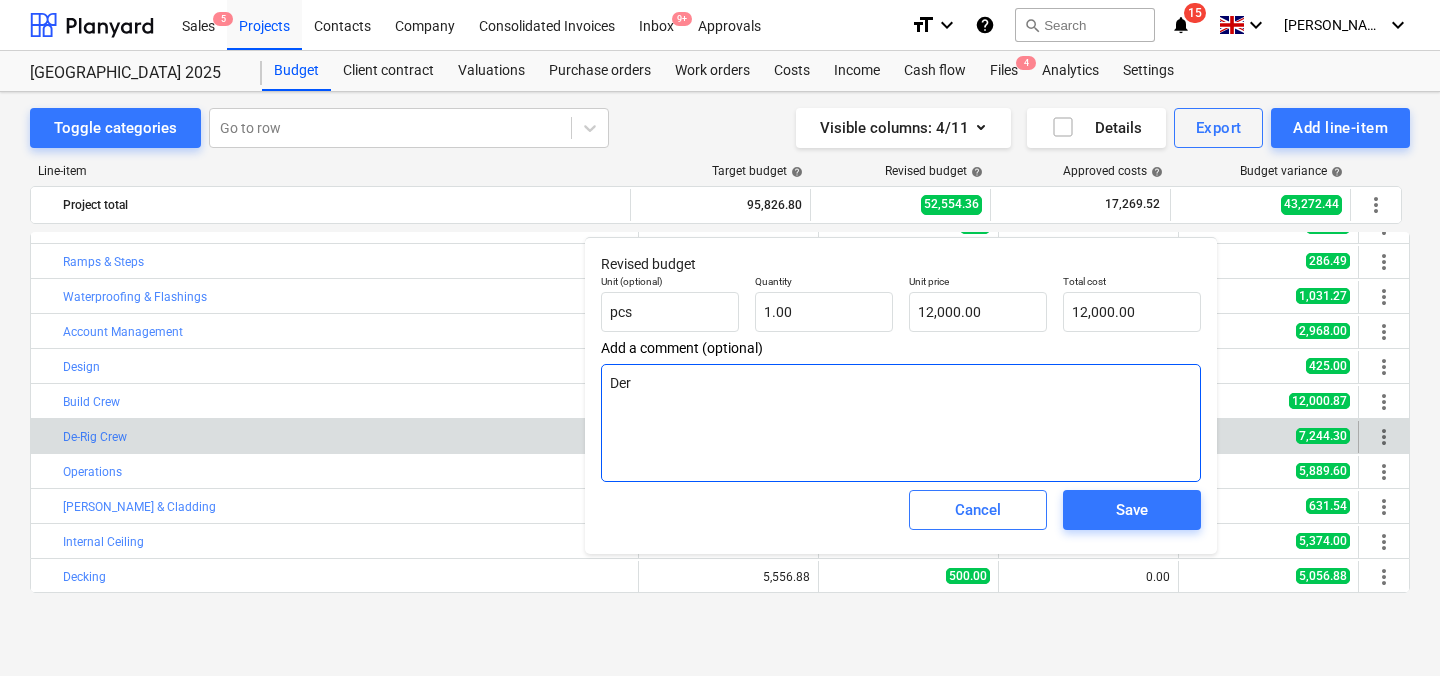 type on "x" 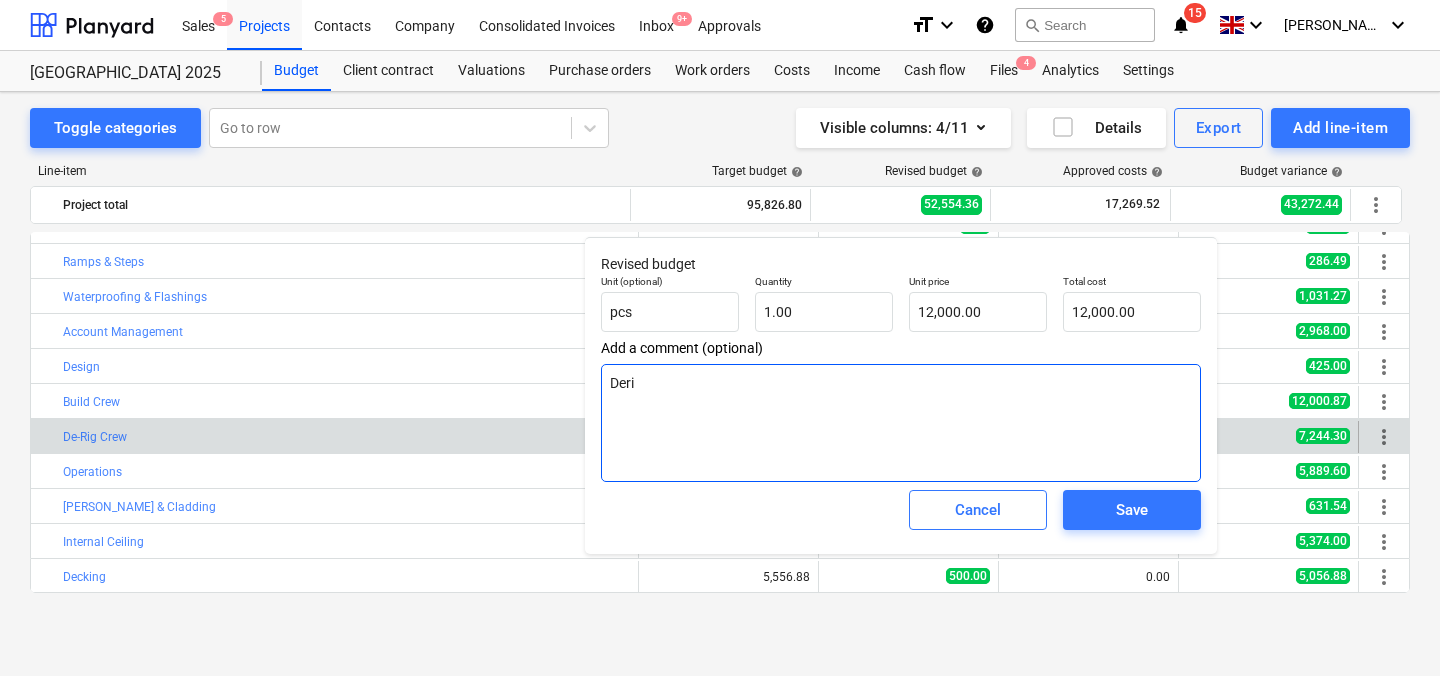 type on "x" 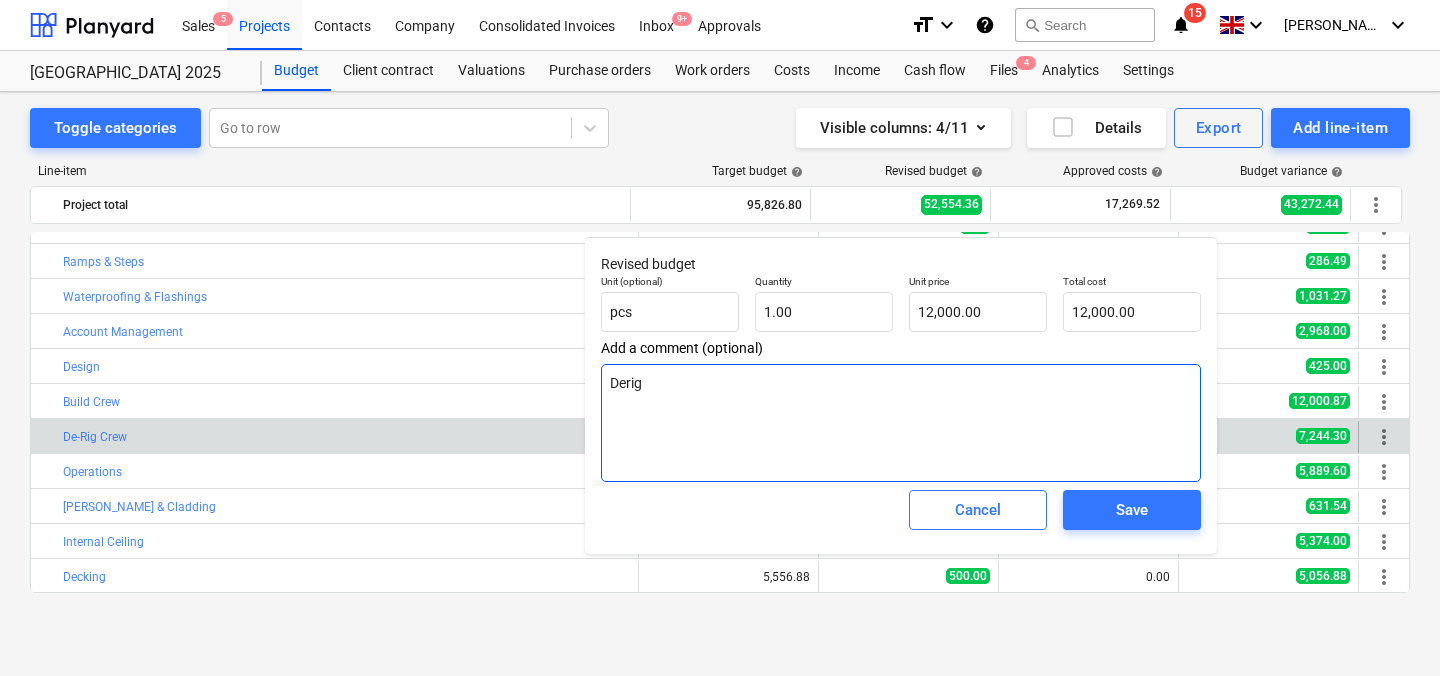type on "x" 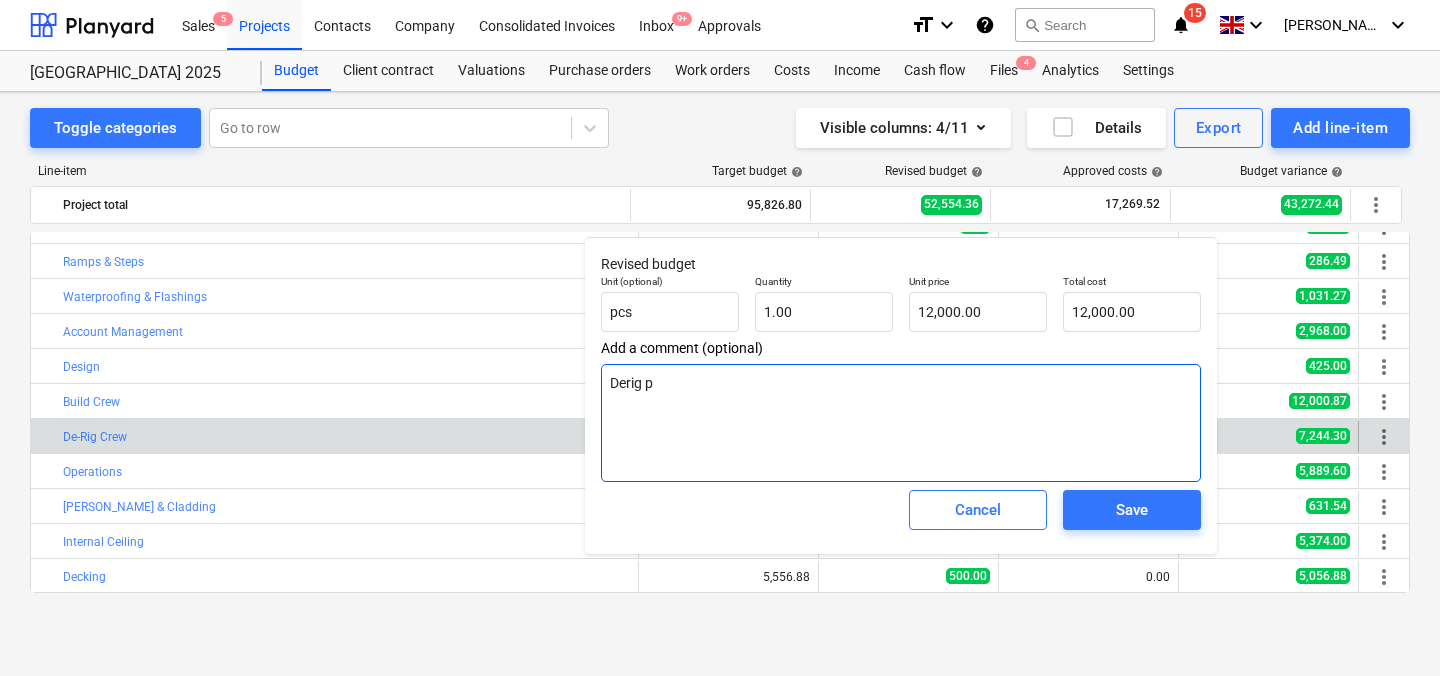 type on "x" 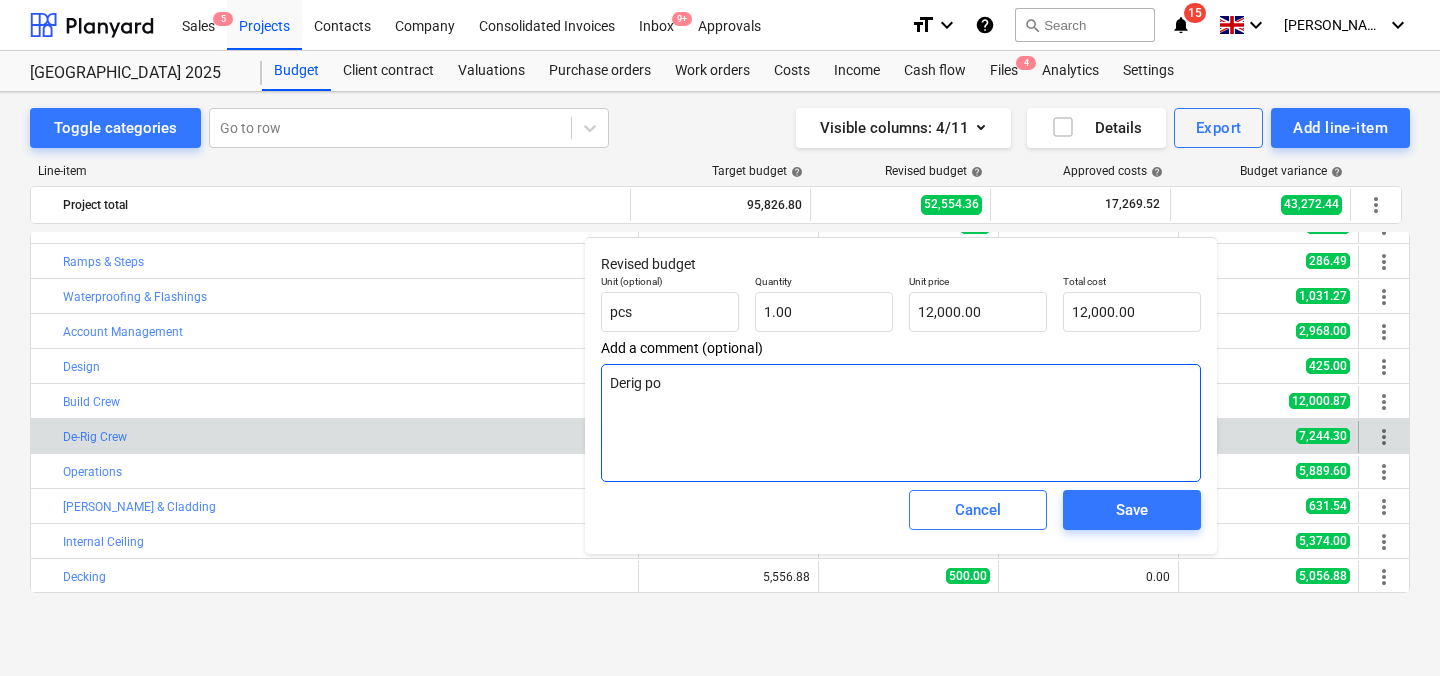 type on "x" 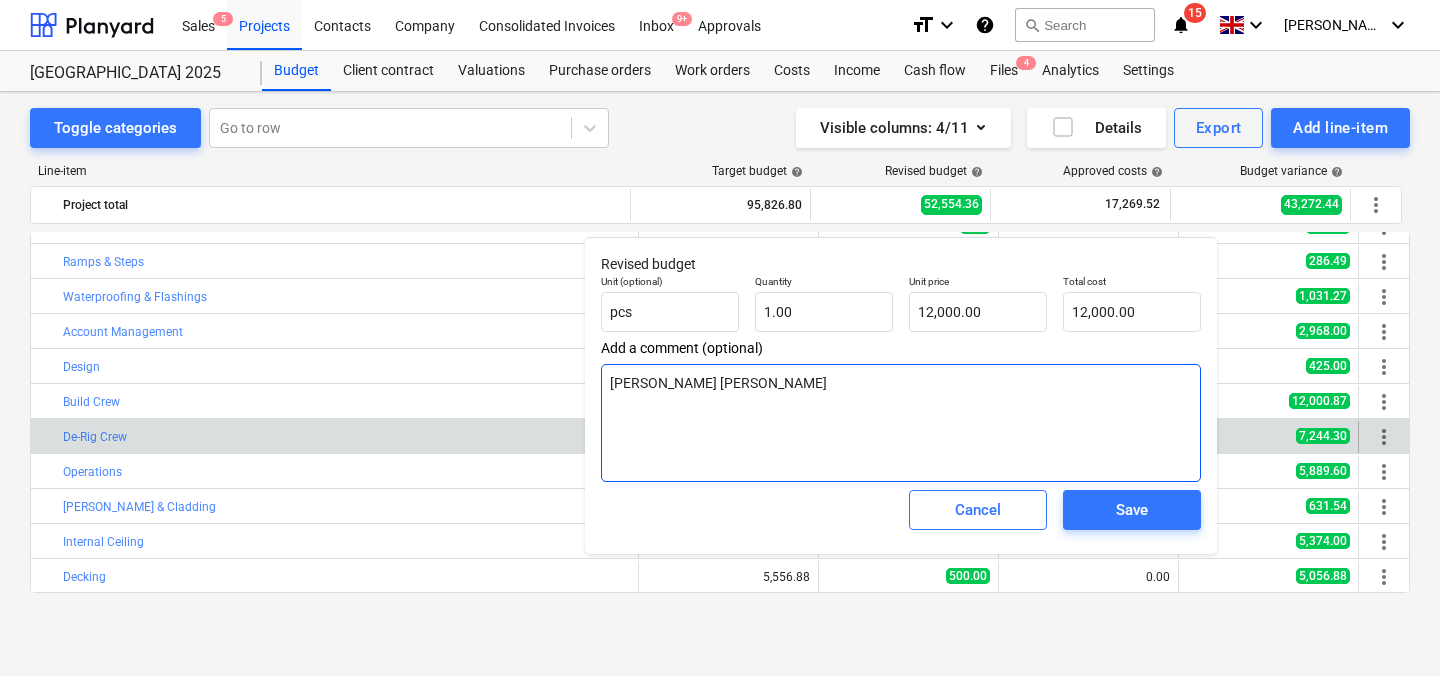 type on "x" 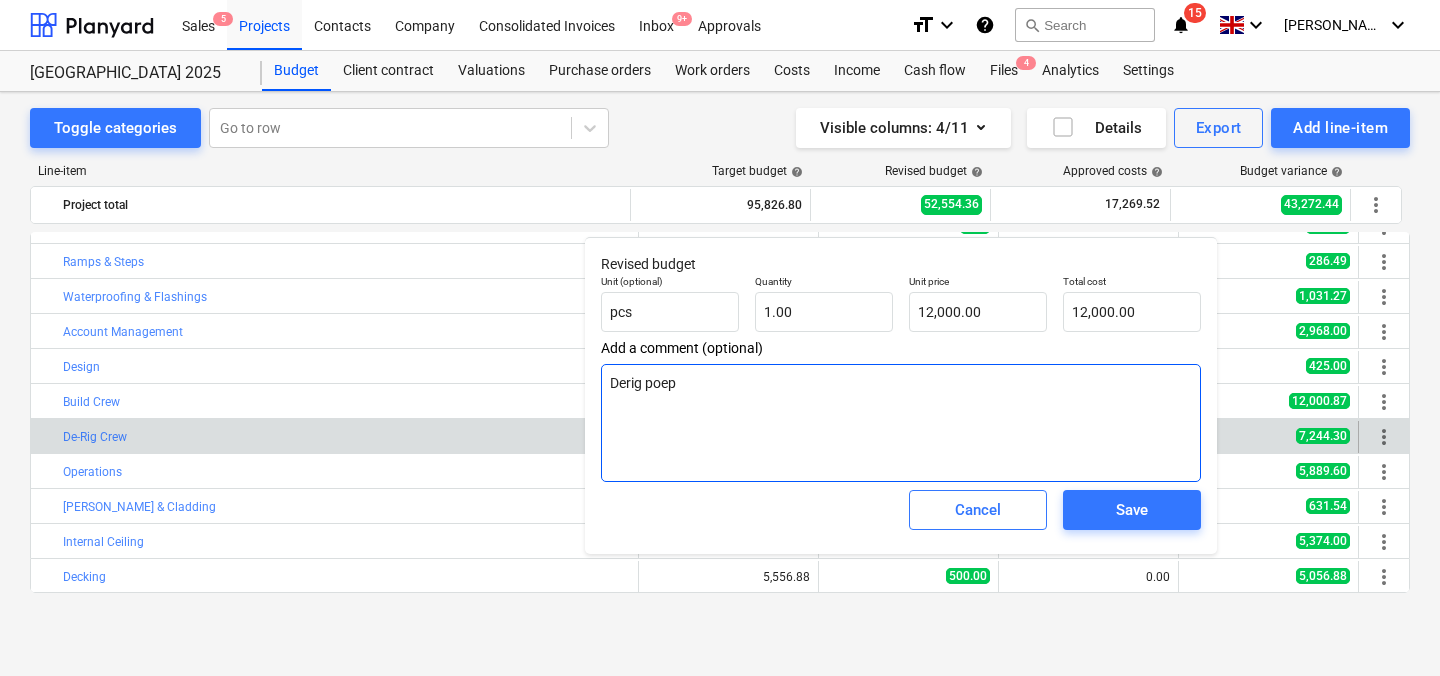 type on "x" 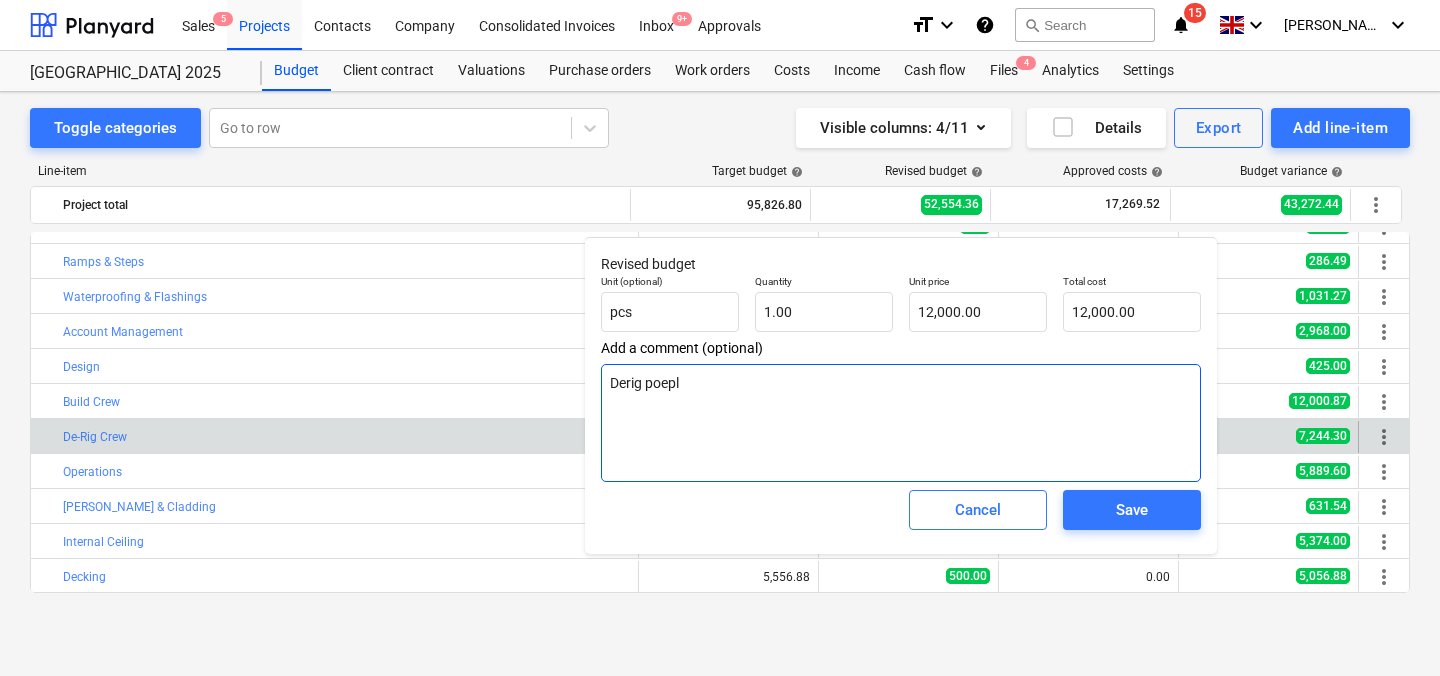 type on "x" 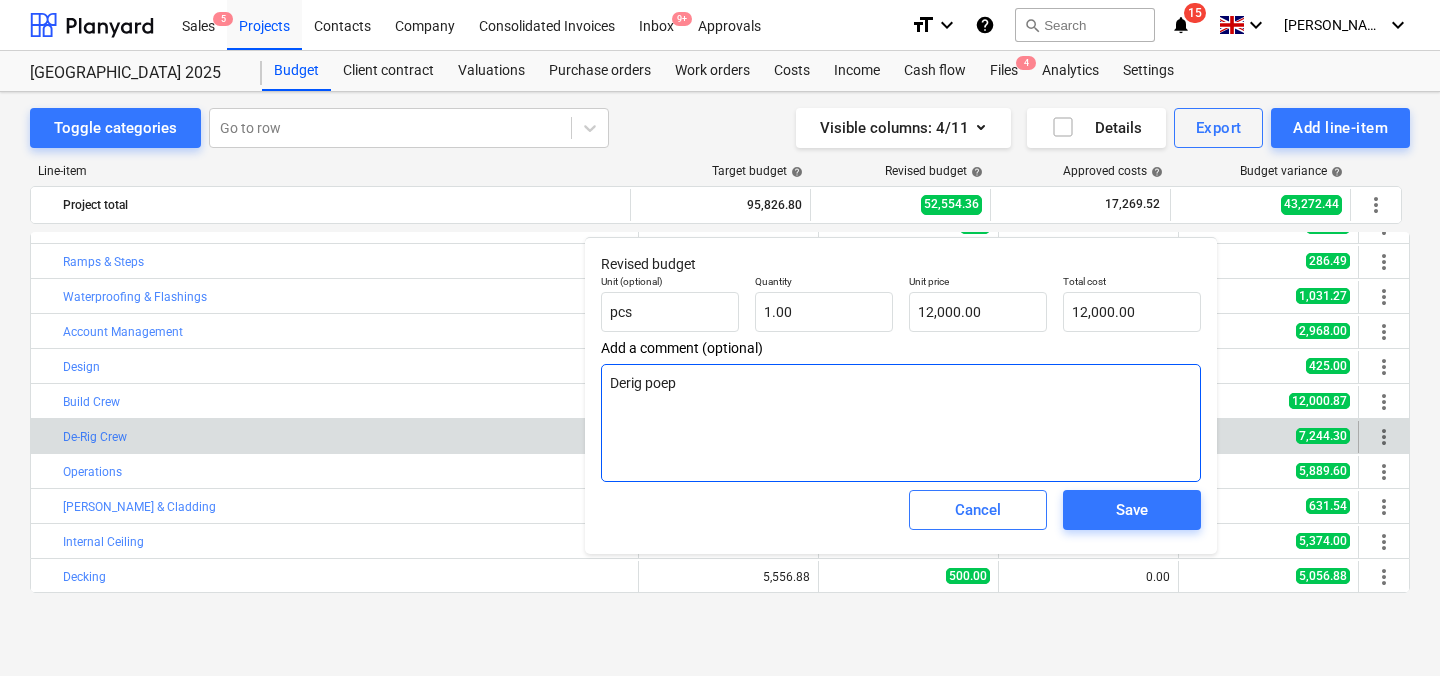 type on "x" 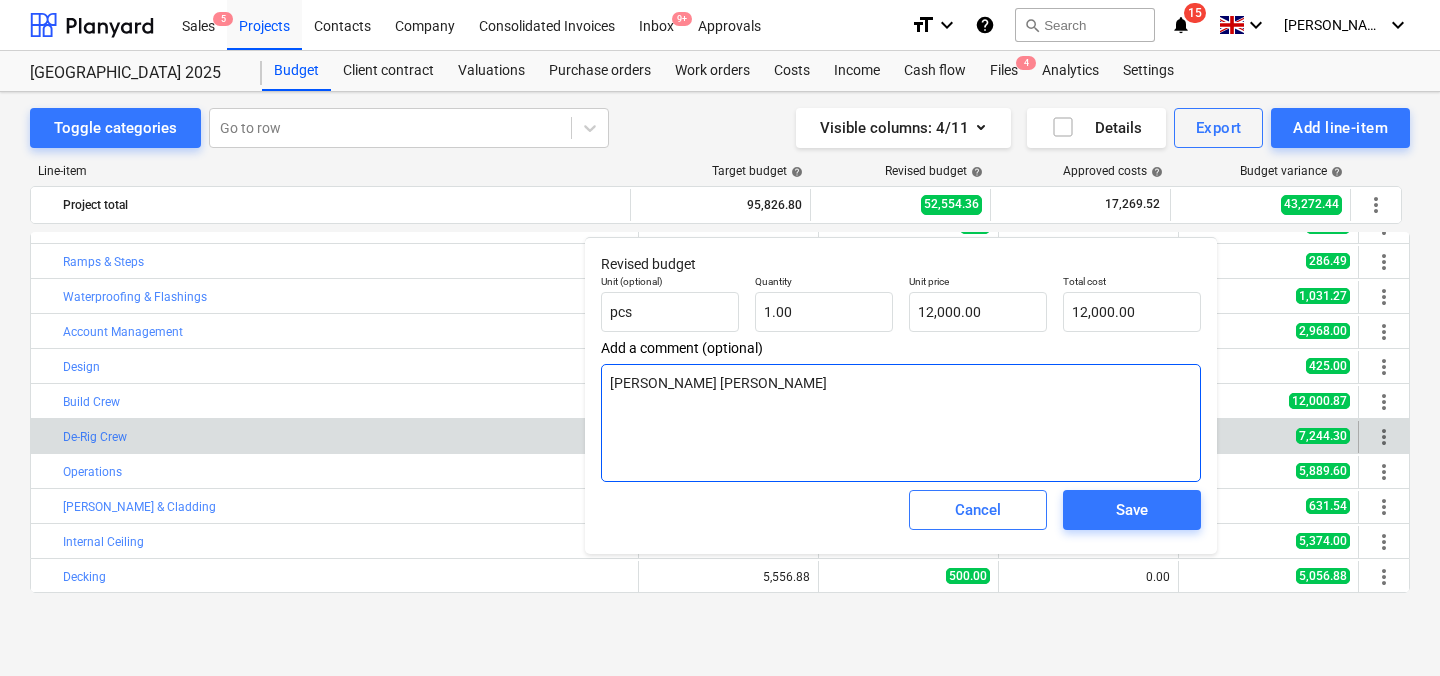 type on "x" 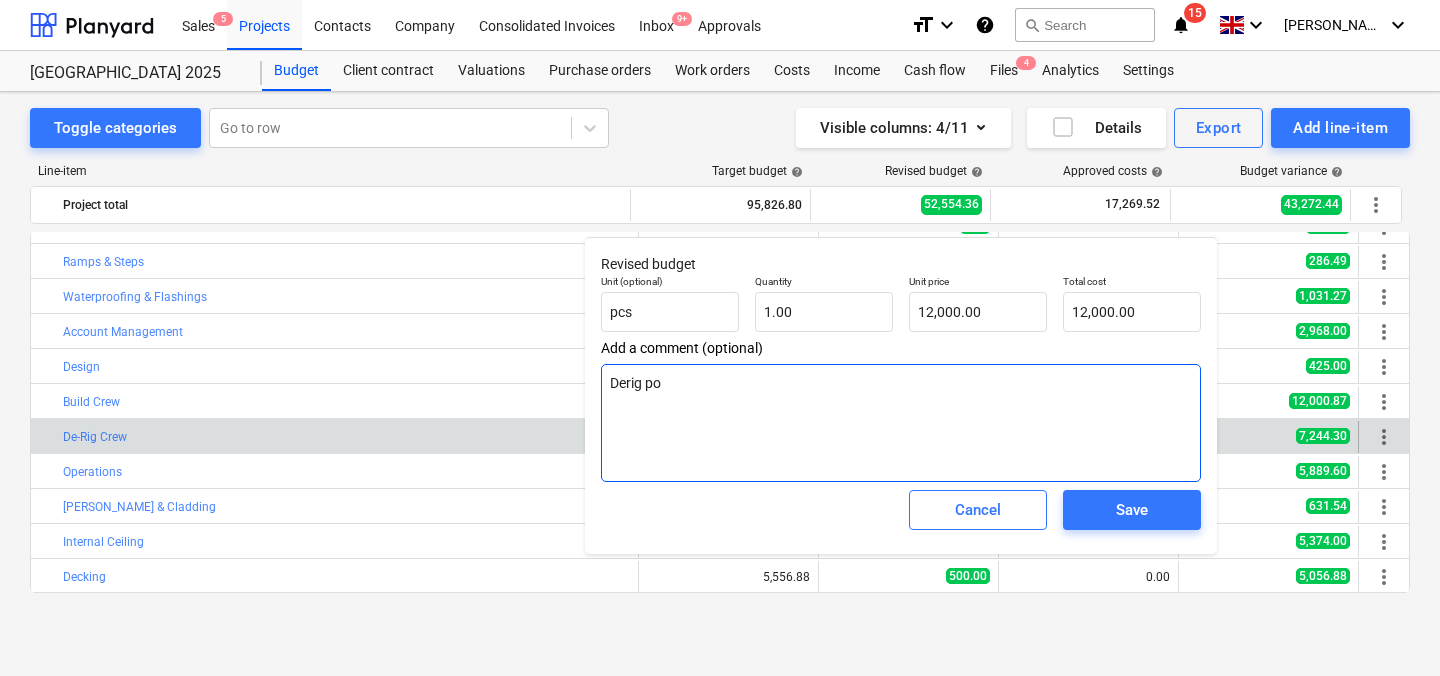 type on "x" 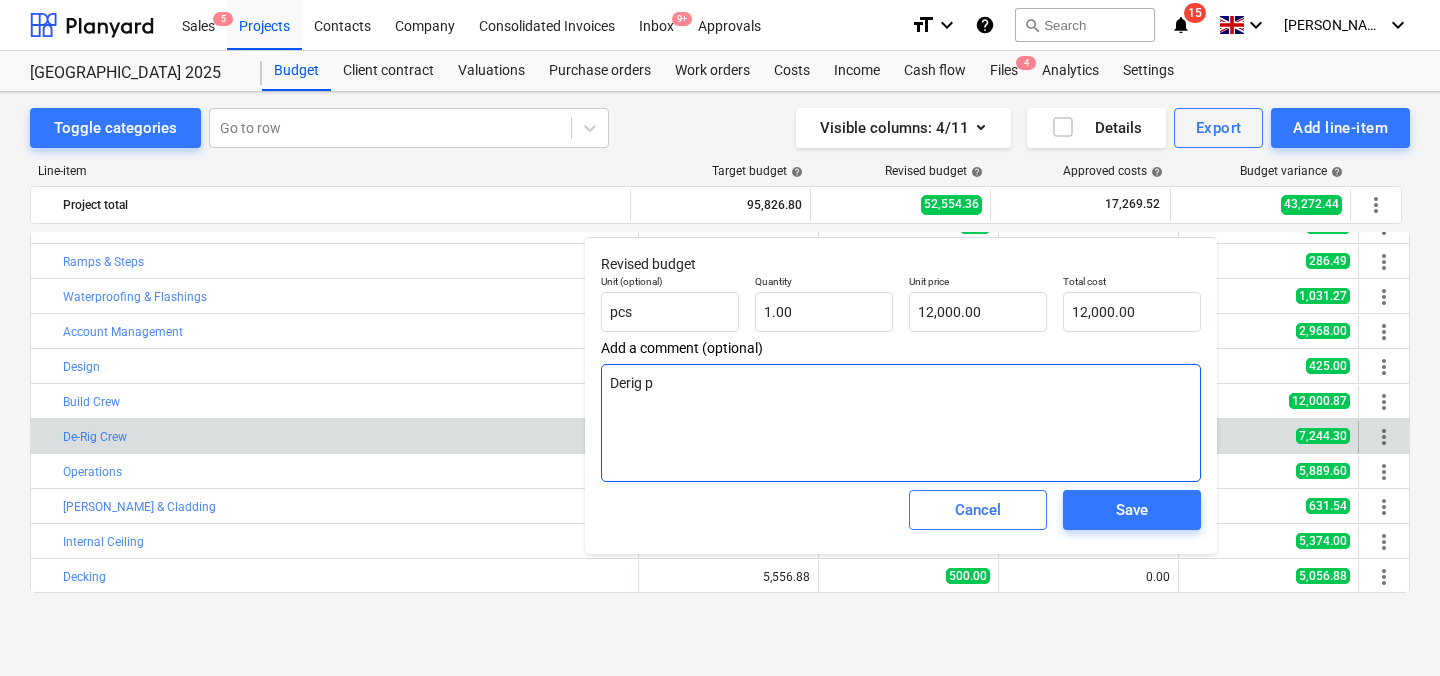 type on "x" 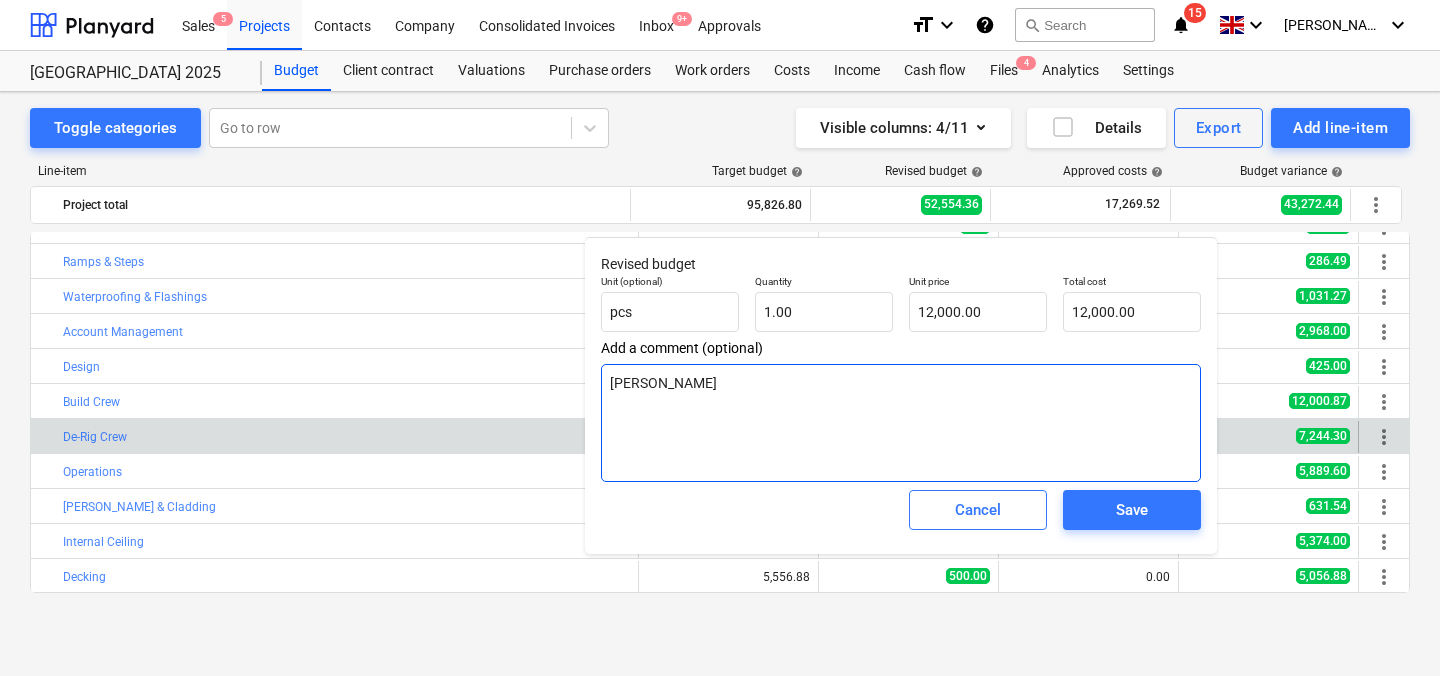 type on "x" 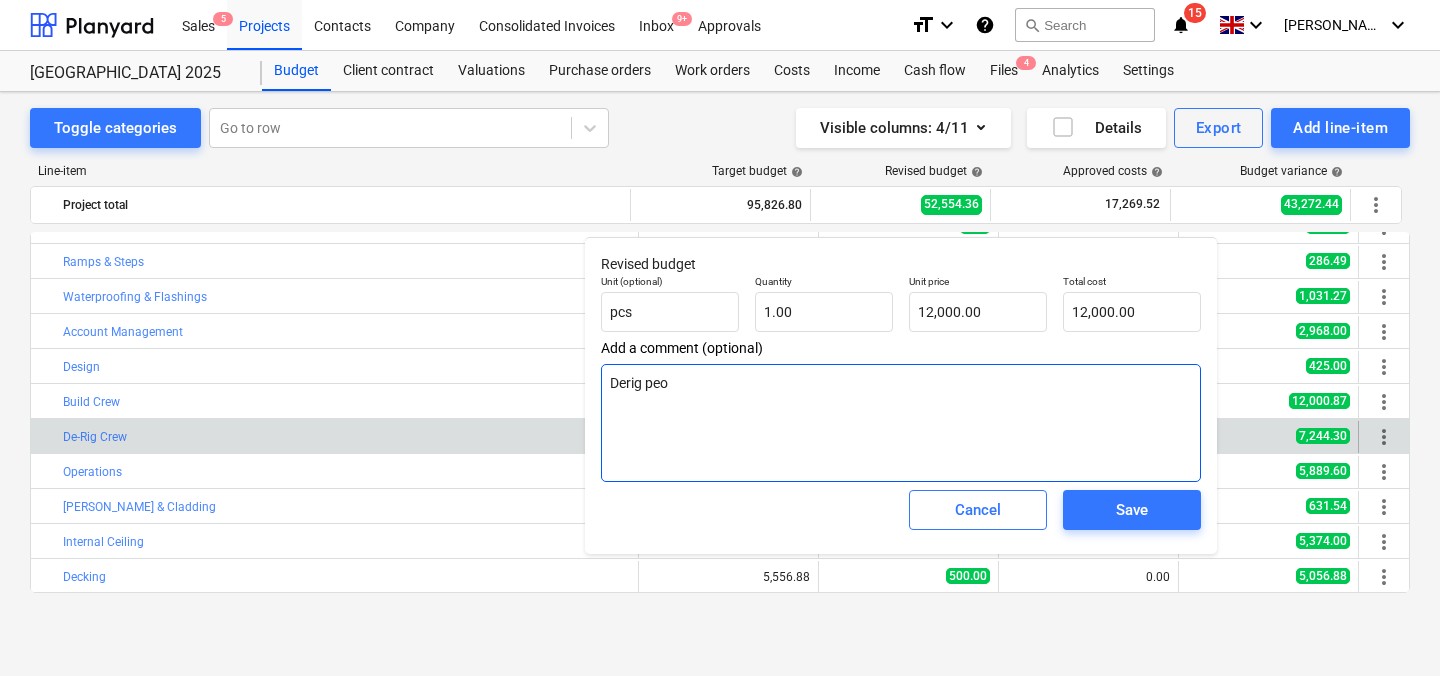 type on "x" 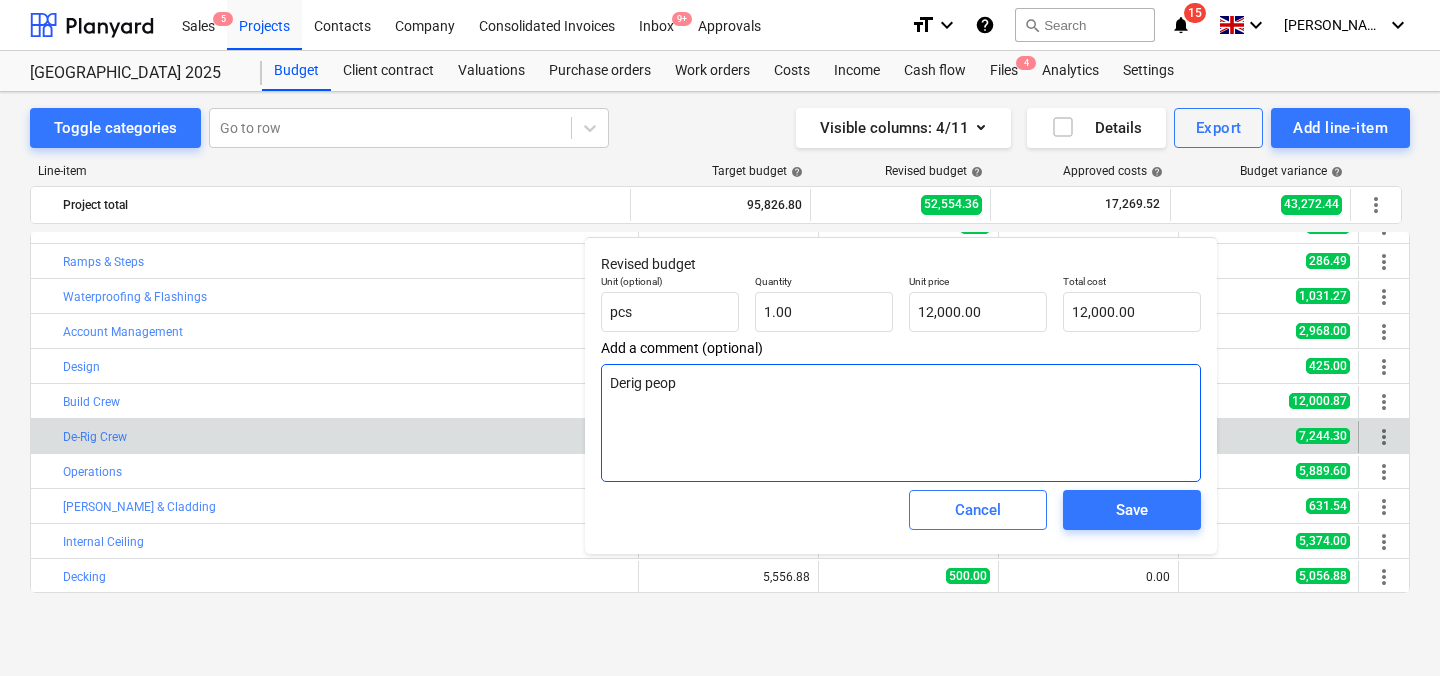 type on "x" 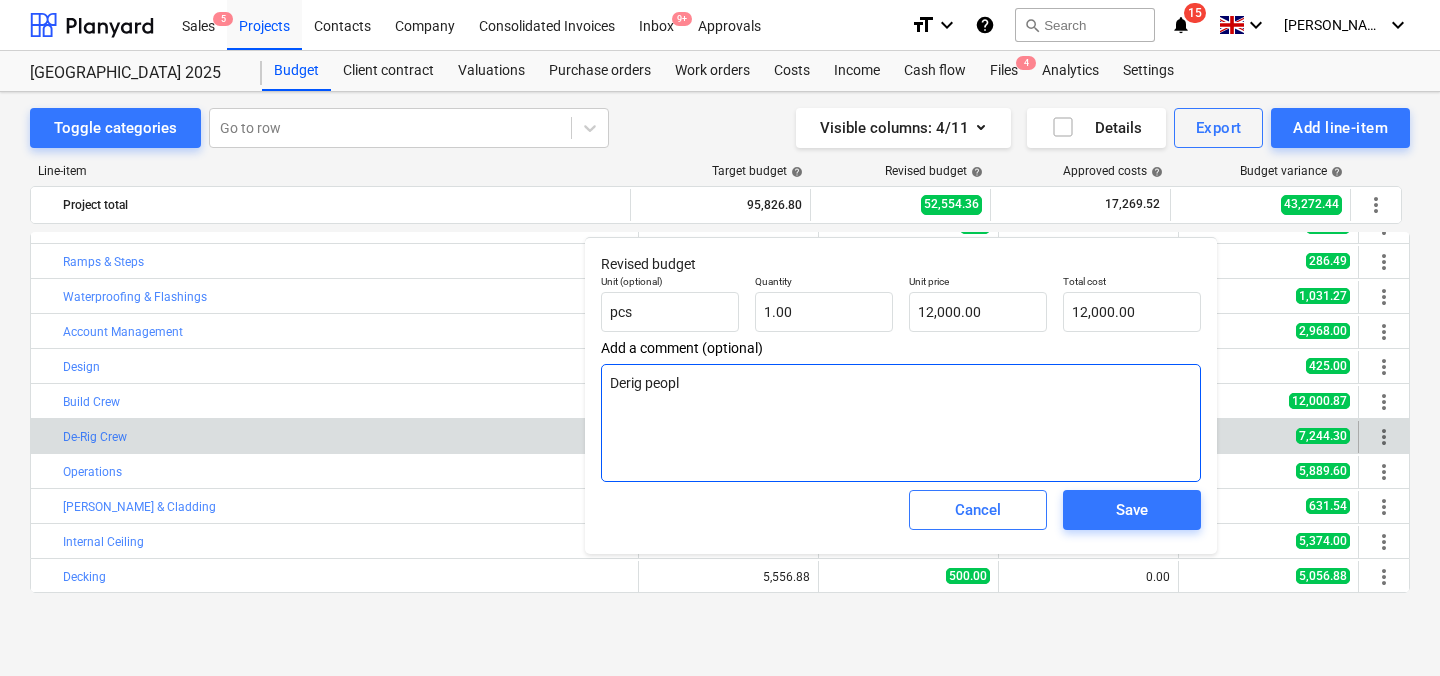 type on "x" 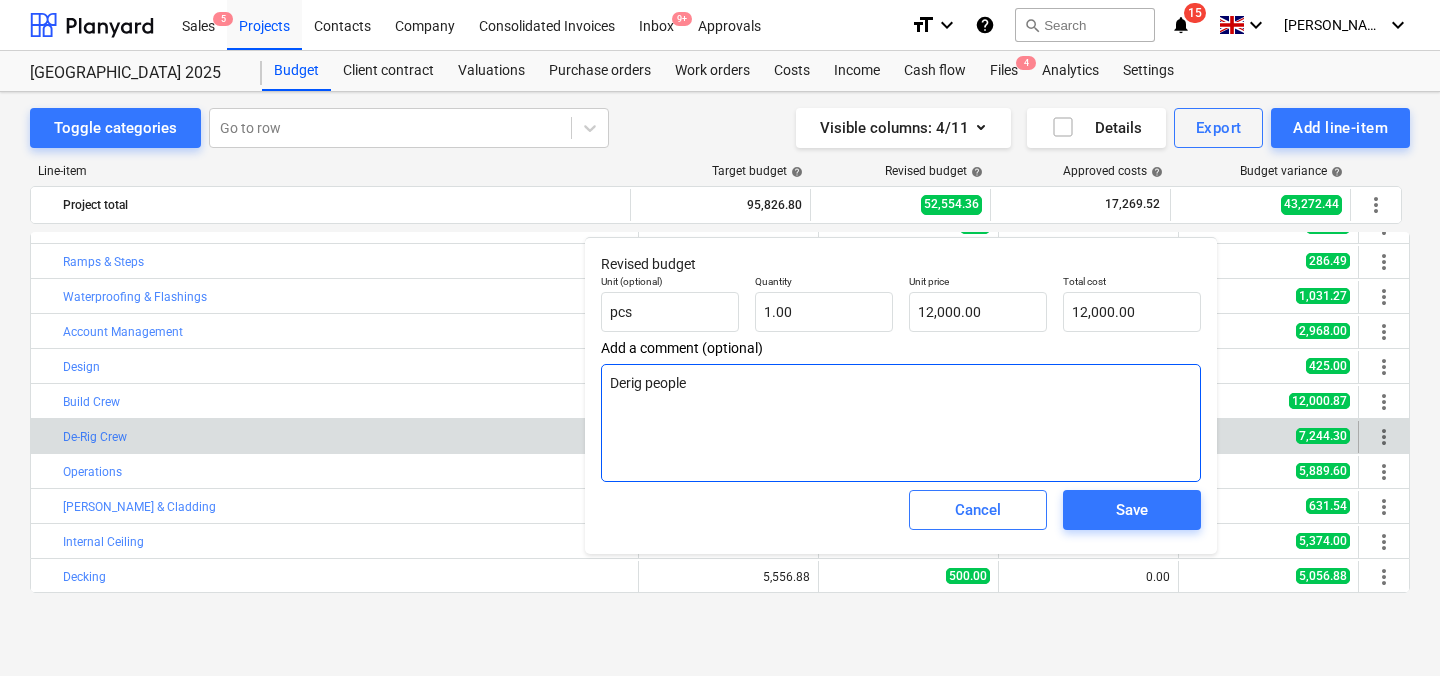 type on "x" 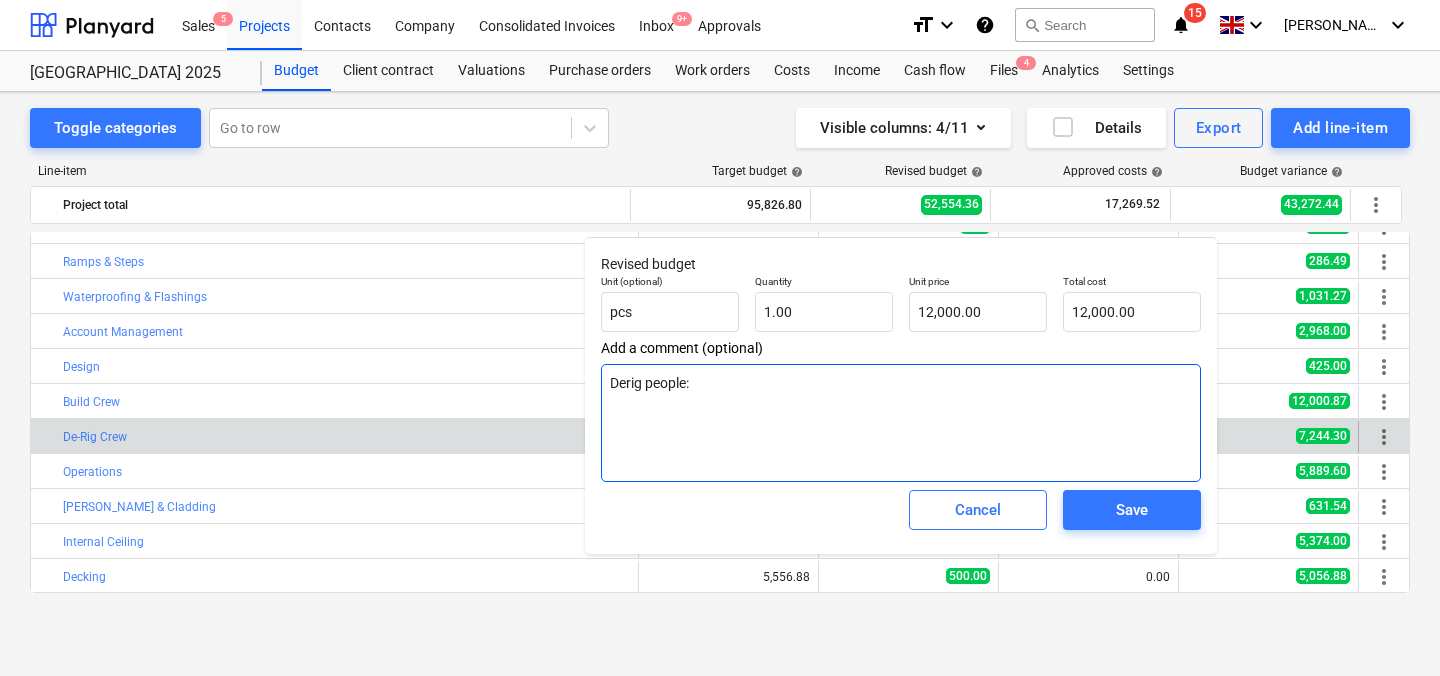 type on "x" 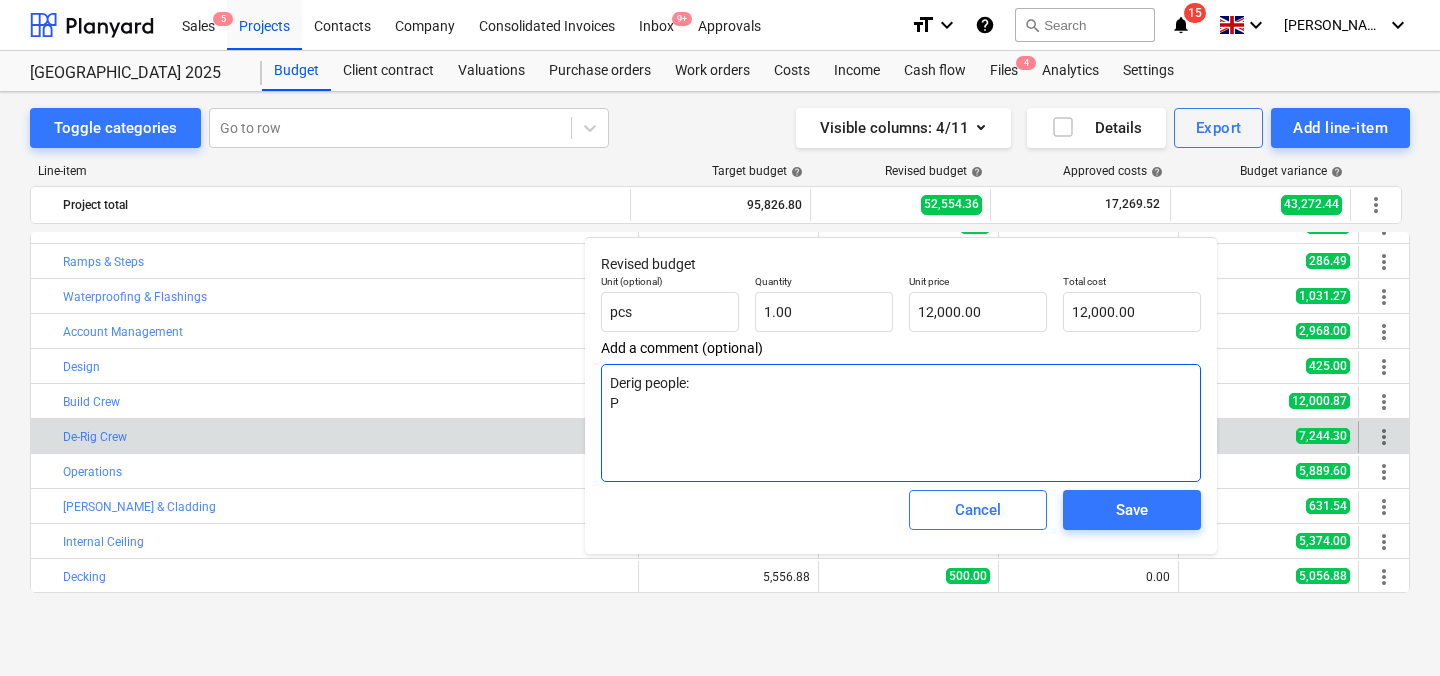 type on "x" 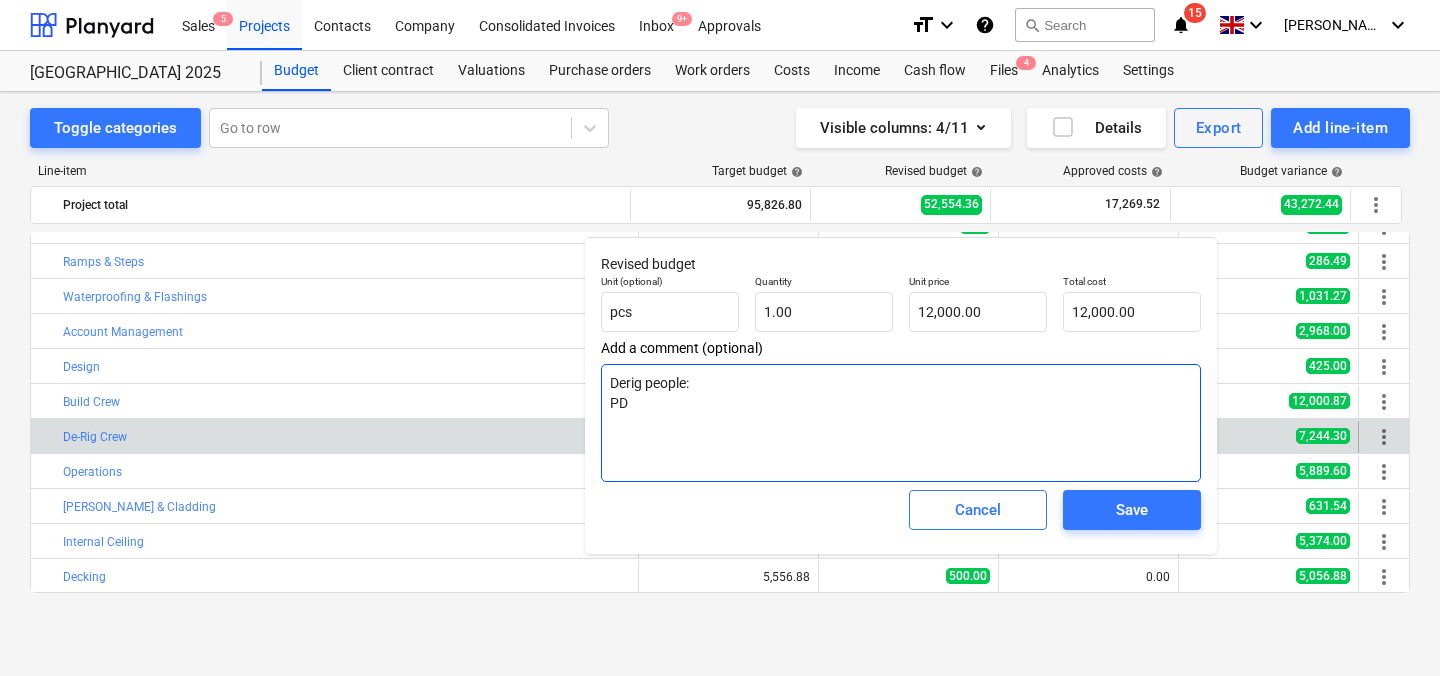 type on "x" 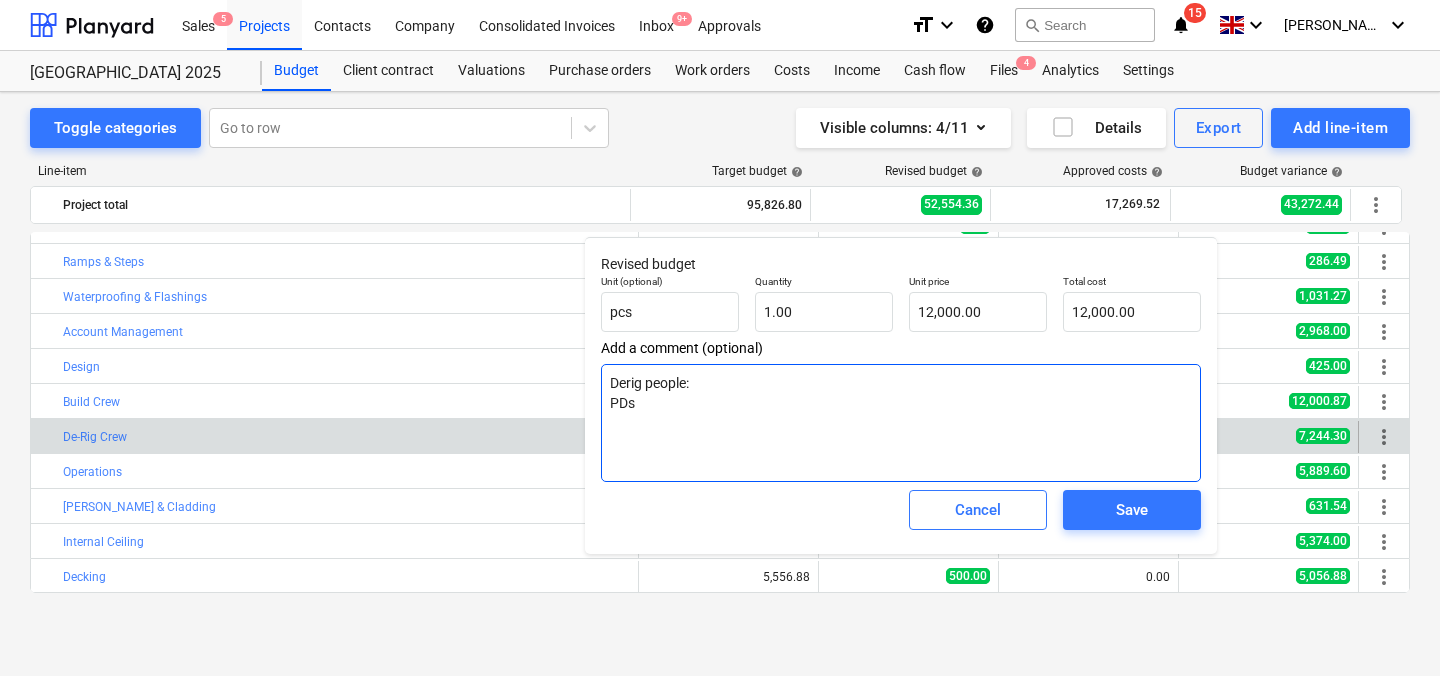 type on "x" 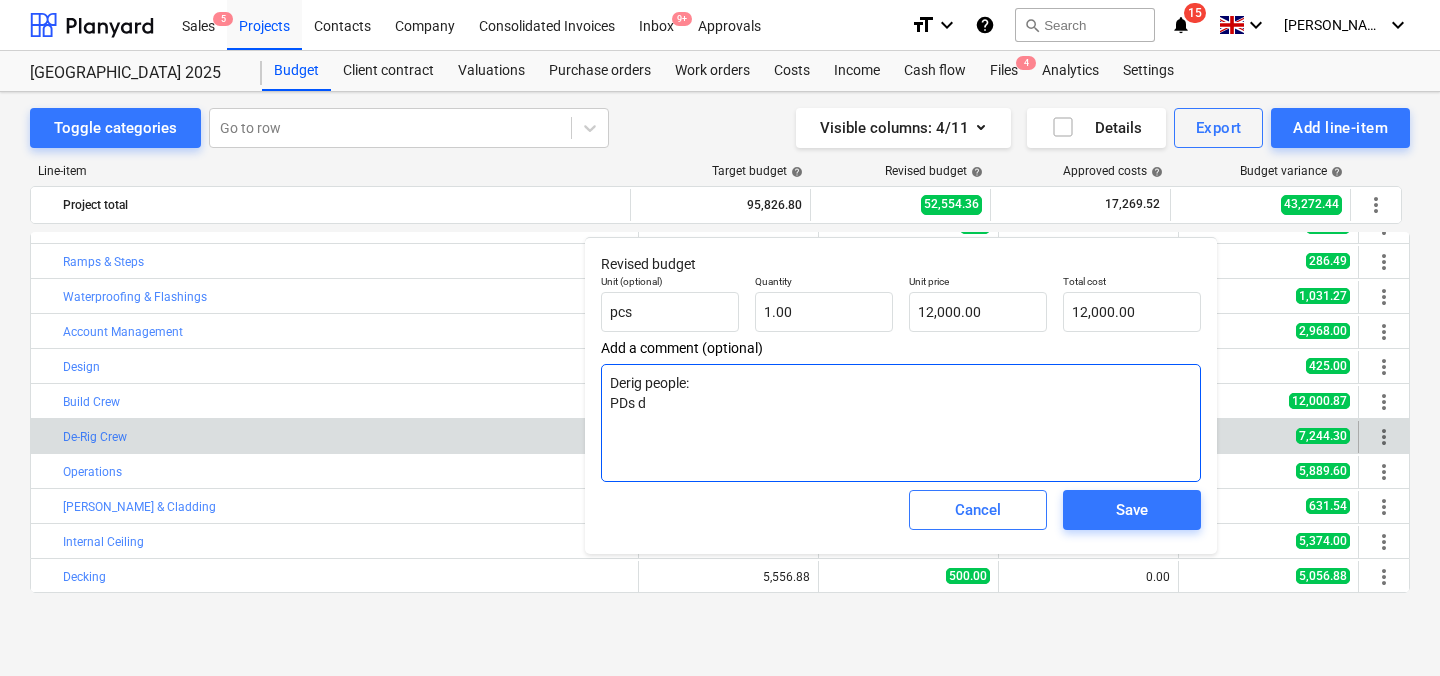 type on "x" 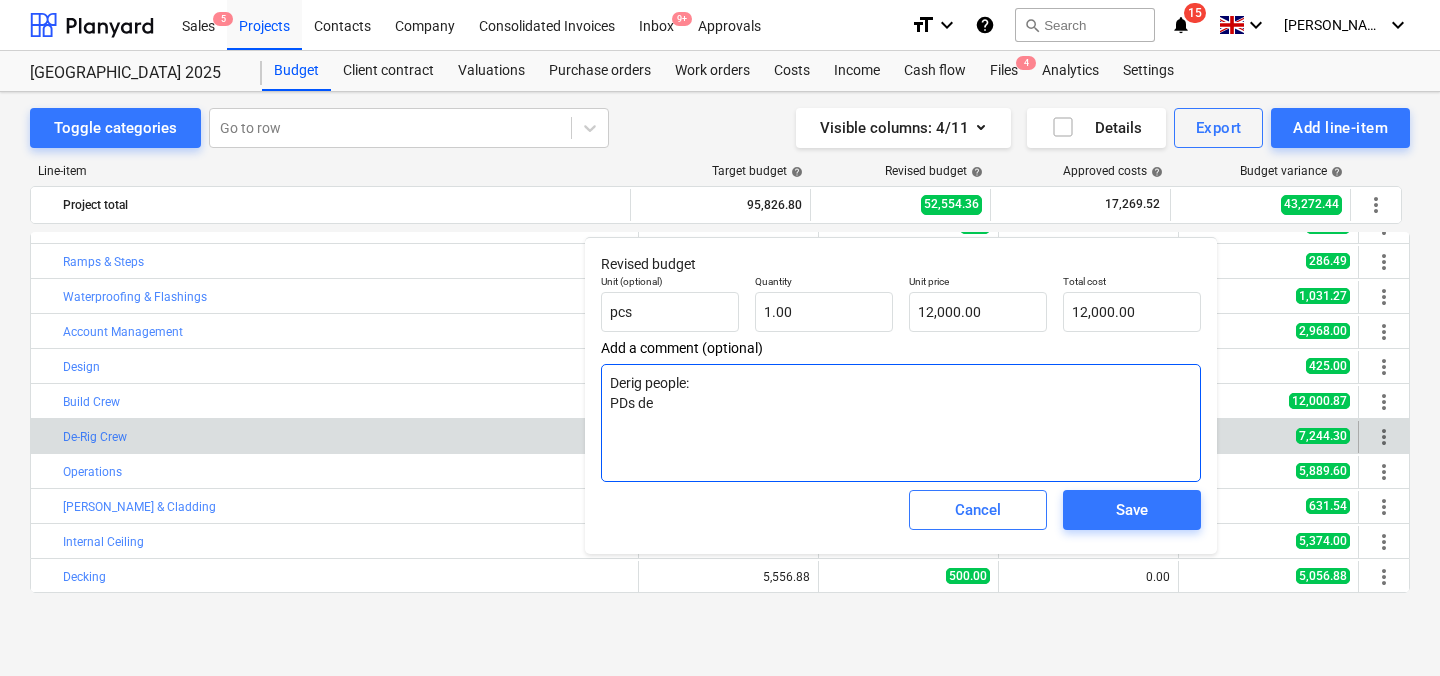 type on "x" 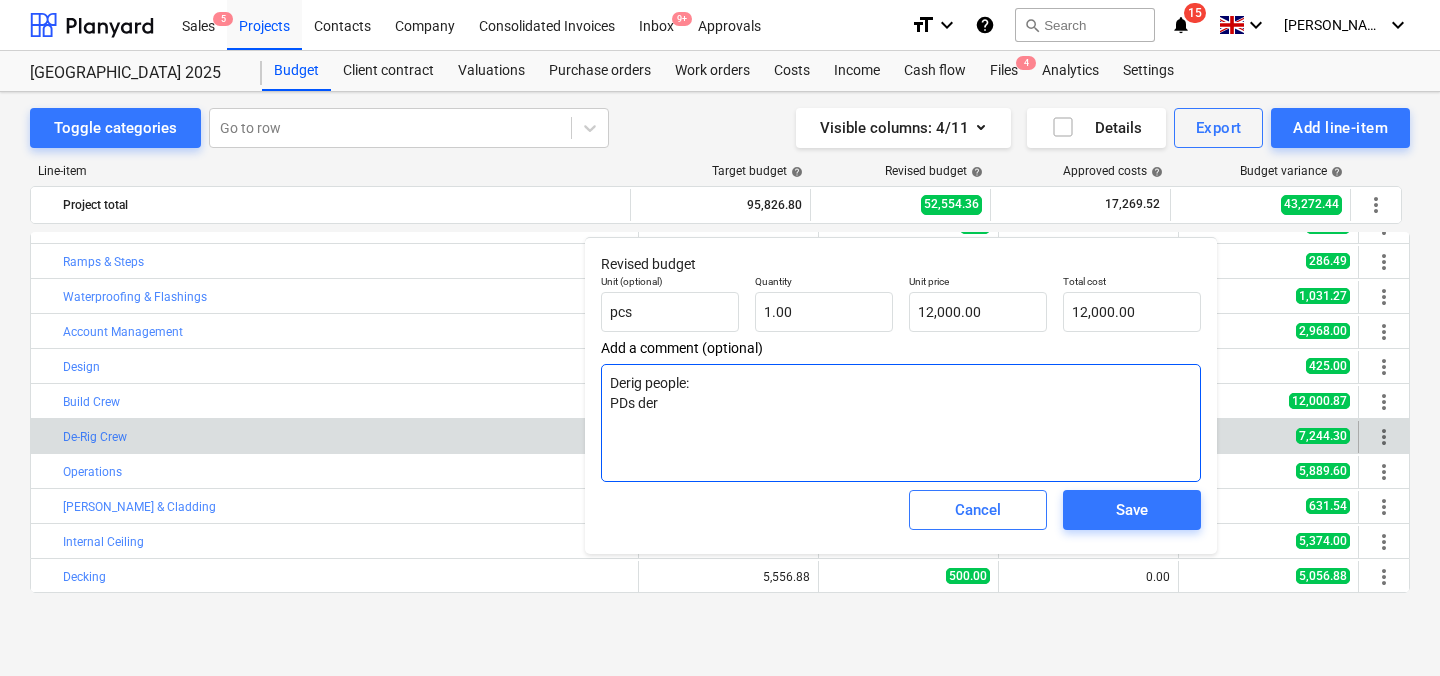 type on "x" 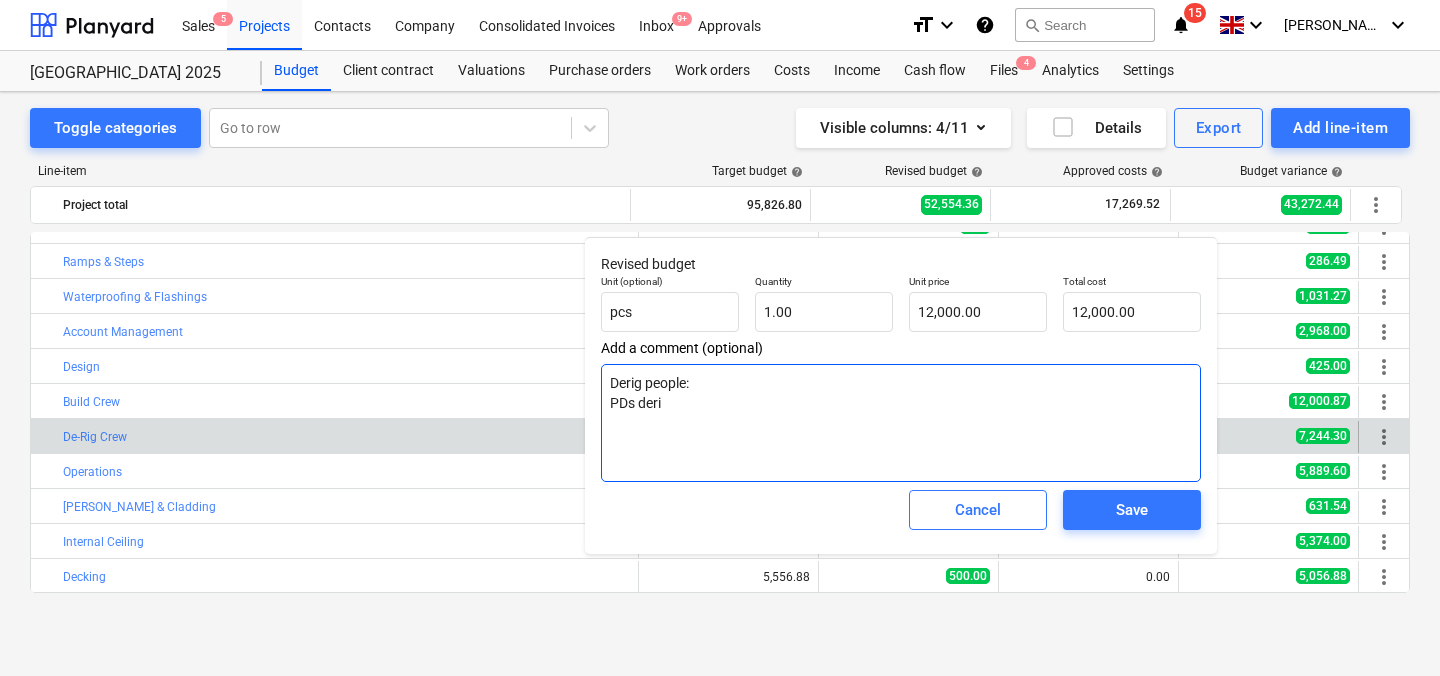 type on "x" 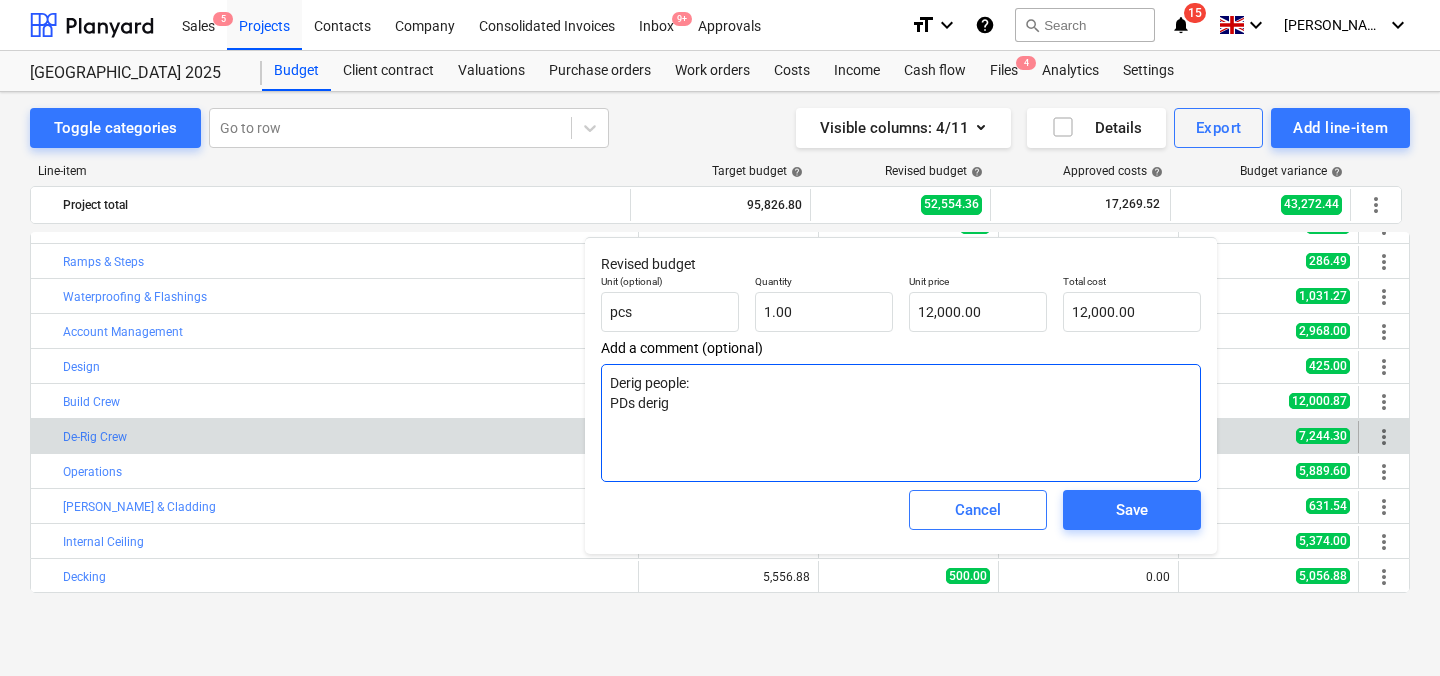 type on "x" 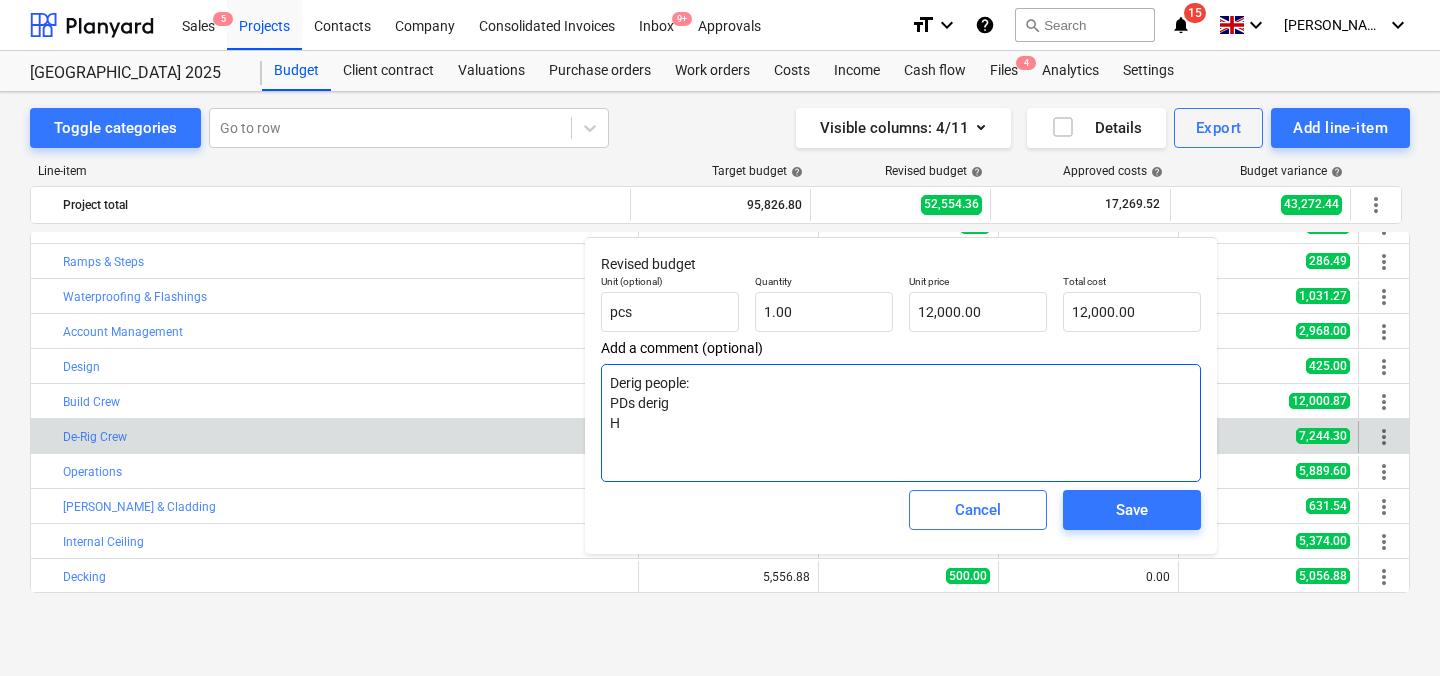 type on "x" 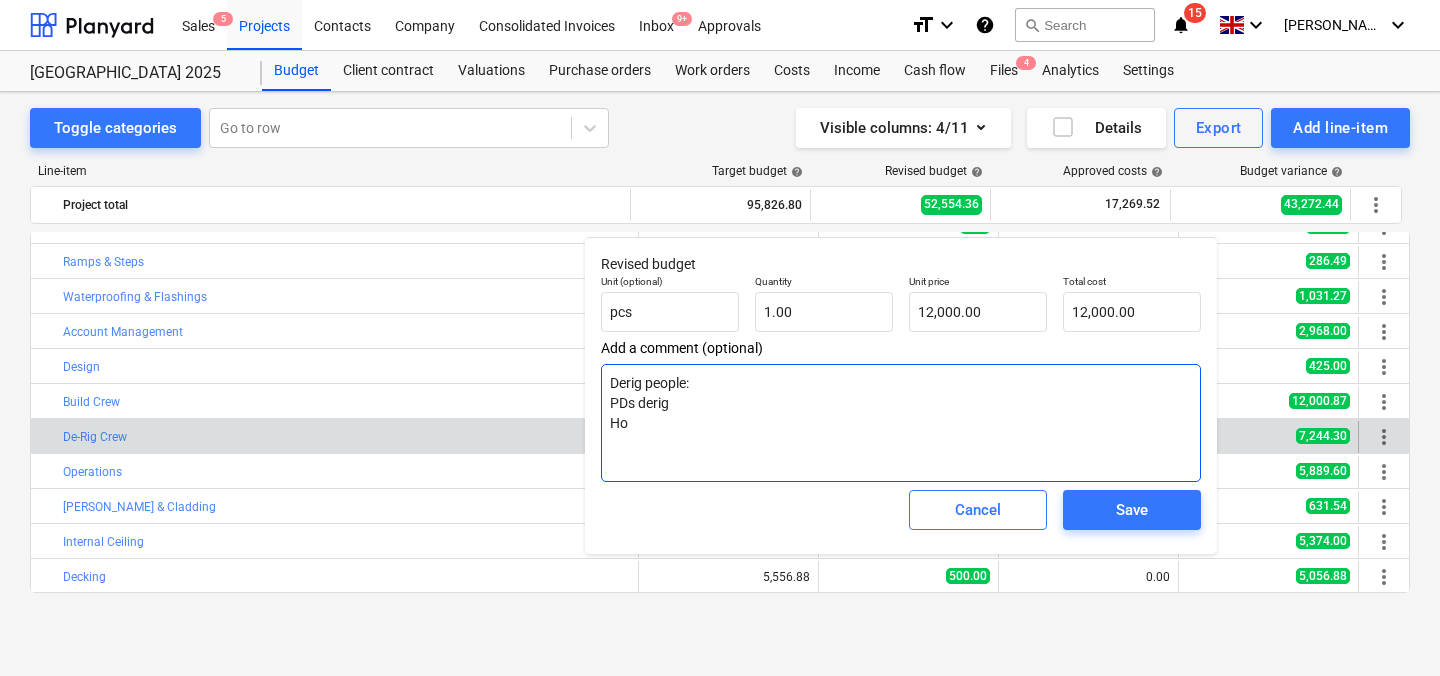 type on "x" 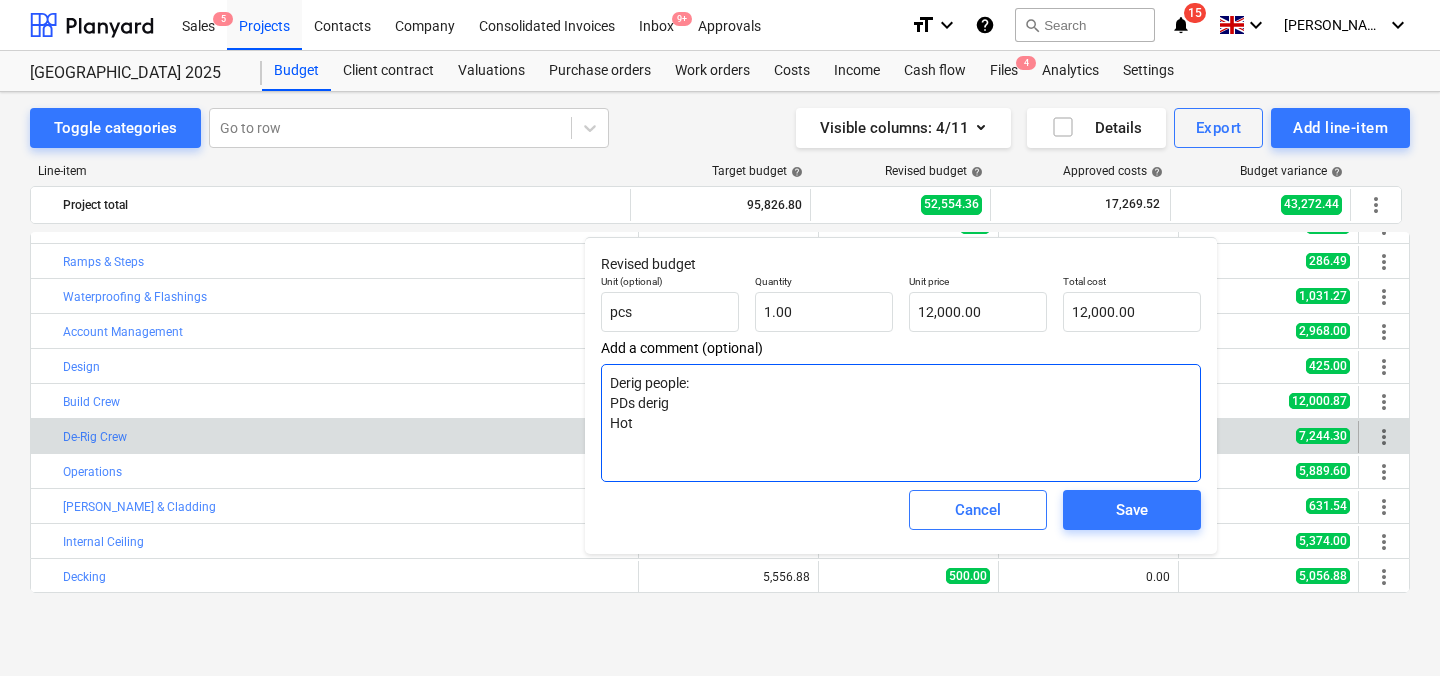 type on "x" 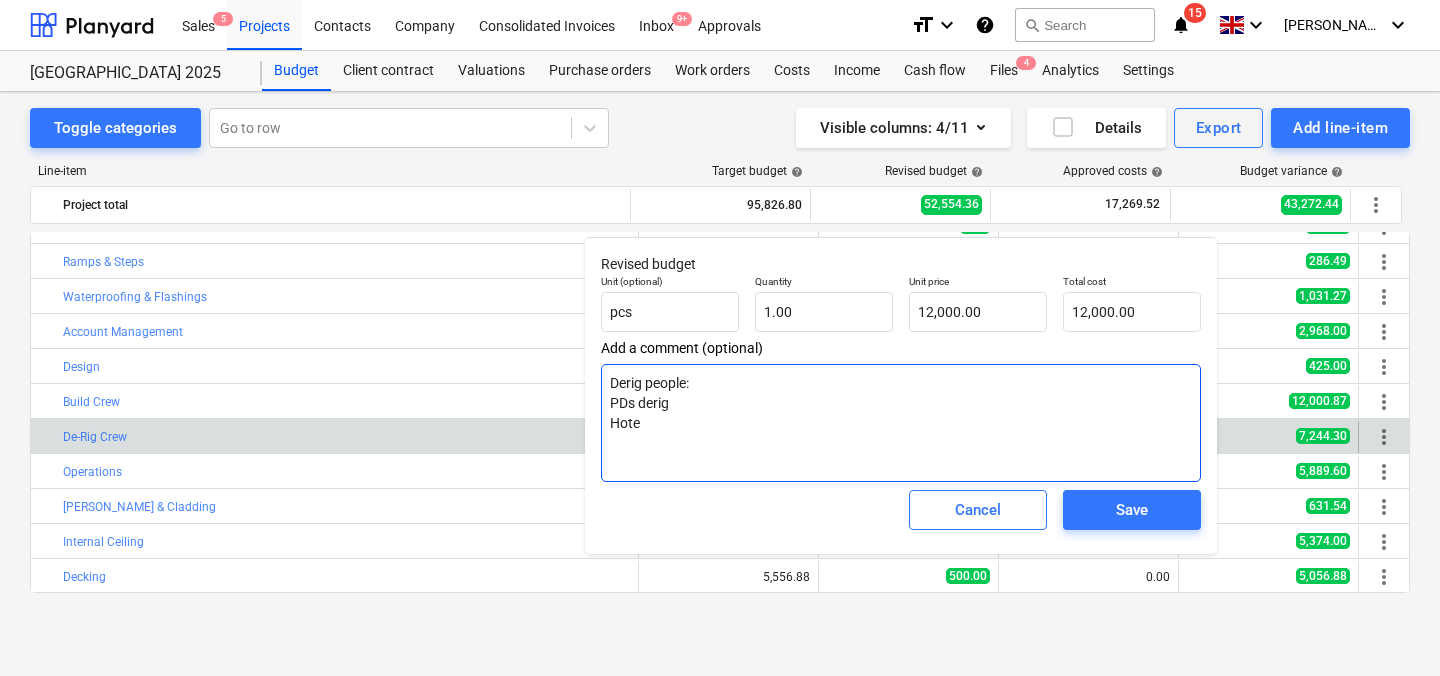 type on "x" 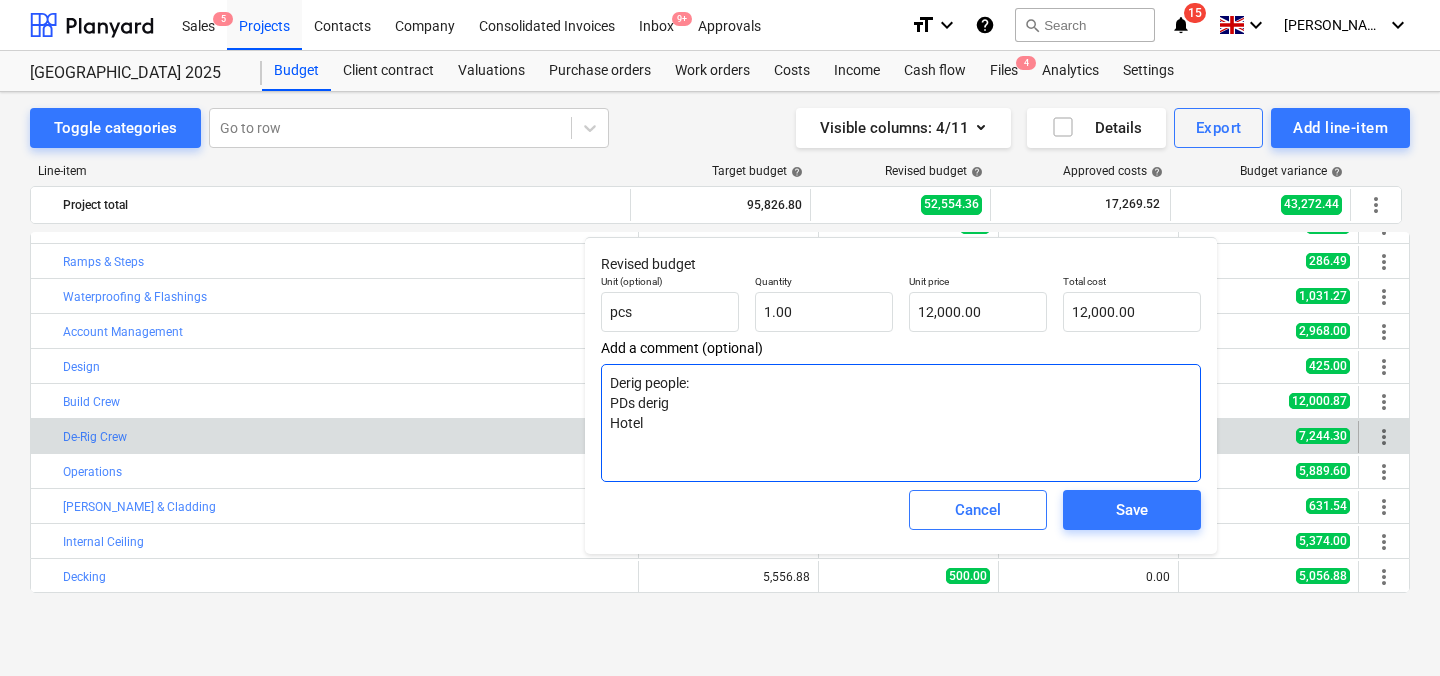 type on "x" 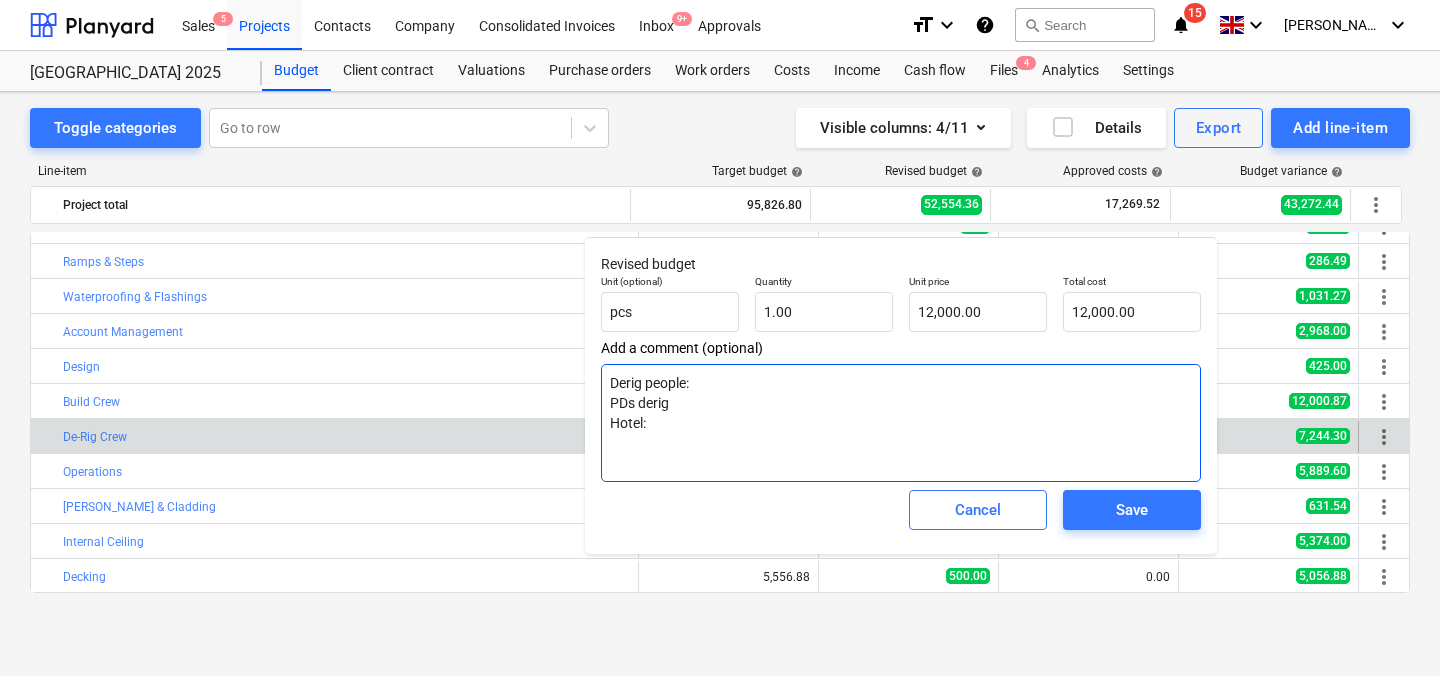 type on "x" 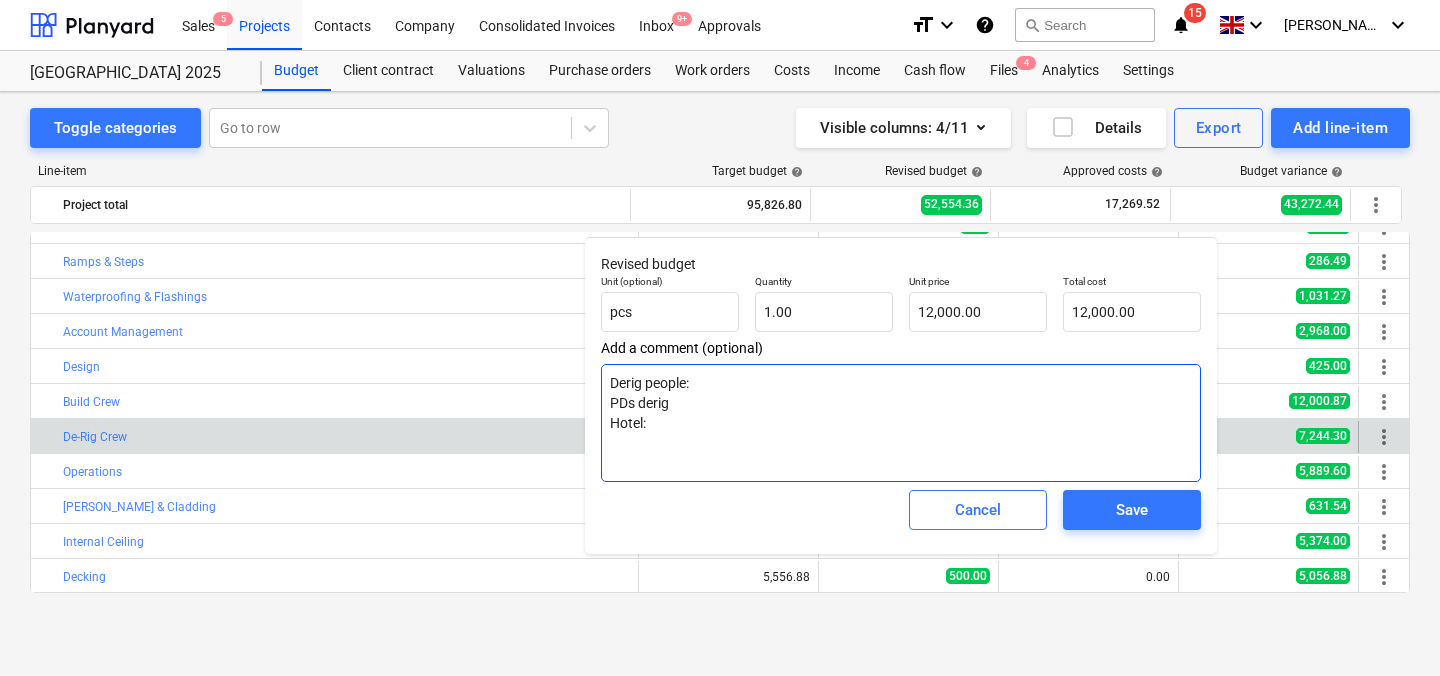 type on "x" 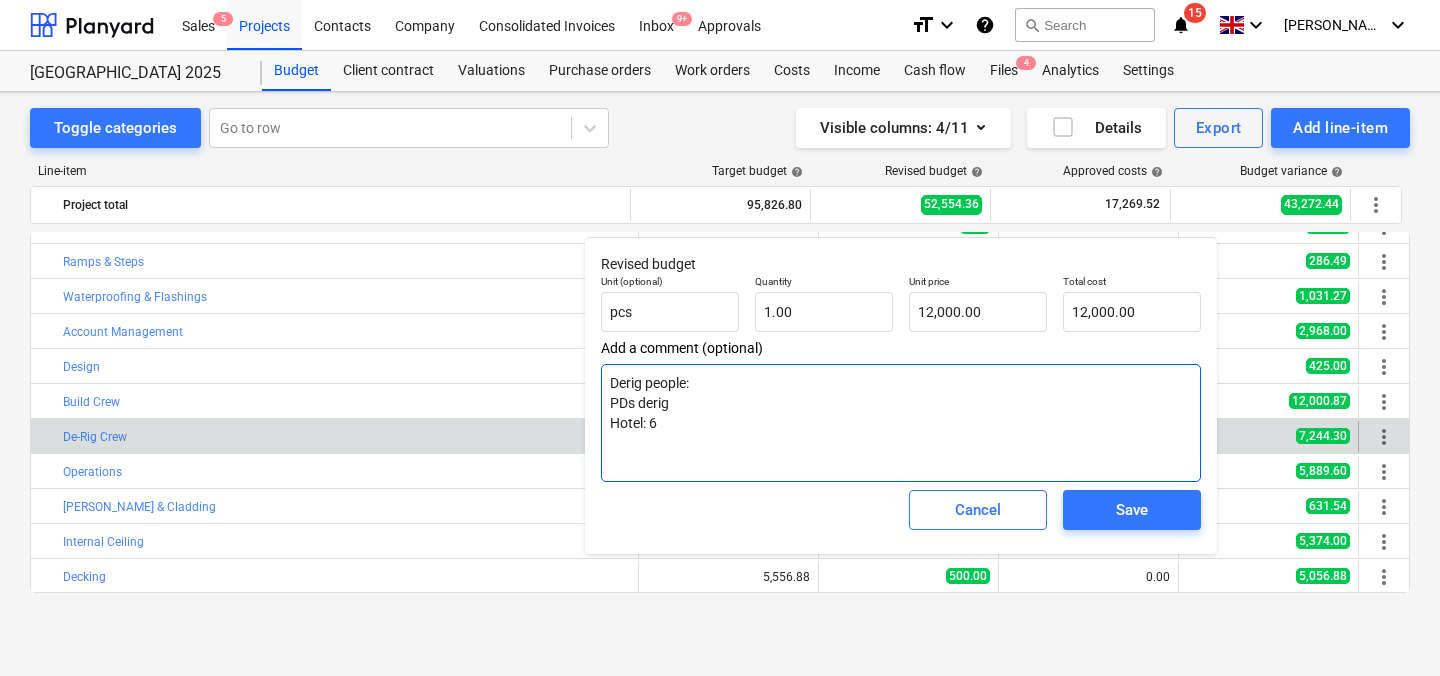 type on "x" 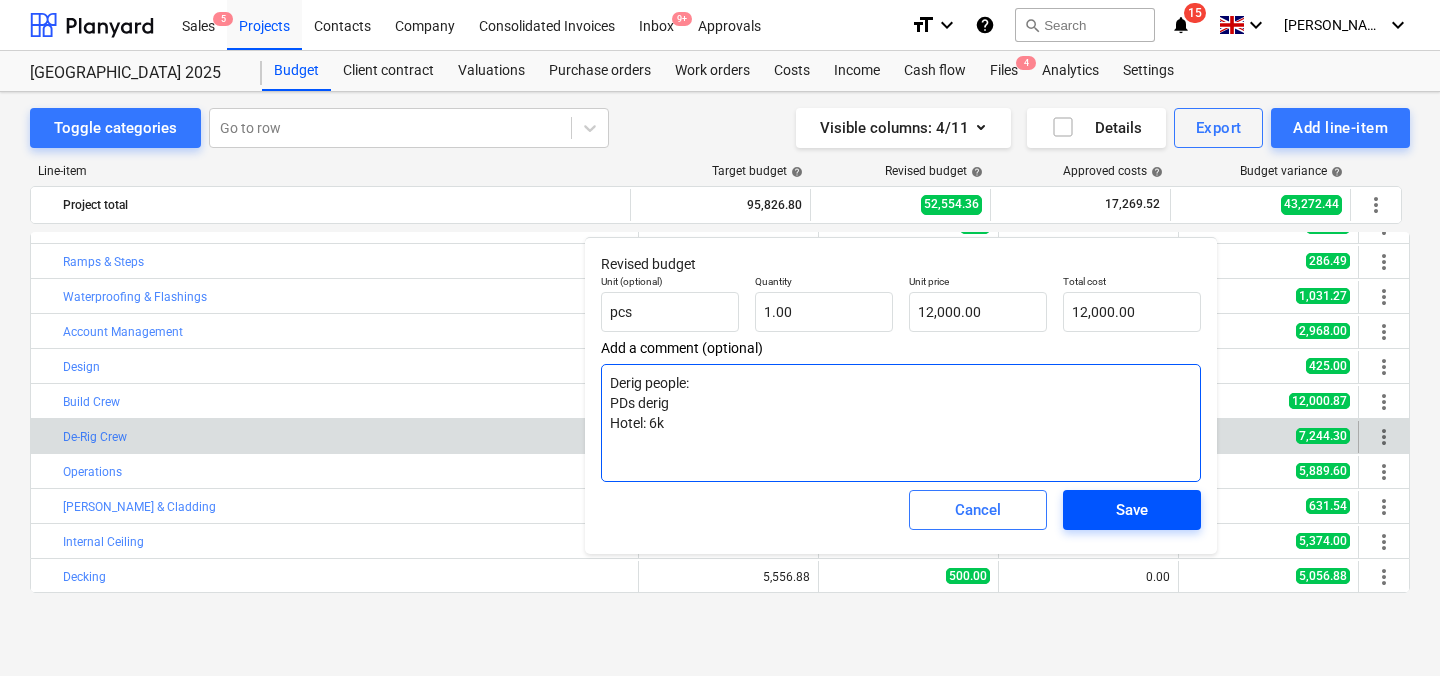 type on "Derig people:
PDs derig
Hotel: 6k" 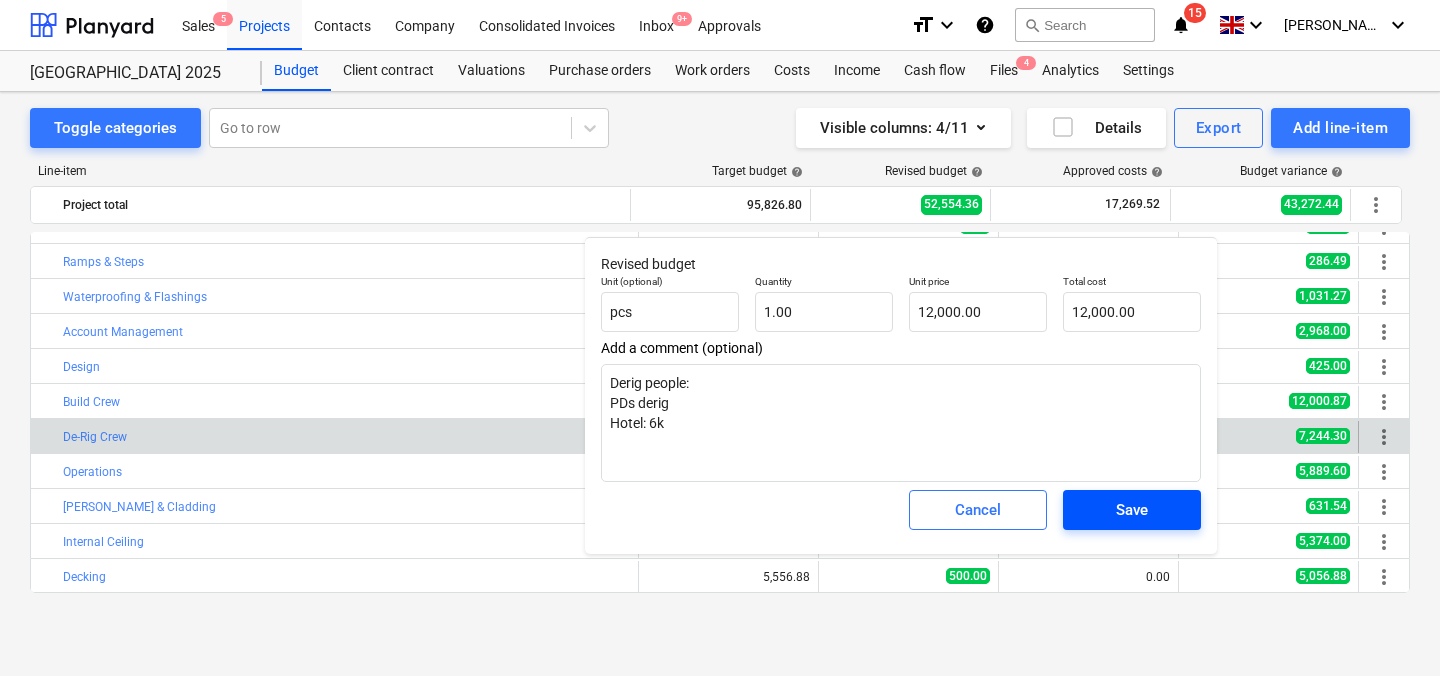 click on "Save" at bounding box center (1132, 510) 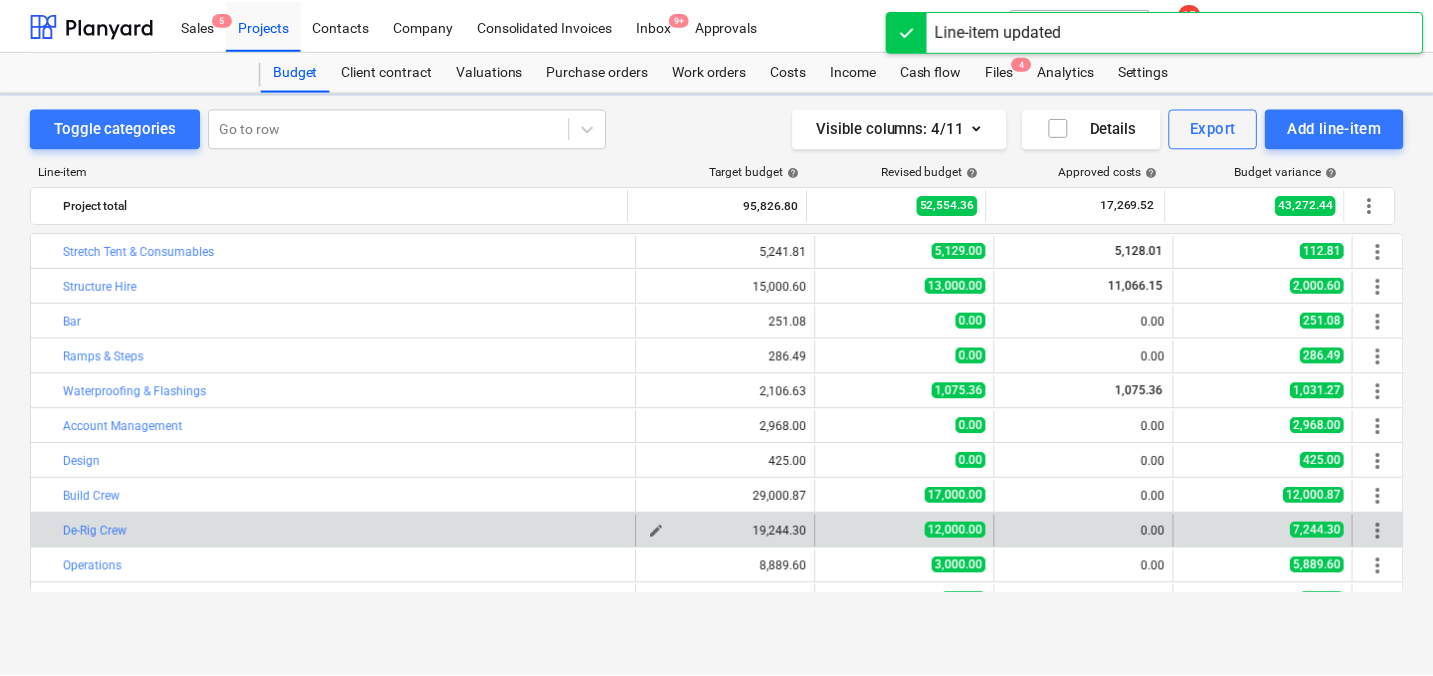 scroll, scrollTop: 94, scrollLeft: 0, axis: vertical 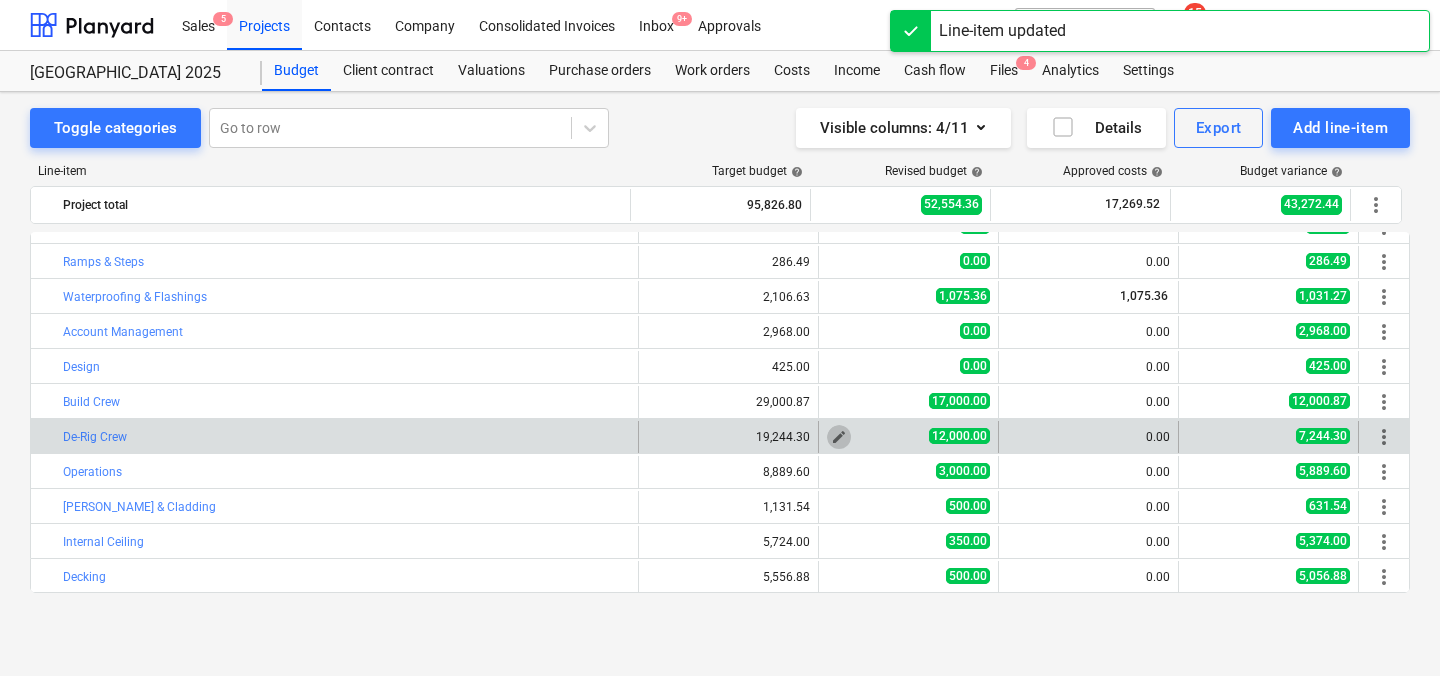 click on "edit" at bounding box center [839, 437] 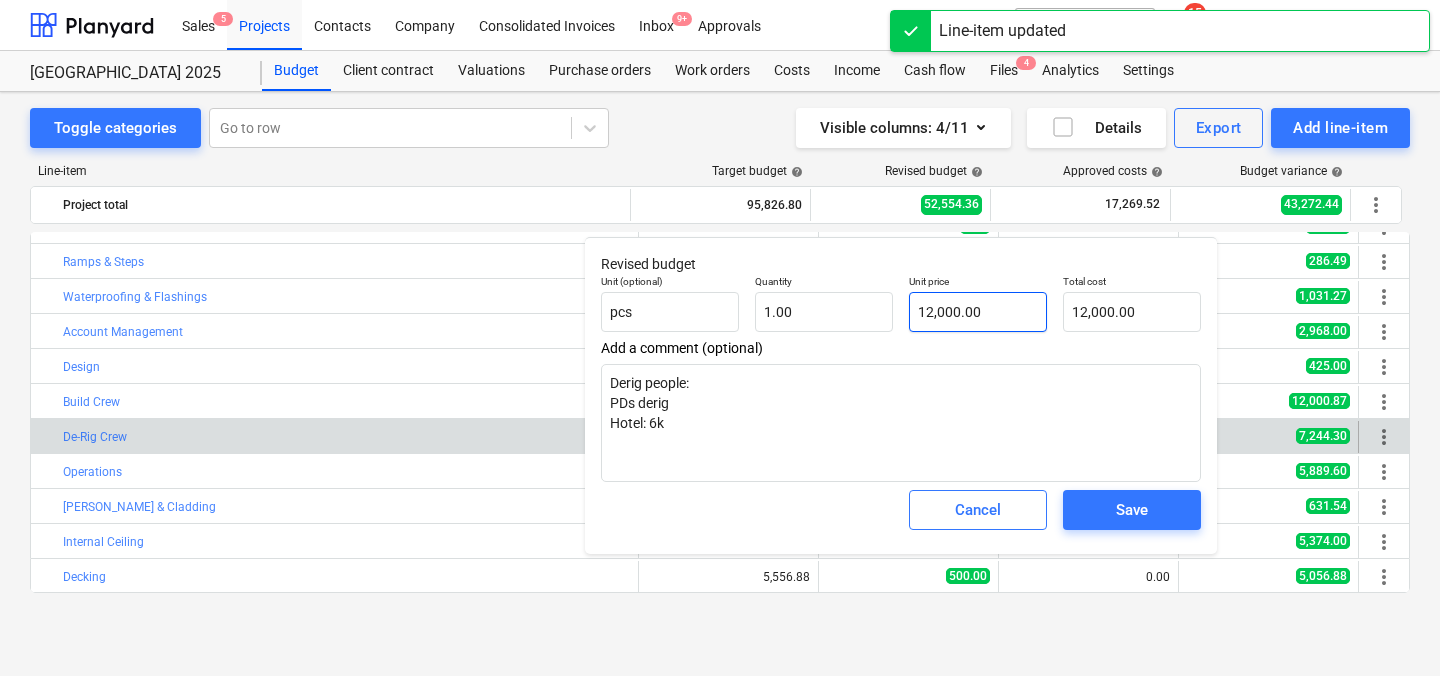 type on "12000" 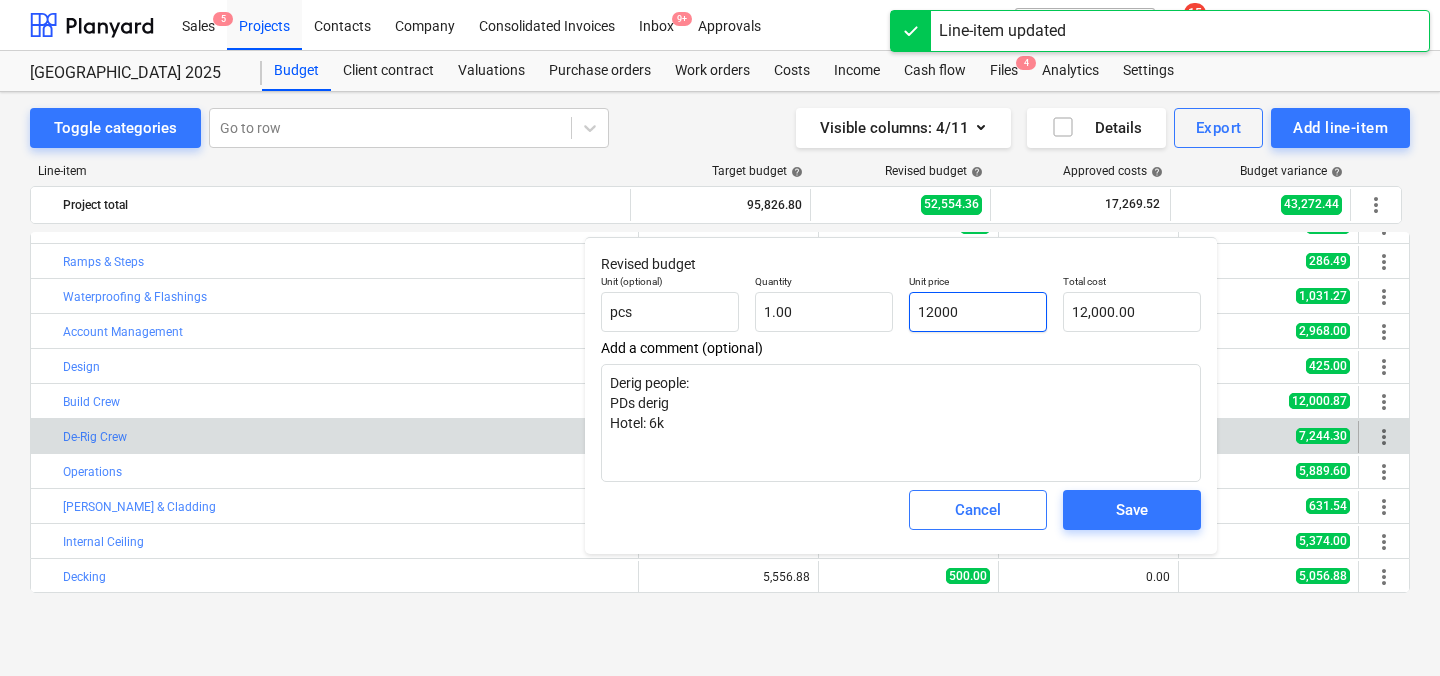 click on "12000" at bounding box center (978, 312) 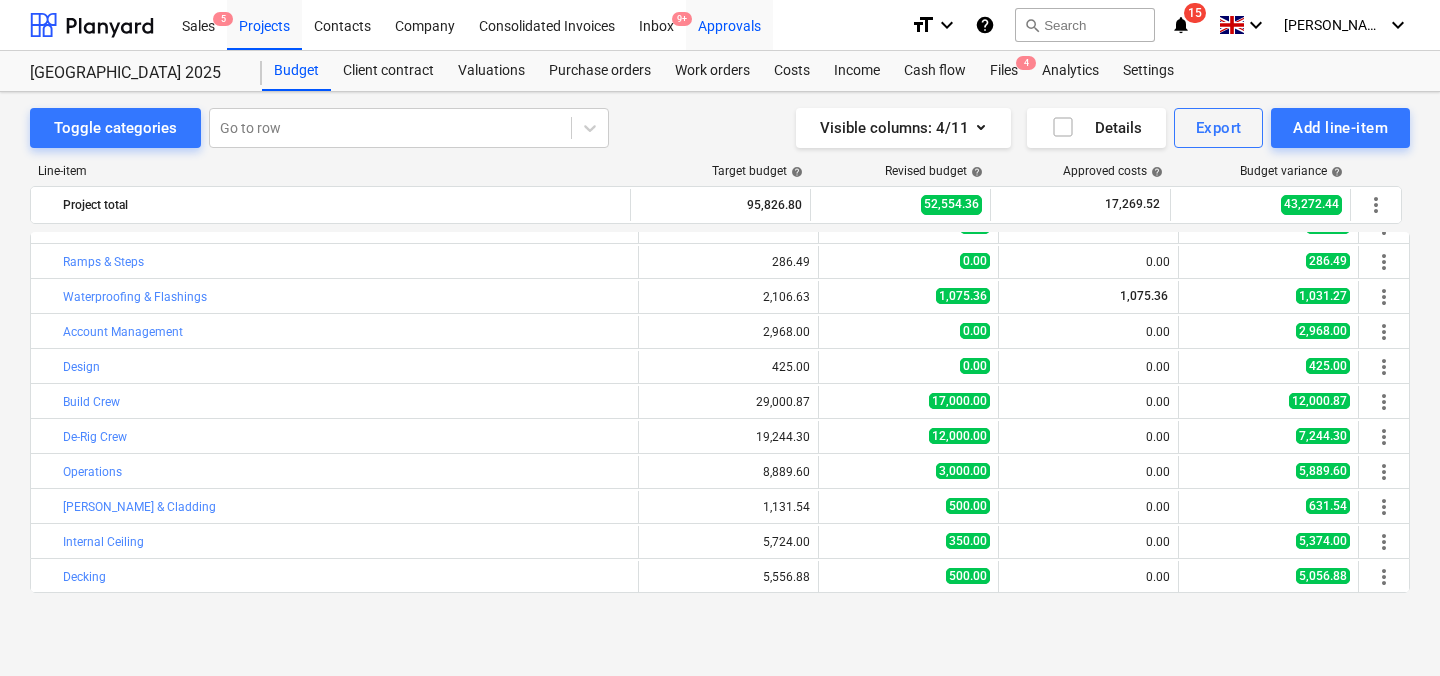 type on "x" 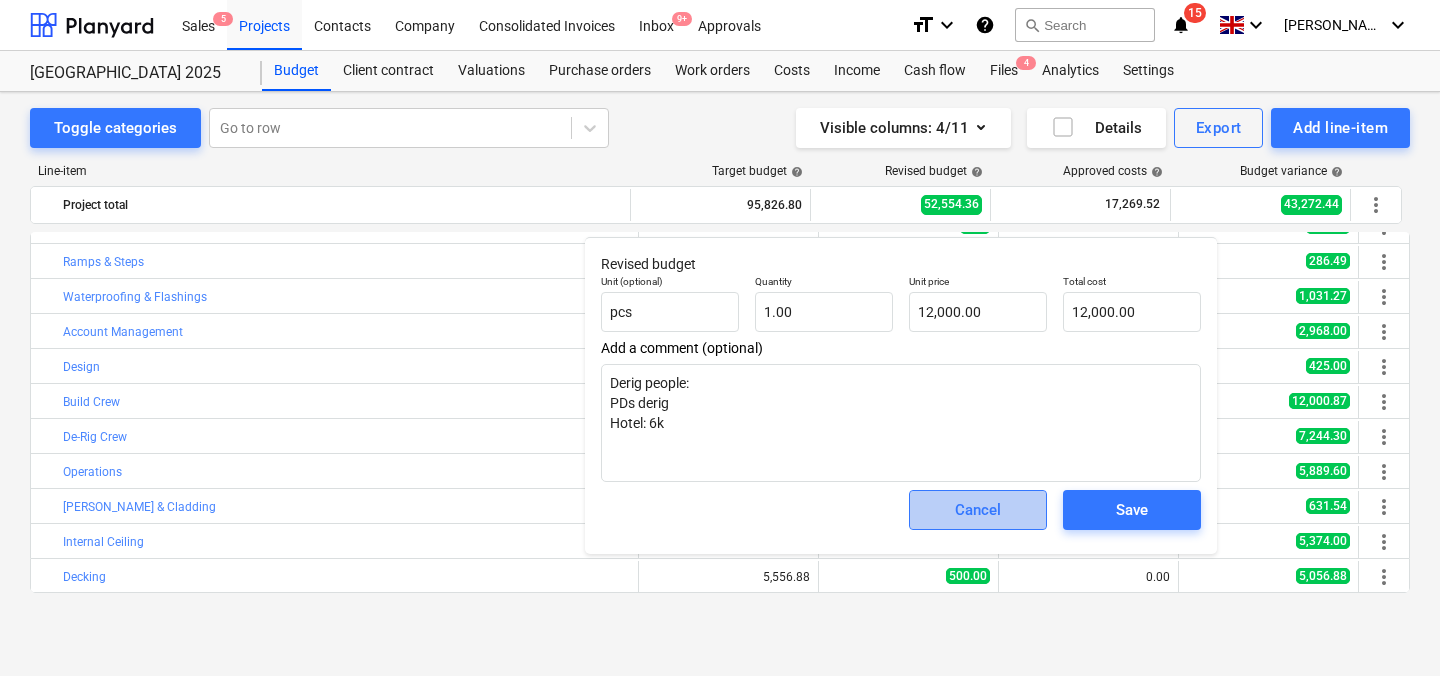 click on "Cancel" at bounding box center (978, 510) 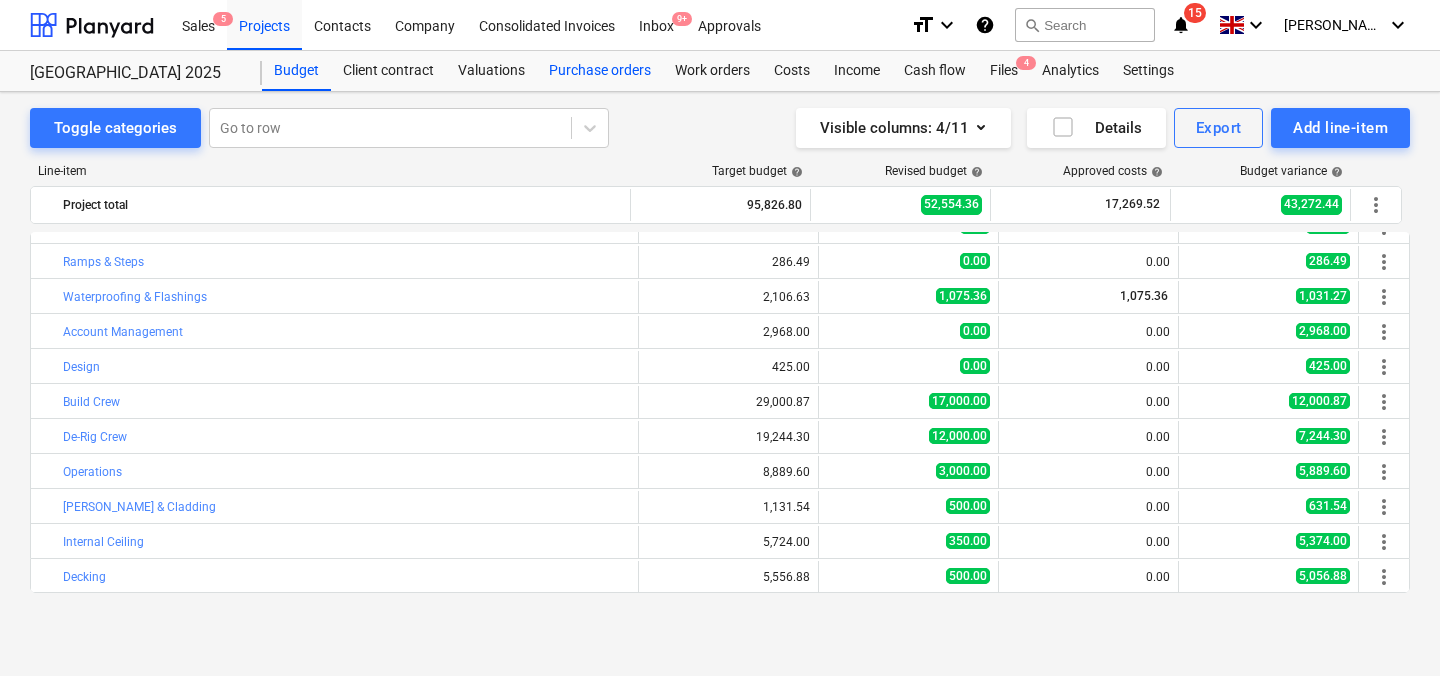 click on "Purchase orders" at bounding box center (600, 71) 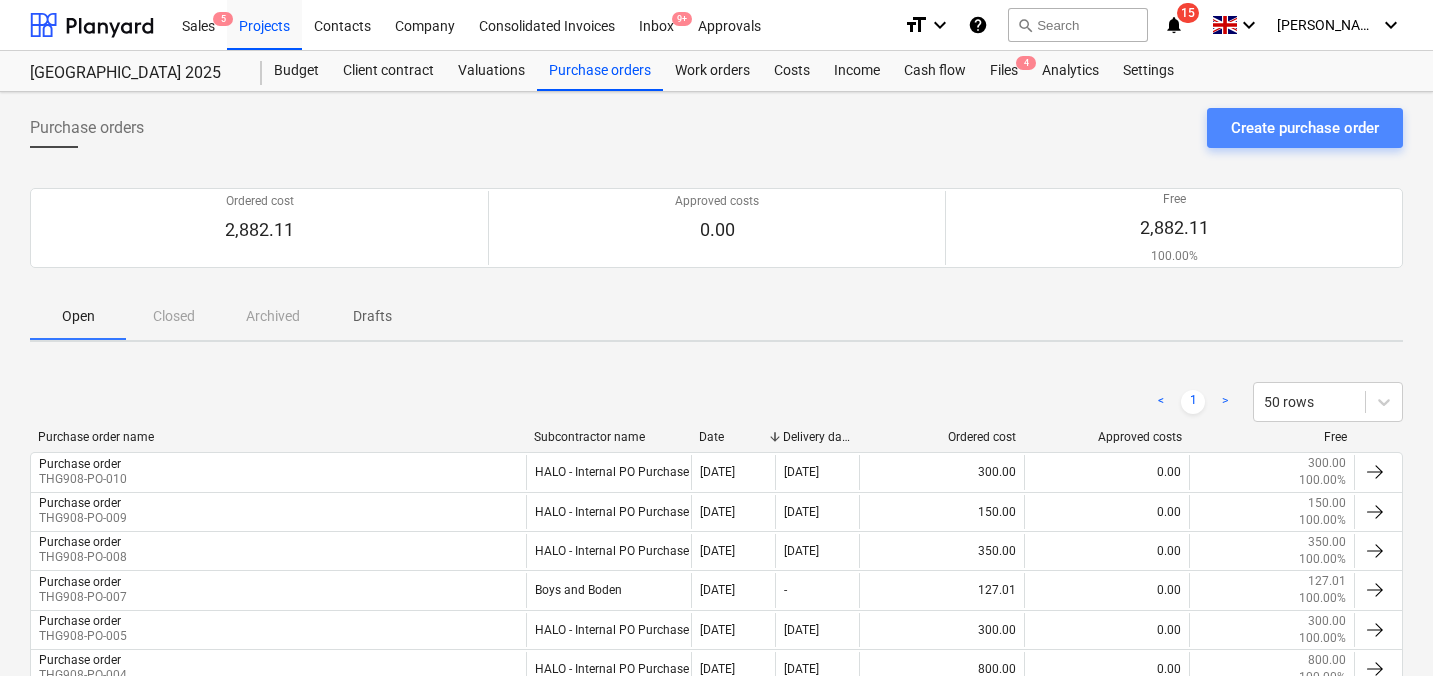 click on "Create purchase order" at bounding box center [1305, 128] 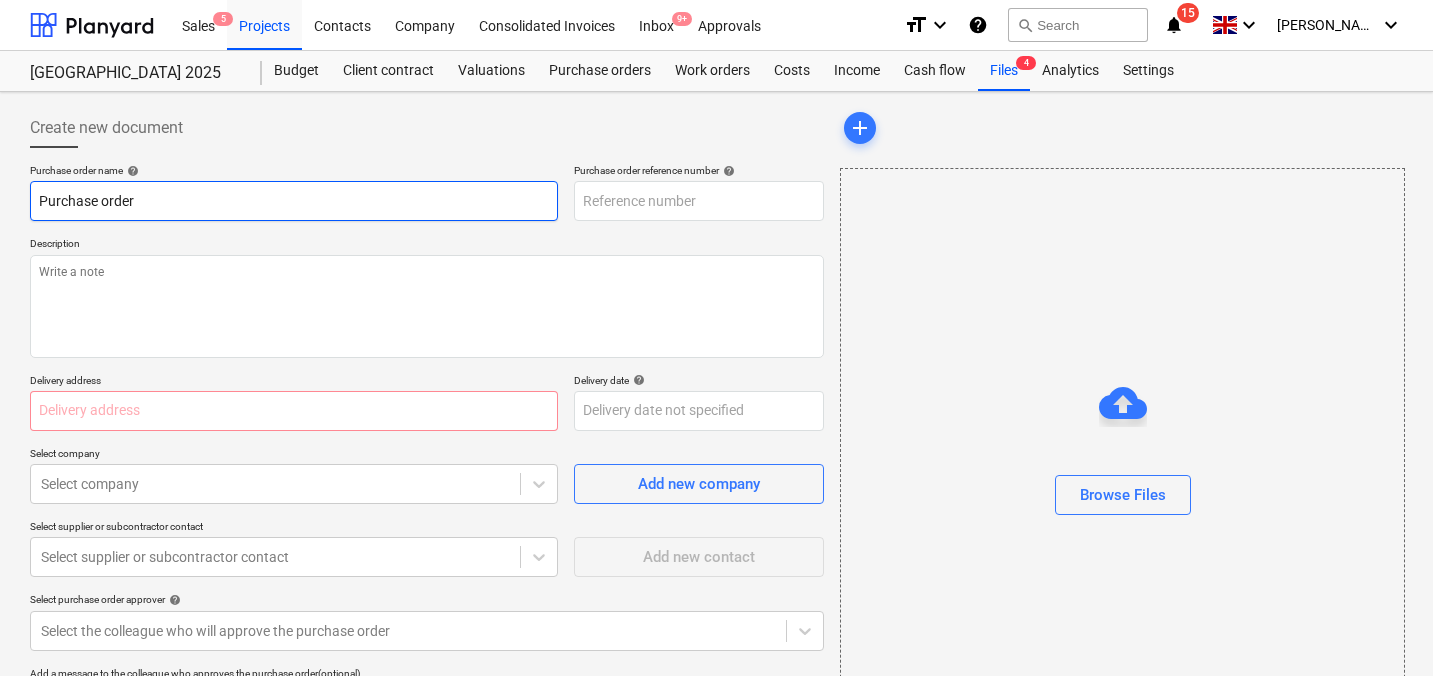 type on "x" 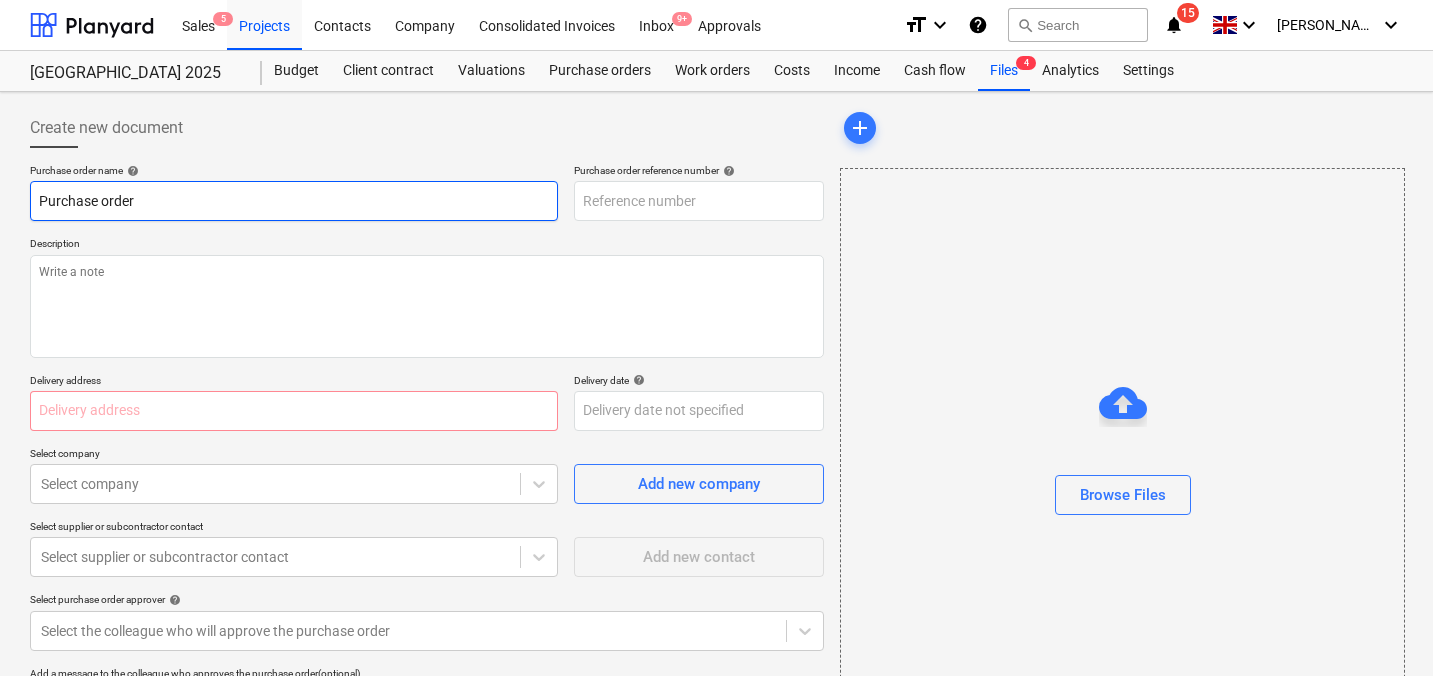 type on "THG908-PO-012" 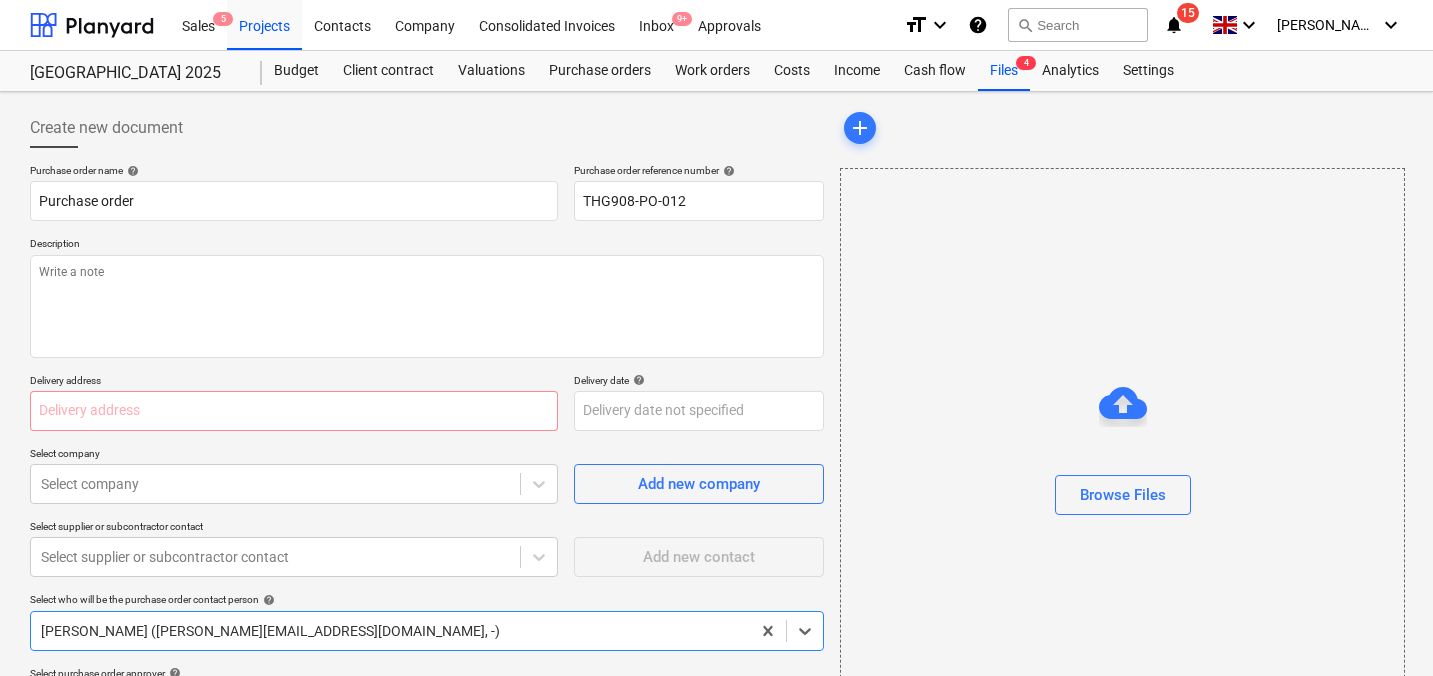 type on "x" 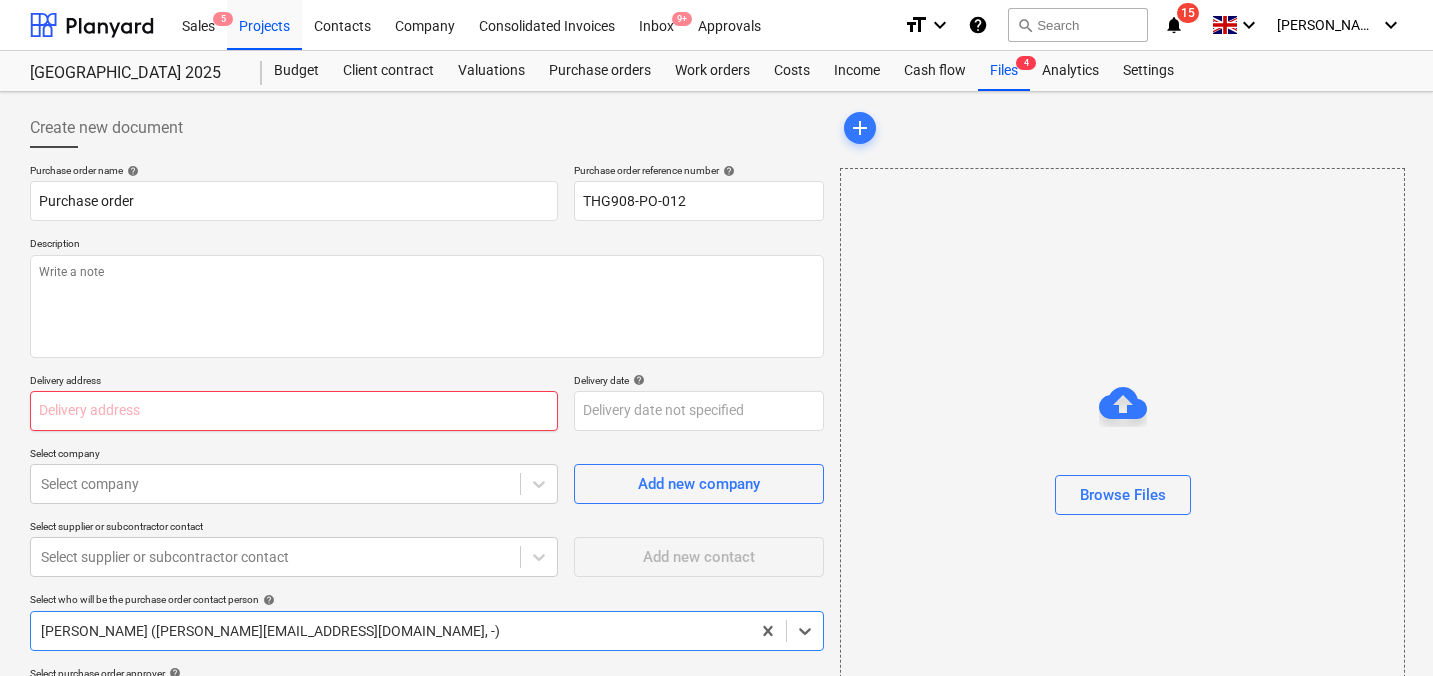 click at bounding box center [294, 411] 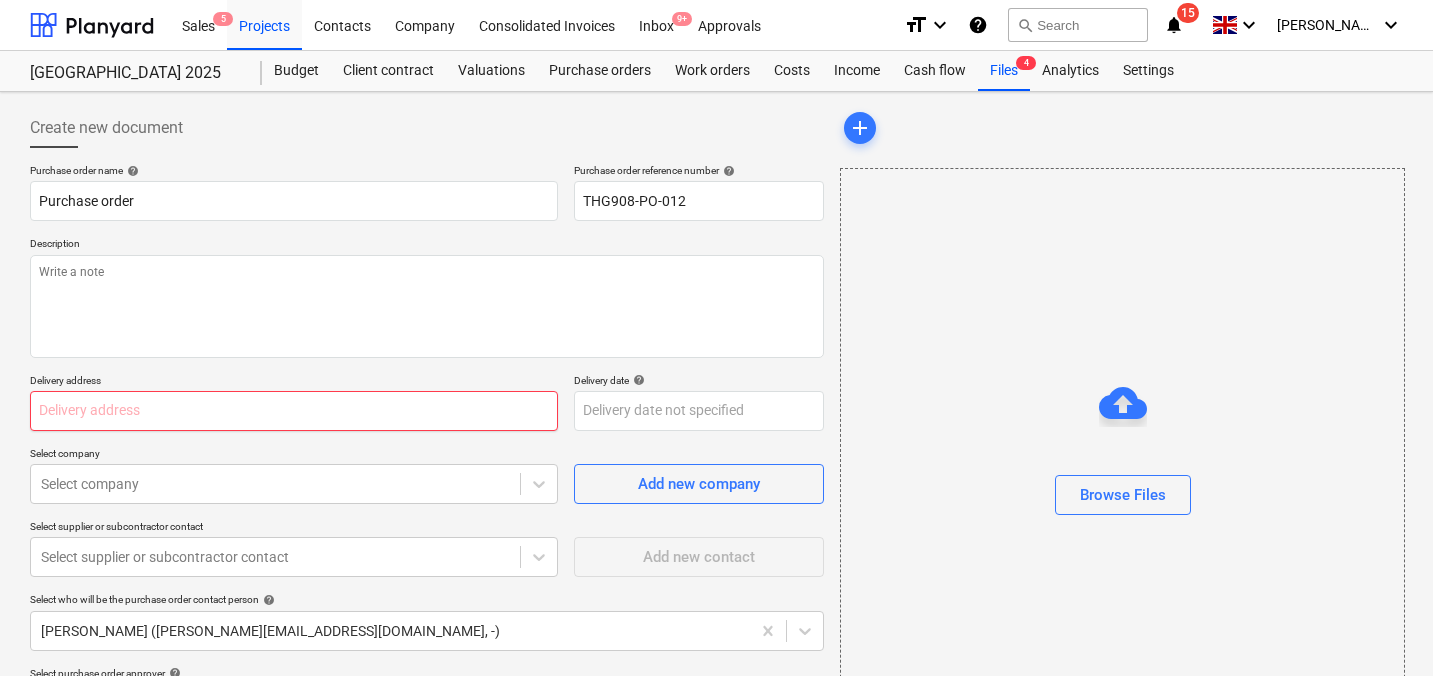 type on "FOUNDRY (218," 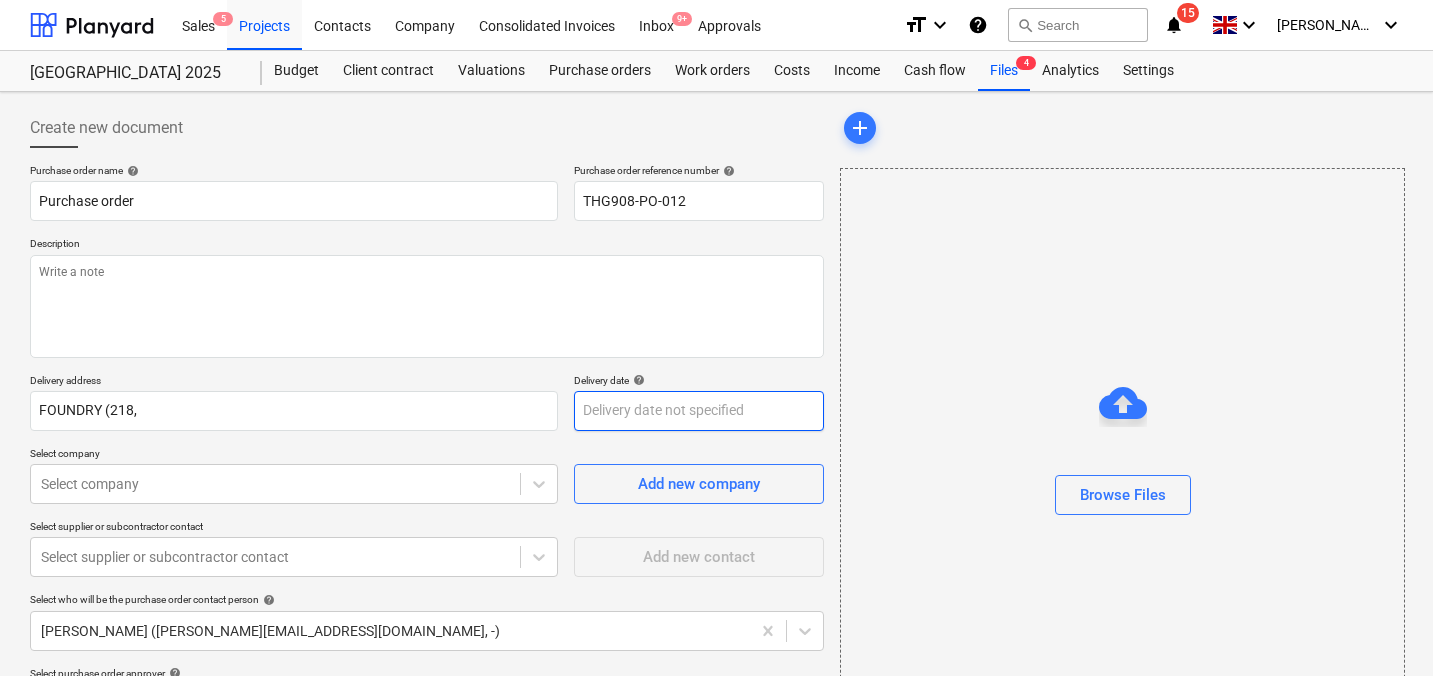 click on "Sales 5 Projects Contacts Company Consolidated Invoices Inbox 9+ Approvals format_size keyboard_arrow_down help search Search notifications 15 keyboard_arrow_down [PERSON_NAME] keyboard_arrow_down [GEOGRAPHIC_DATA] 2025 Budget Client contract Valuations Purchase orders Work orders Costs Income Cash flow Files 4 Analytics Settings Create new document Purchase order name help Purchase order Purchase order reference number help THG908-PO-012 Description Delivery address FOUNDRY (218, Delivery date help Press the down arrow key to interact with the calendar and
select a date. Press the question mark key to get the keyboard shortcuts for changing dates. Select company Select company Add new company Select supplier or subcontractor contact Select supplier or subcontractor contact Add new contact Select who will be the purchase order contact person help [PERSON_NAME] ([PERSON_NAME][EMAIL_ADDRESS][DOMAIN_NAME], -) Select purchase order approver help Select the colleague who will approve the purchase order  (optional) Clear Save" at bounding box center (716, 338) 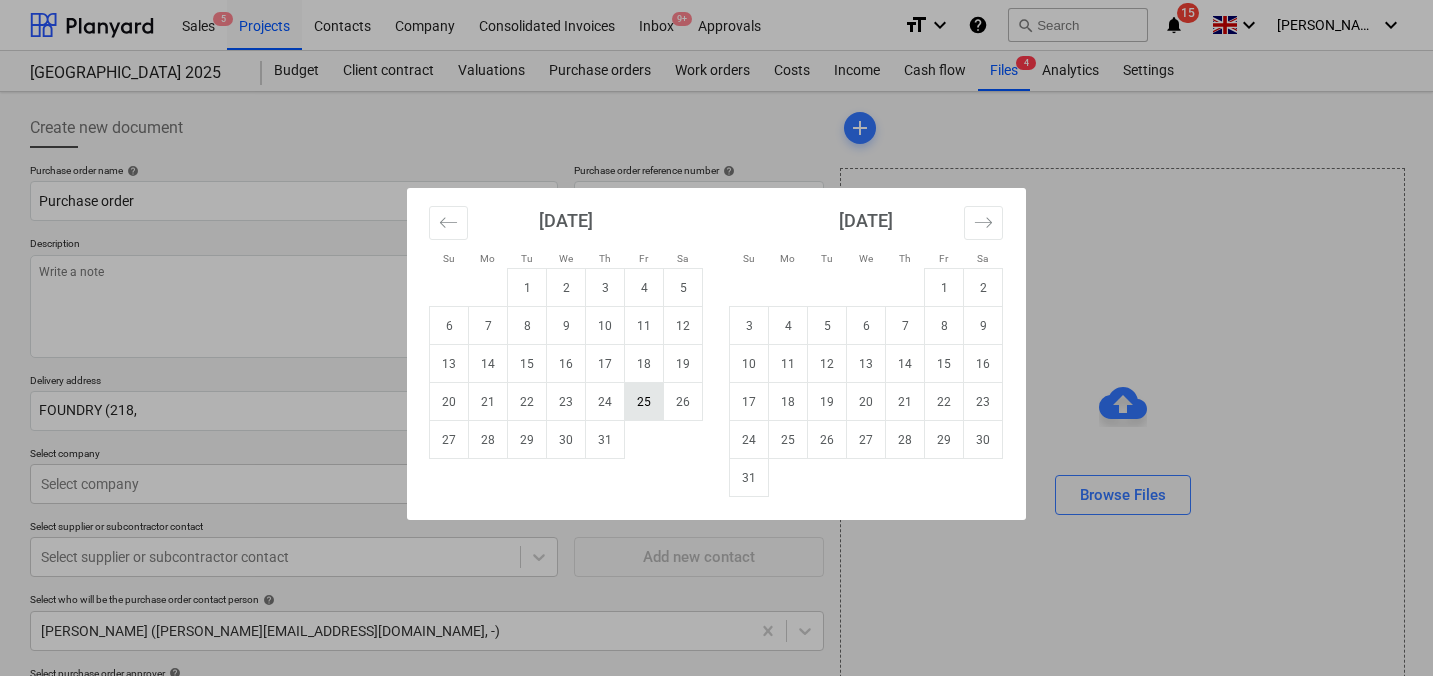click on "25" at bounding box center (644, 402) 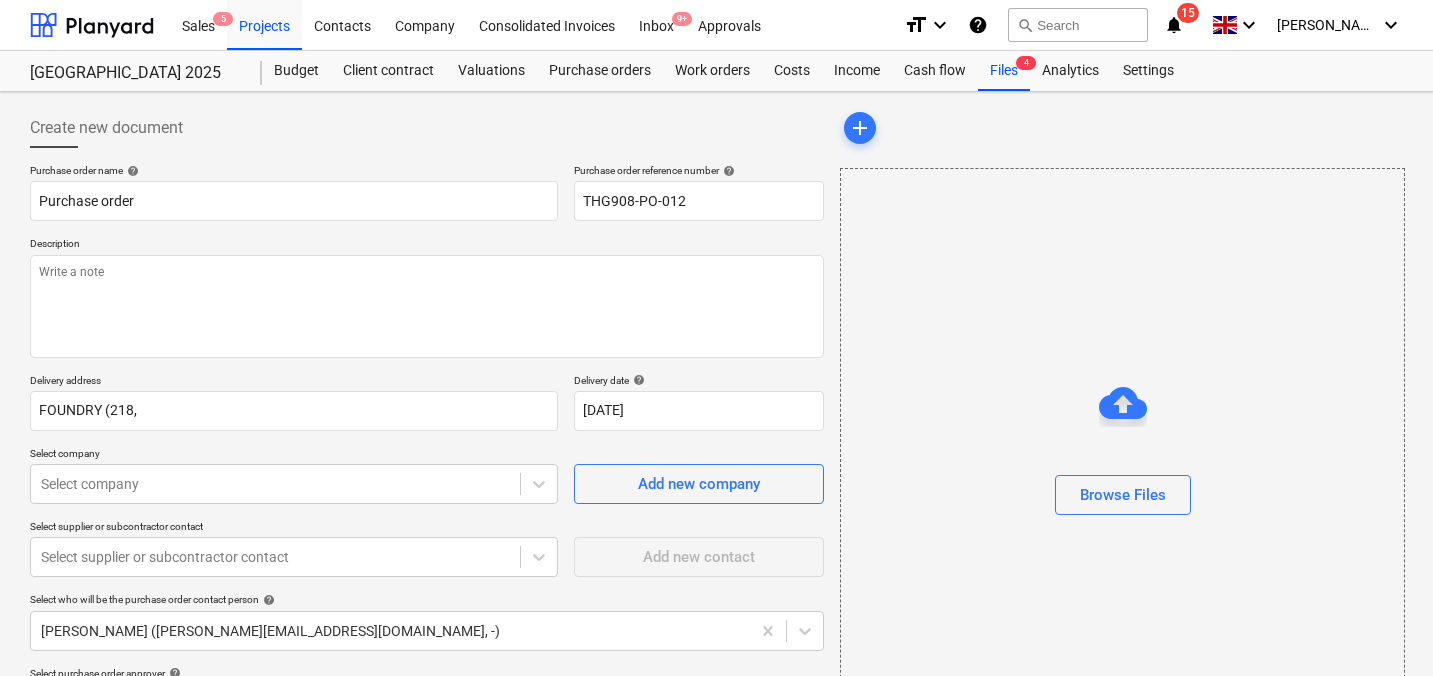 scroll, scrollTop: 159, scrollLeft: 0, axis: vertical 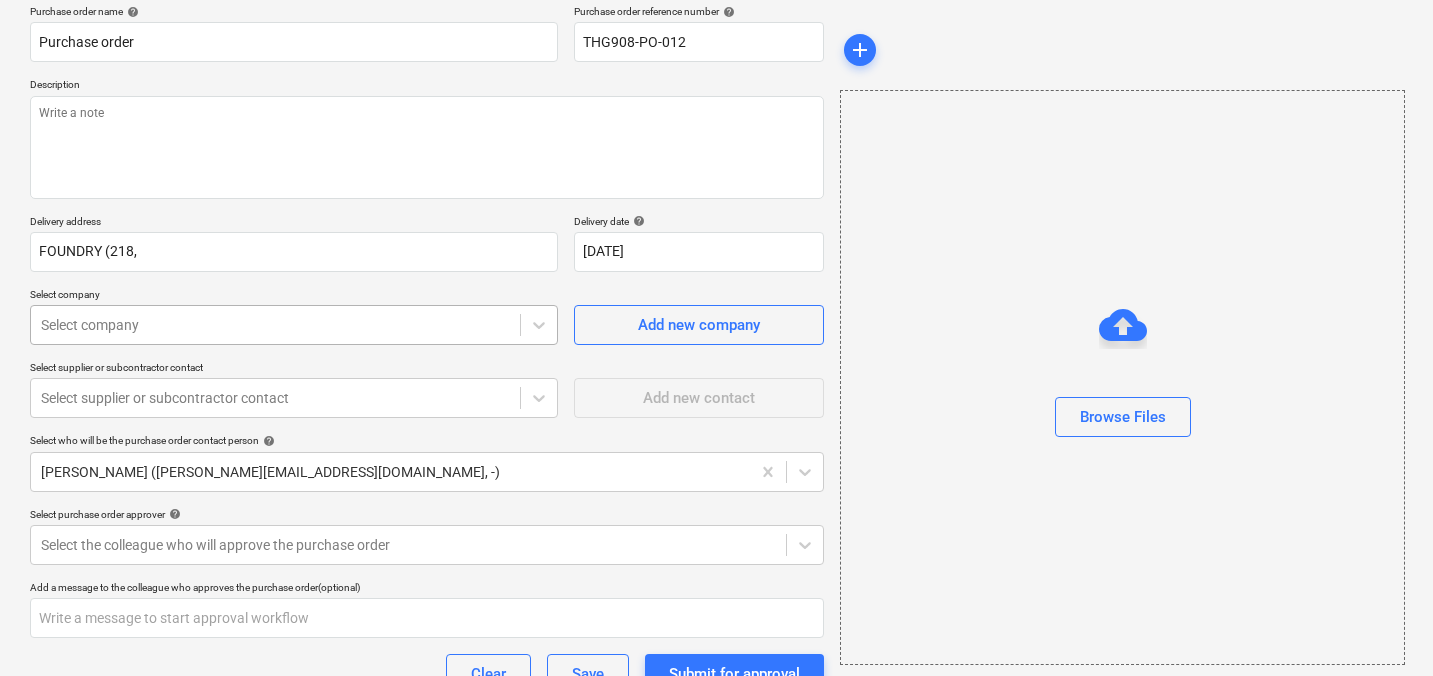 click at bounding box center [275, 325] 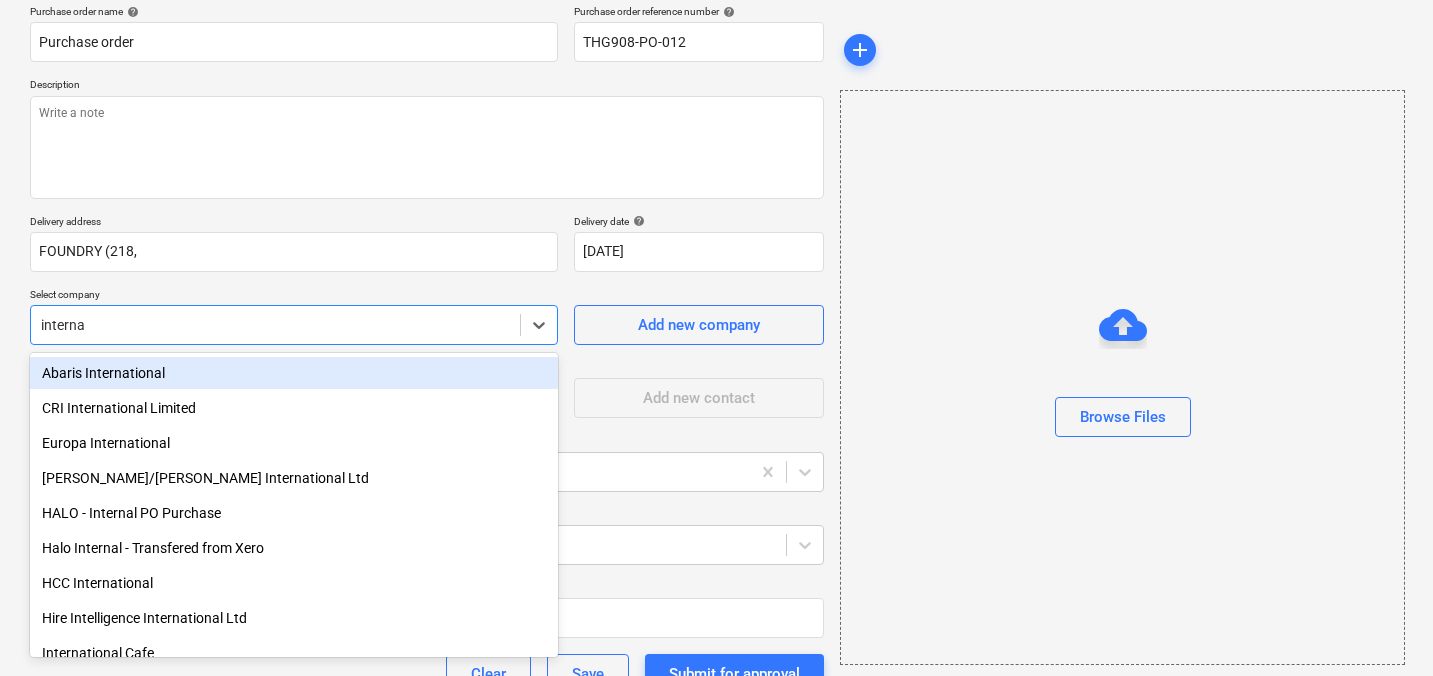 type on "internal" 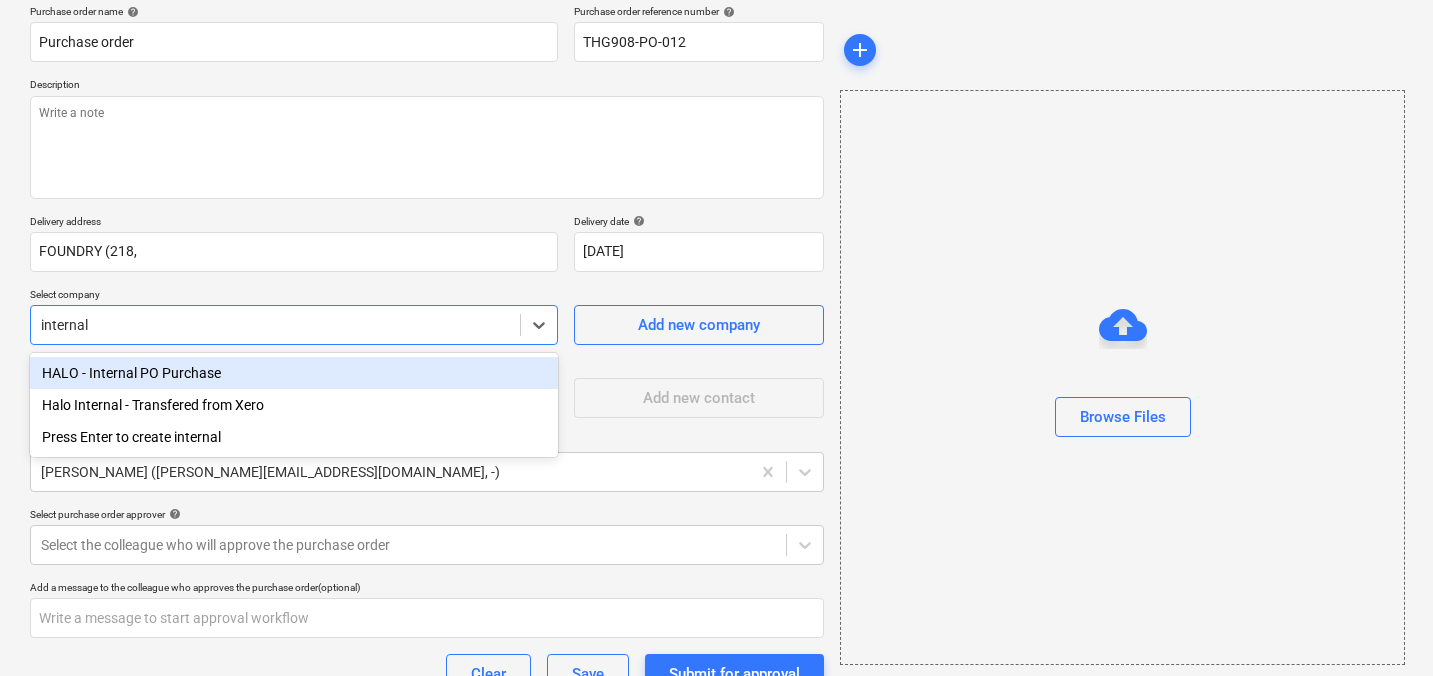 click on "HALO - Internal PO Purchase" at bounding box center [294, 373] 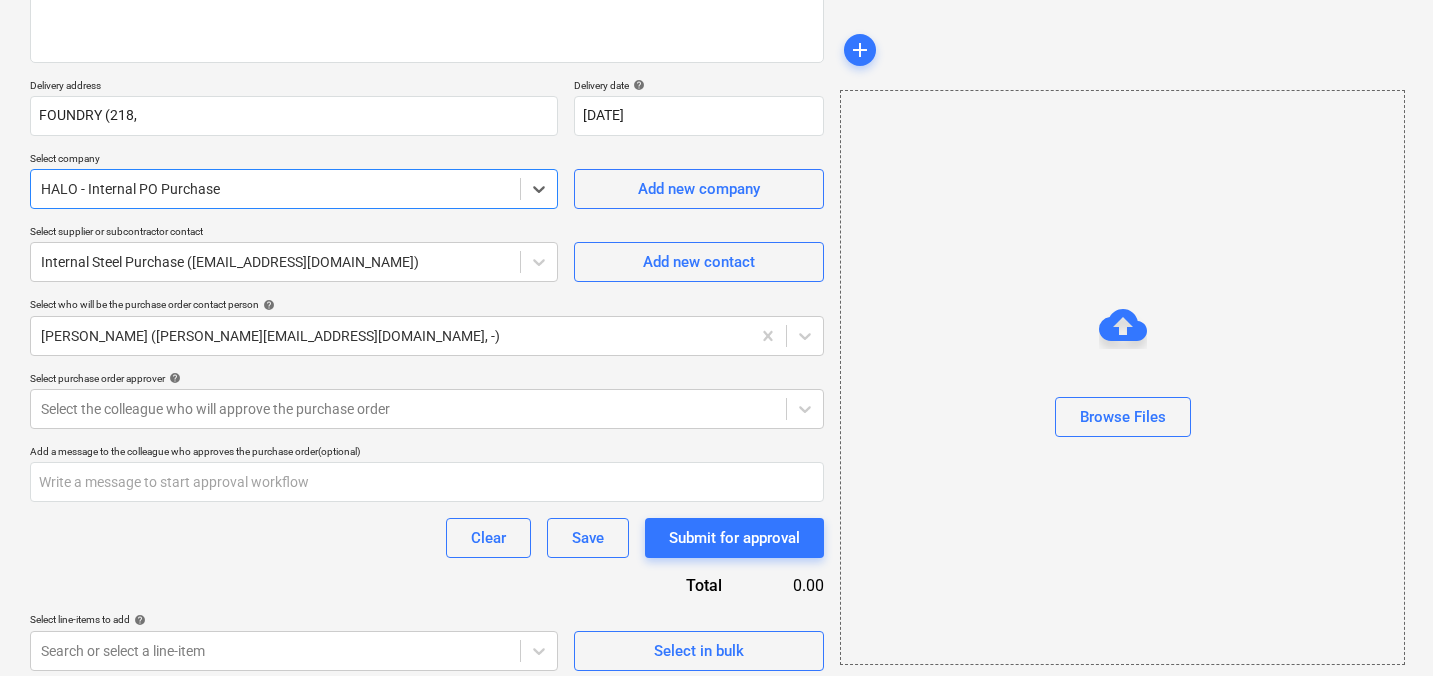 scroll, scrollTop: 299, scrollLeft: 0, axis: vertical 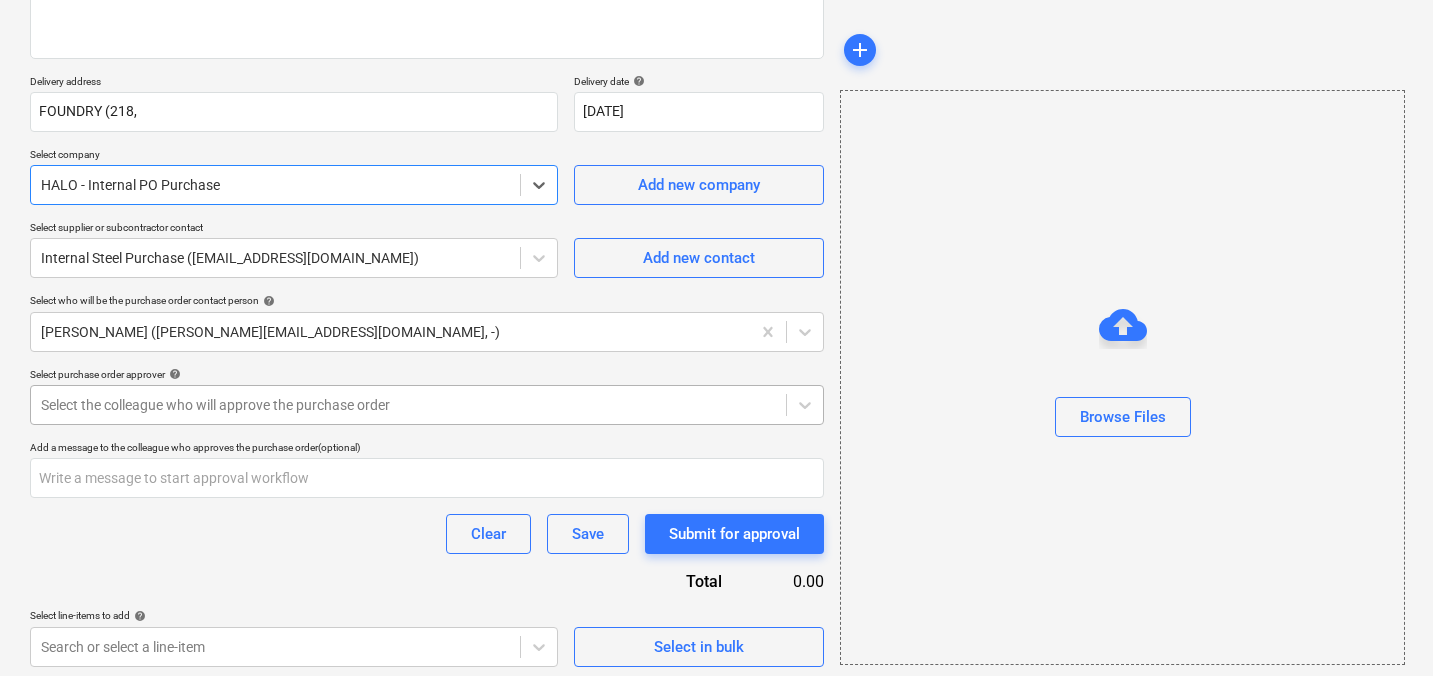 click at bounding box center [408, 405] 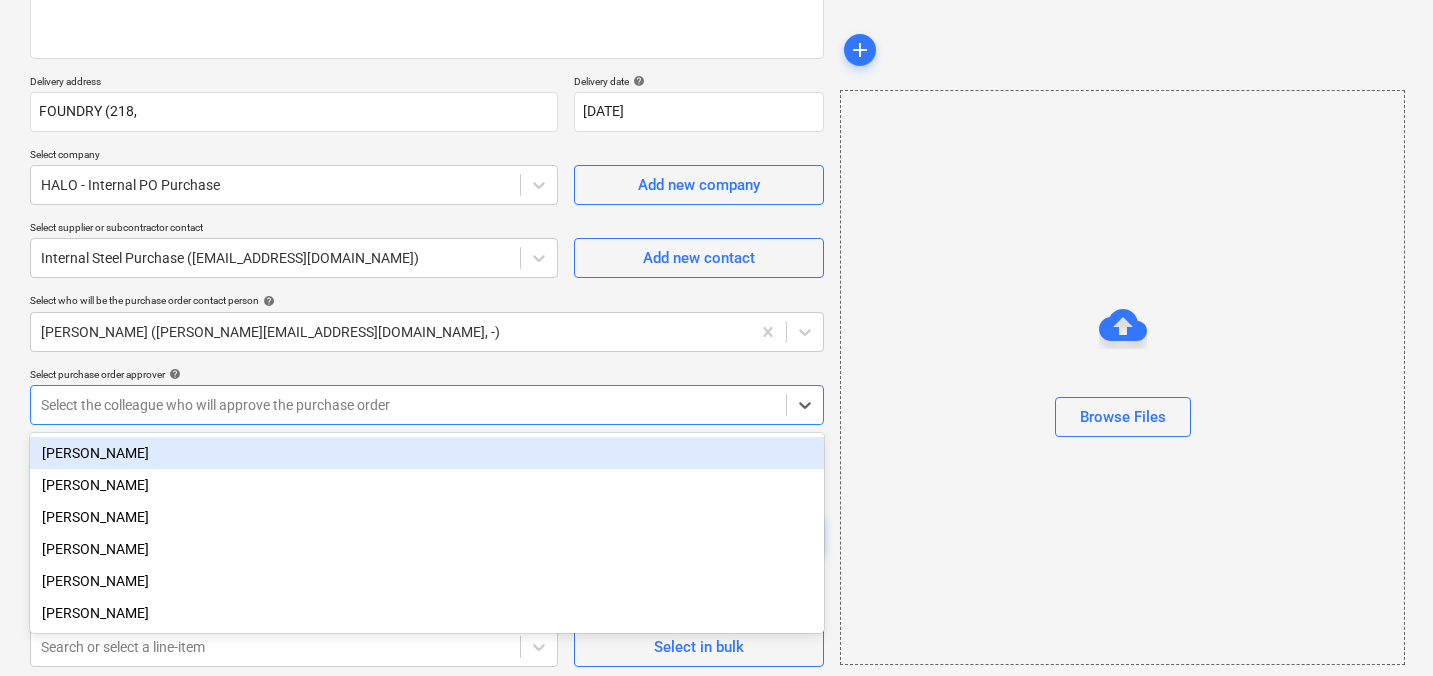 click on "[PERSON_NAME]" at bounding box center (427, 453) 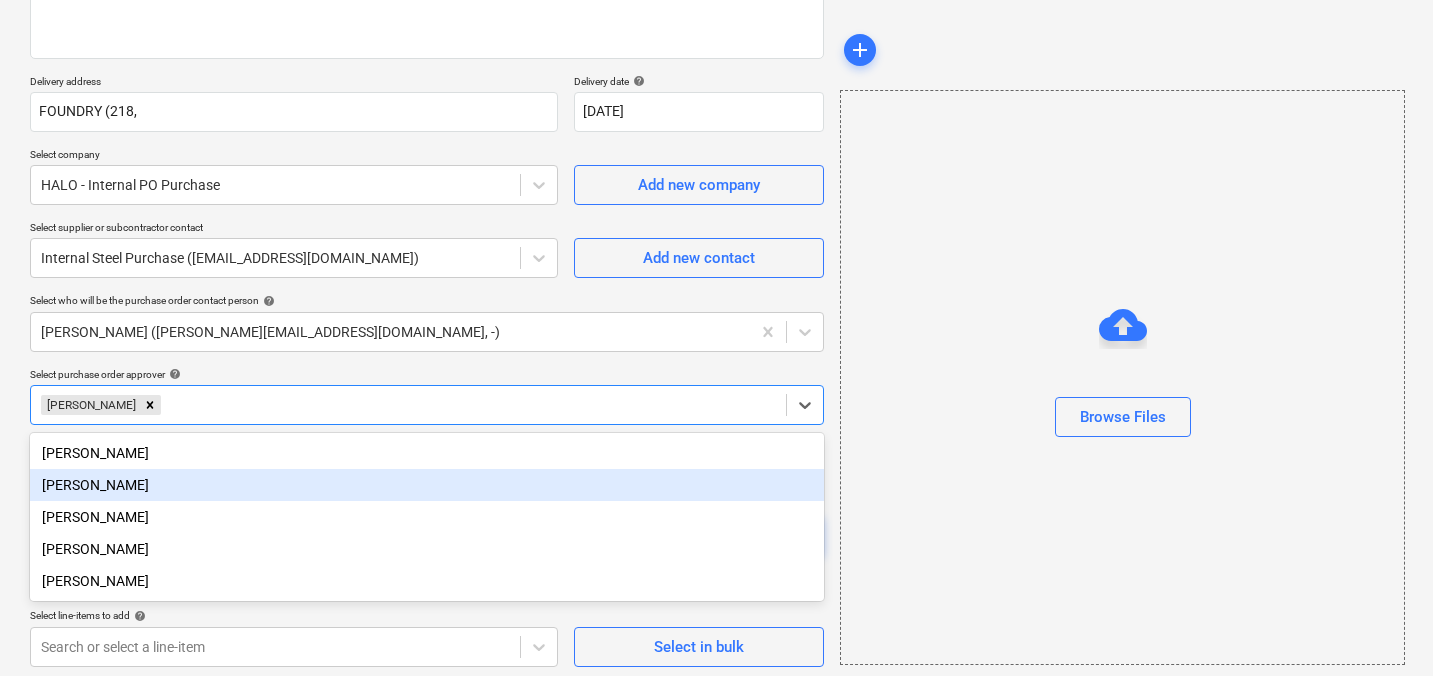click on "Create new document Purchase order name help Purchase order Purchase order reference number help THG908-PO-012 Description Delivery address FOUNDRY (218, Delivery date help [DATE] [DATE] Press the down arrow key to interact with the calendar and
select a date. Press the question mark key to get the keyboard shortcuts for changing dates. Select company HALO - Internal PO Purchase   Add new company Select supplier or subcontractor contact Internal  Steel Purchase ([EMAIL_ADDRESS][DOMAIN_NAME]) Add new contact Select who will be the purchase order contact person help [PERSON_NAME] ([PERSON_NAME][EMAIL_ADDRESS][DOMAIN_NAME], -) Select purchase order approver help option [PERSON_NAME], selected. option [PERSON_NAME] focused, 2 of 5. 5 results available. Use Up and Down to choose options, press Enter to select the currently focused option, press Escape to exit the menu, press Tab to select the option and exit the menu. [PERSON_NAME] Add a message to the colleague who approves the purchase order  (optional) Clear Save" at bounding box center (716, 238) 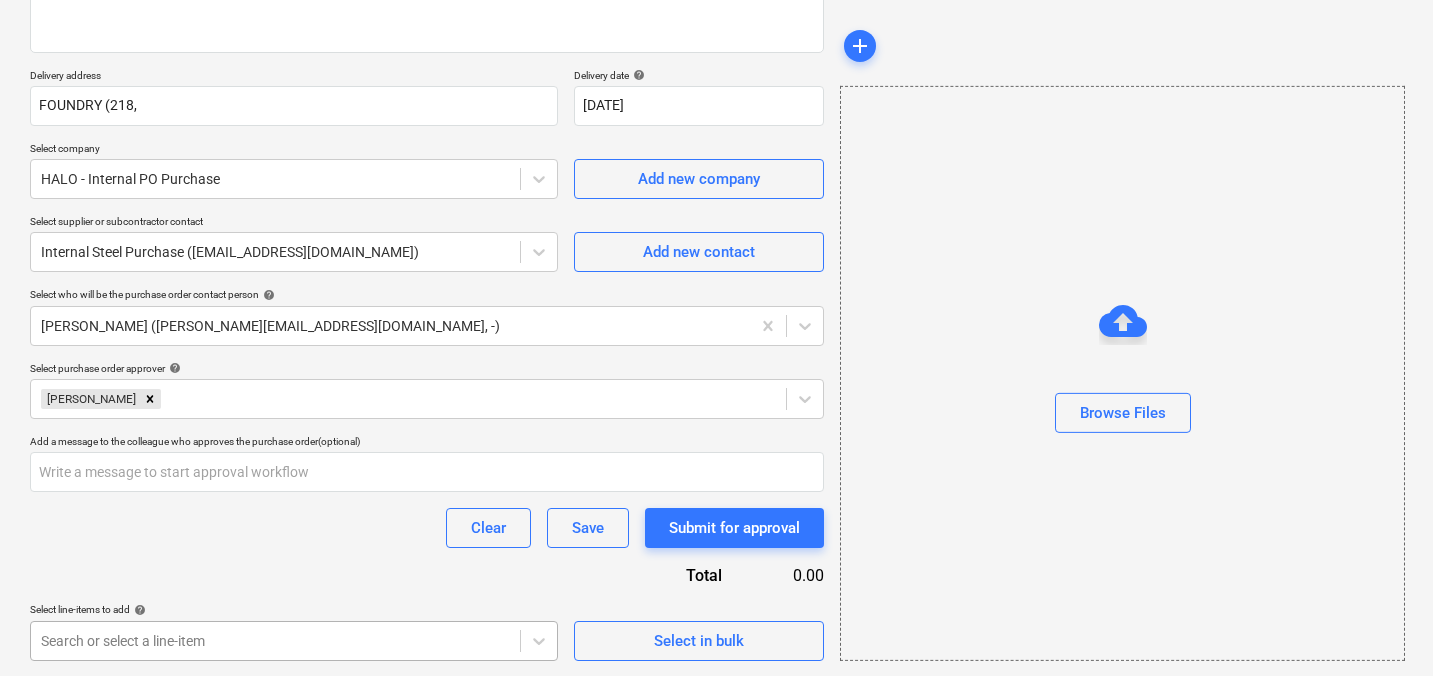 scroll, scrollTop: 597, scrollLeft: 0, axis: vertical 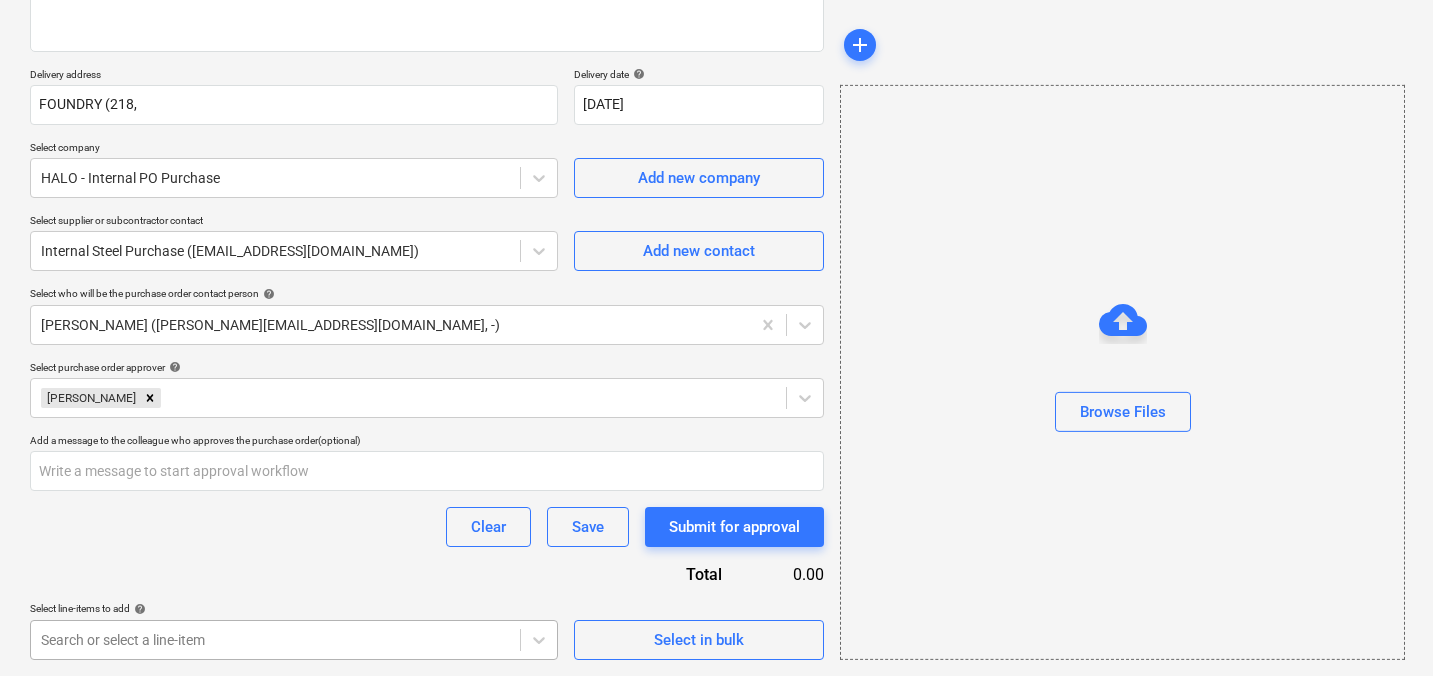 click on "Sales 5 Projects Contacts Company Consolidated Invoices Inbox 9+ Approvals format_size keyboard_arrow_down help search Search notifications 15 keyboard_arrow_down [PERSON_NAME] keyboard_arrow_down [GEOGRAPHIC_DATA] 2025 Budget Client contract Valuations Purchase orders Work orders Costs Income Cash flow Files 4 Analytics Settings Create new document Purchase order name help Purchase order Purchase order reference number help THG908-PO-012 Description Delivery address FOUNDRY (218, Delivery date help [DATE] [DATE] Press the down arrow key to interact with the calendar and
select a date. Press the question mark key to get the keyboard shortcuts for changing dates. Select company HALO - Internal PO Purchase   Add new company Select supplier or subcontractor contact Internal  Steel Purchase ([EMAIL_ADDRESS][DOMAIN_NAME]) Add new contact Select who will be the purchase order contact person help [PERSON_NAME] ([PERSON_NAME][EMAIL_ADDRESS][DOMAIN_NAME], -) Select purchase order approver help [PERSON_NAME] Clear" at bounding box center (716, 32) 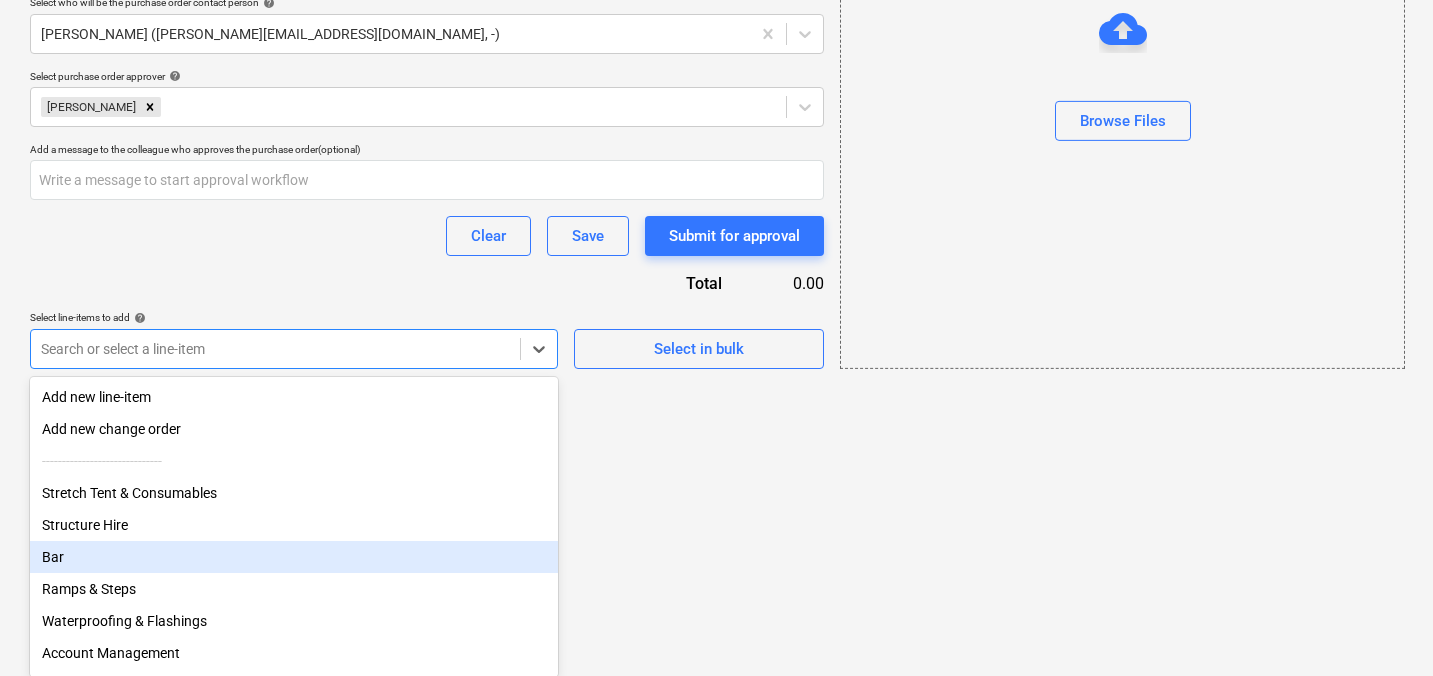 scroll, scrollTop: 180, scrollLeft: 0, axis: vertical 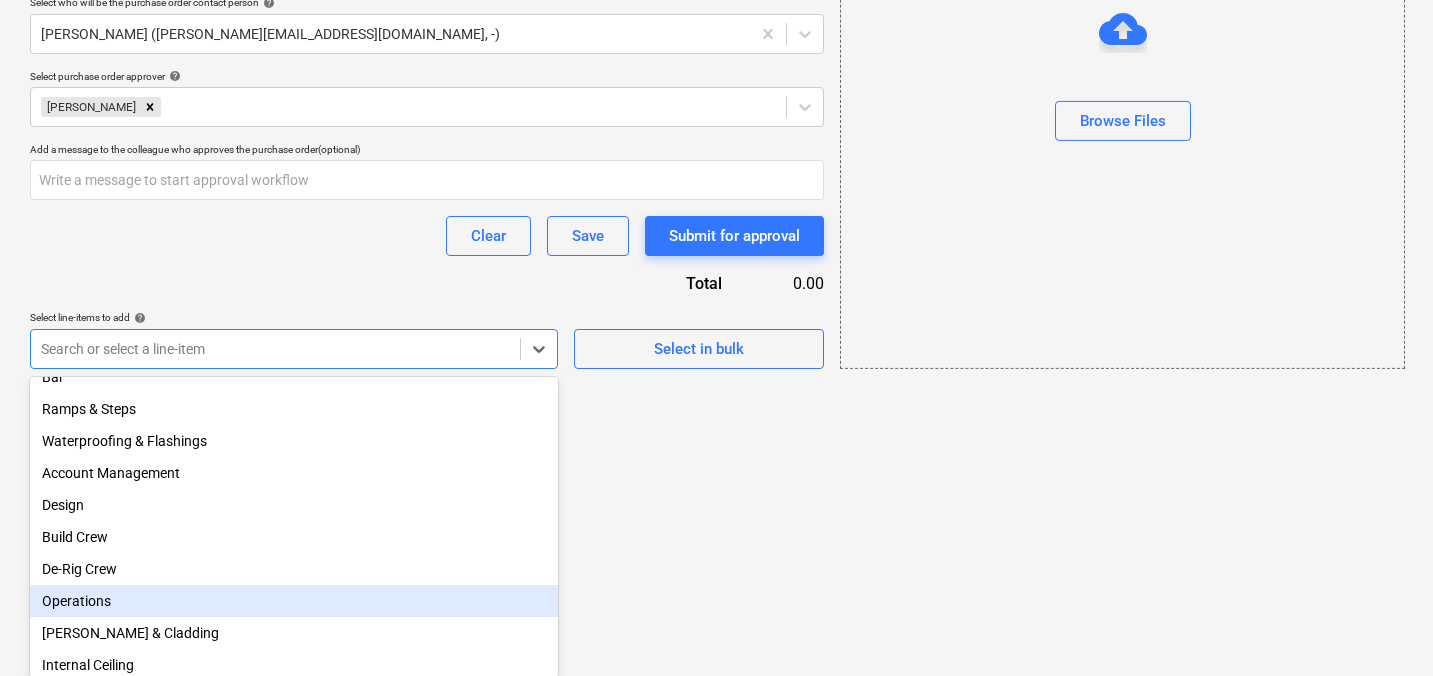 drag, startPoint x: 157, startPoint y: 555, endPoint x: 138, endPoint y: 596, distance: 45.188496 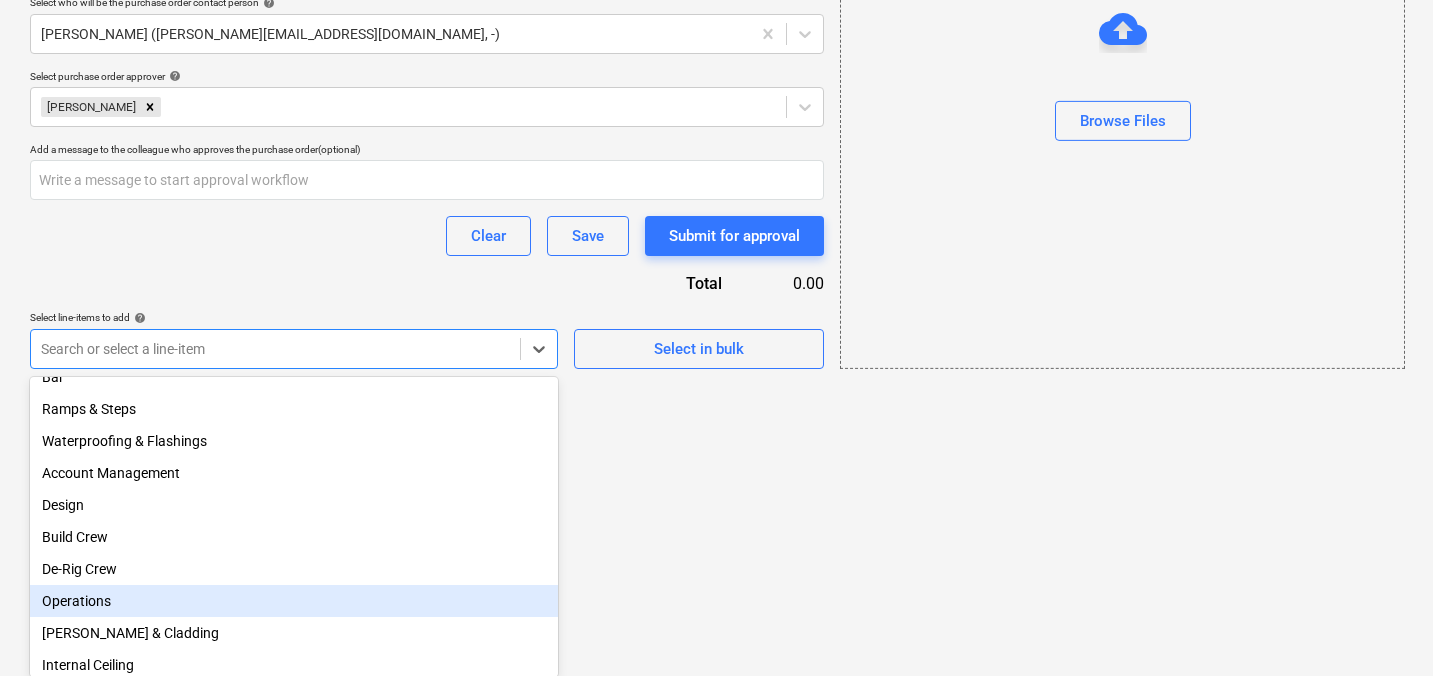 click on "Add new line-item Add new change order ------------------------------   Stretch Tent & Consumables   Structure Hire   Bar   Ramps & Steps   Waterproofing & Flashings   Account Management   Design   Build Crew   De-Rig Crew   Operations   [PERSON_NAME] & Cladding   Internal Ceiling   Decking" at bounding box center (294, 527) 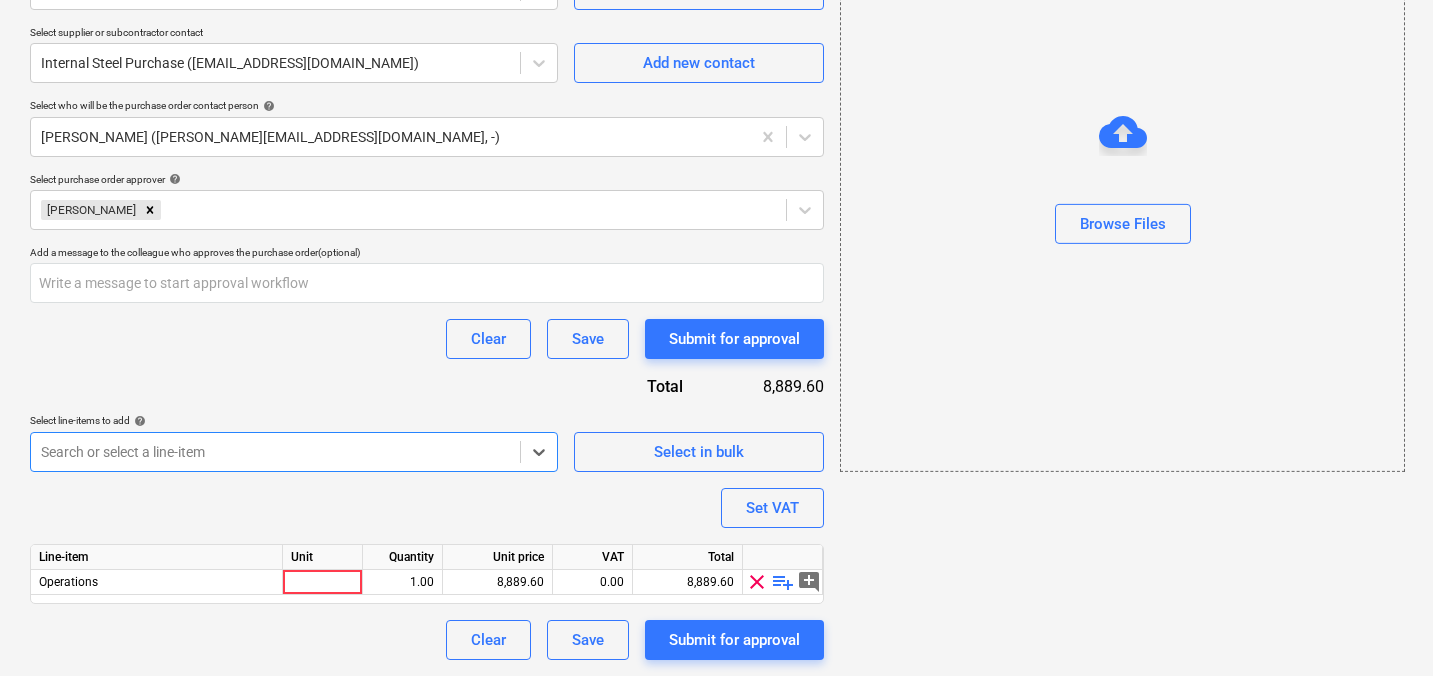 scroll, scrollTop: 493, scrollLeft: 0, axis: vertical 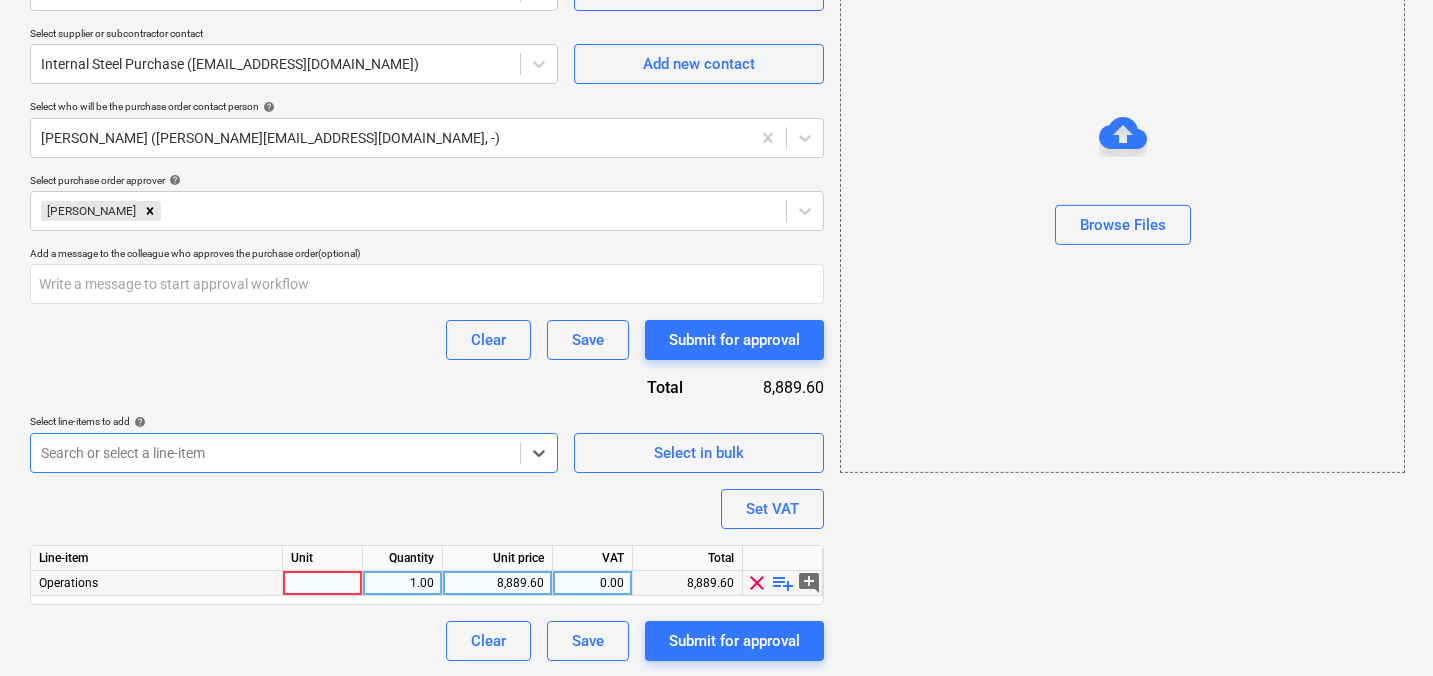 click at bounding box center (323, 583) 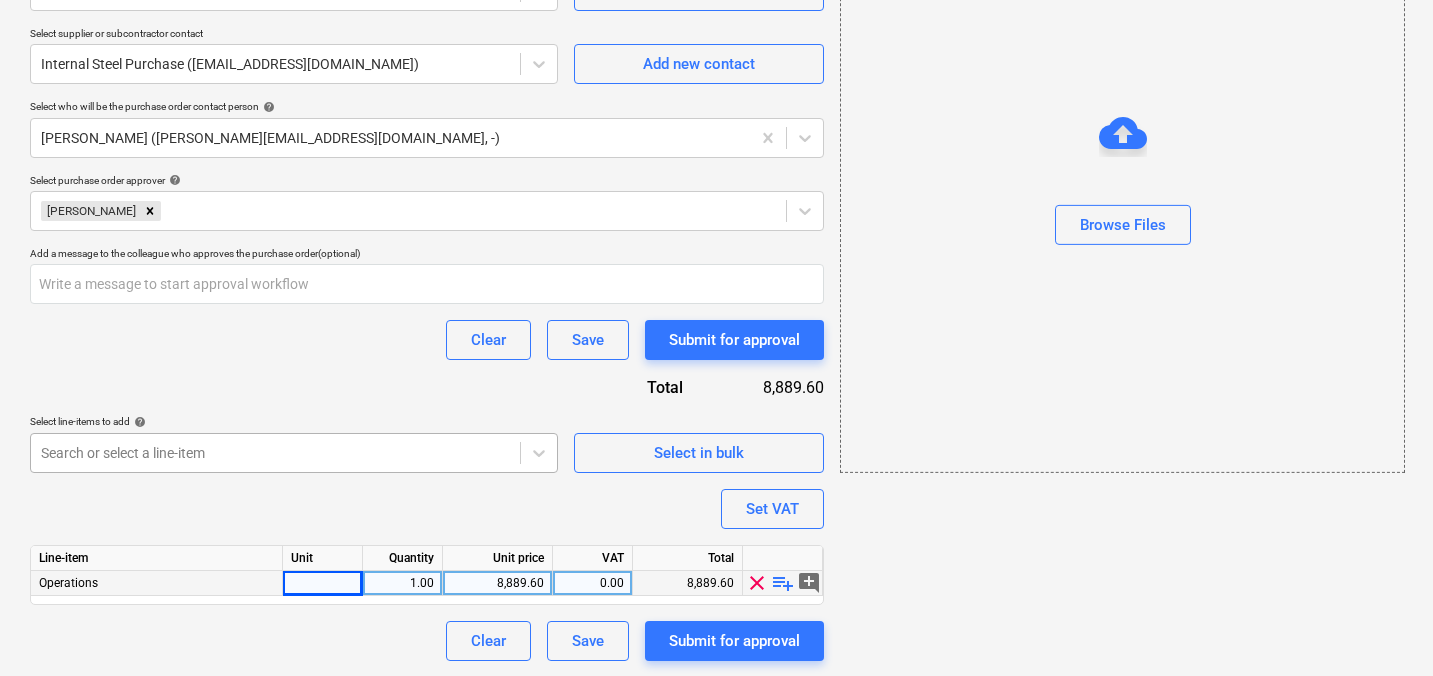 click at bounding box center [275, 453] 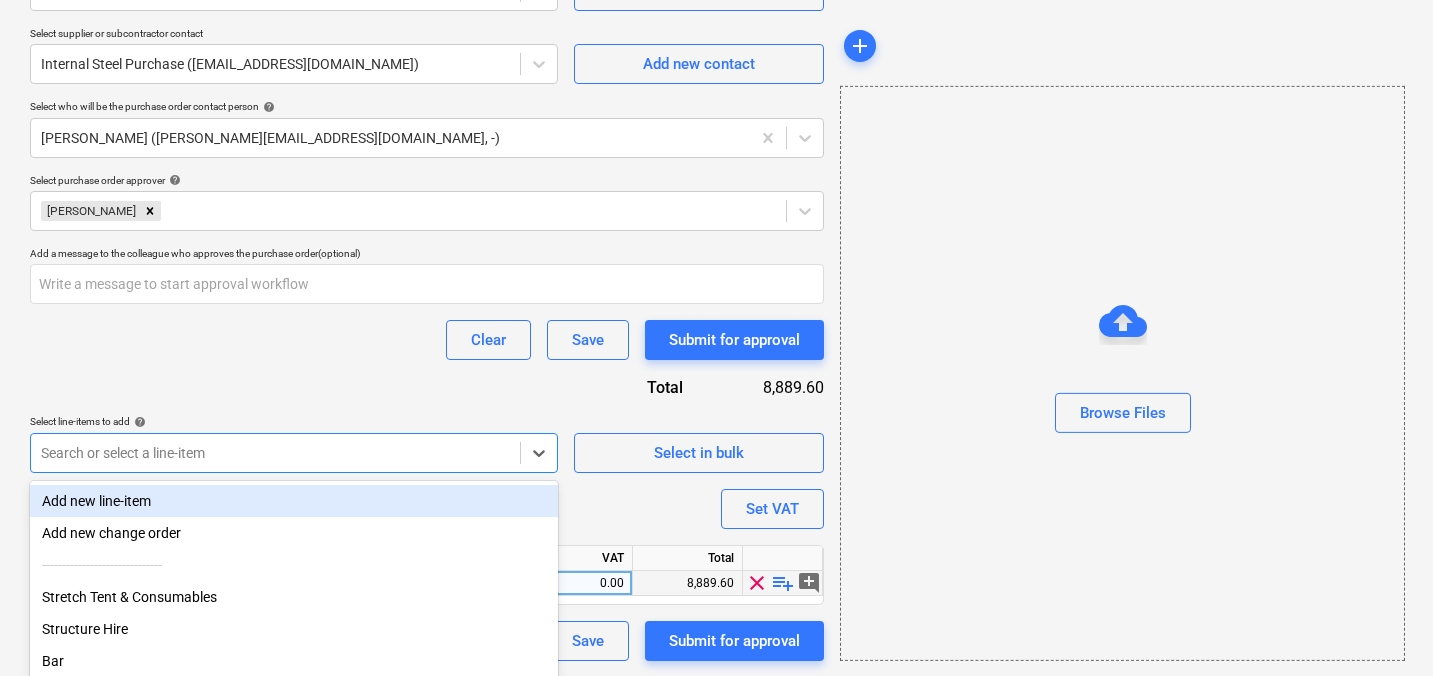scroll, scrollTop: 597, scrollLeft: 0, axis: vertical 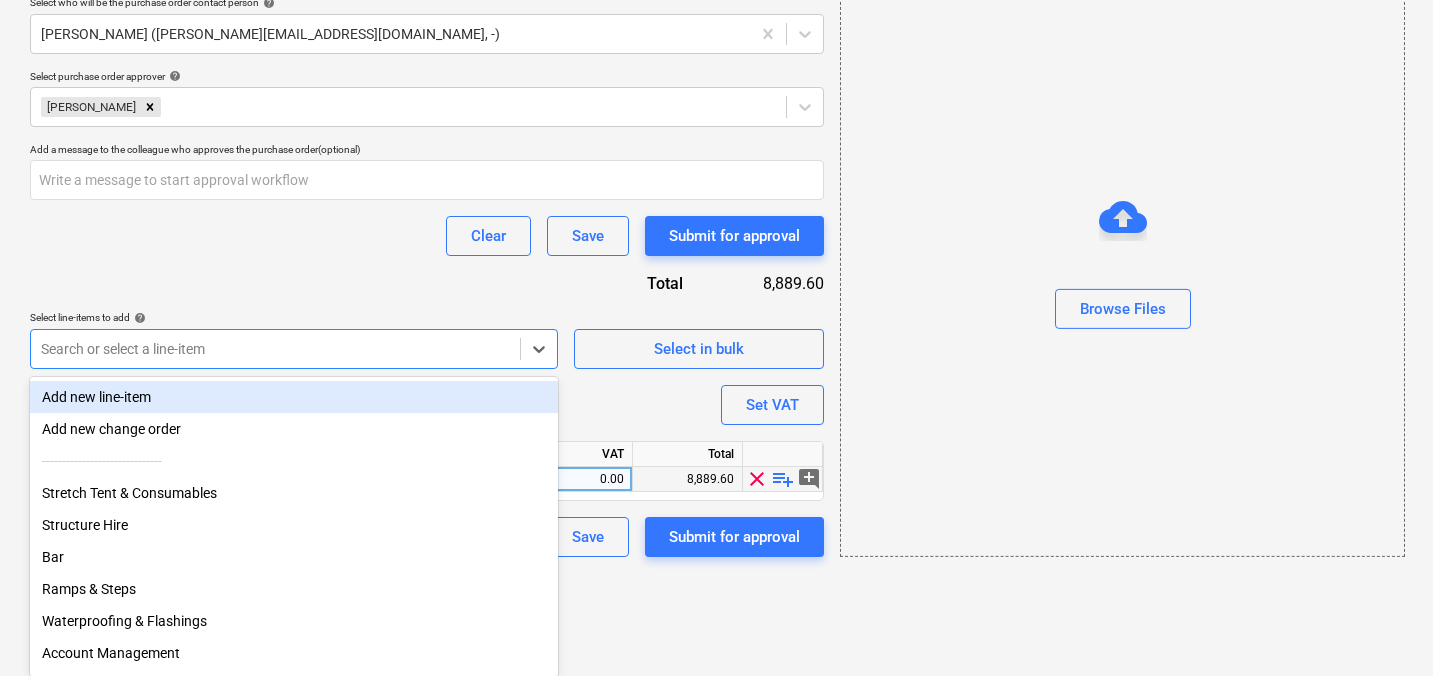 click on "Sales 5 Projects Contacts Company Consolidated Invoices Inbox 9+ Approvals format_size keyboard_arrow_down help search Search notifications 15 keyboard_arrow_down [PERSON_NAME] keyboard_arrow_down [GEOGRAPHIC_DATA] 2025 Budget Client contract Valuations Purchase orders Work orders Costs Income Cash flow Files 4 Analytics Settings Create new document Purchase order name help Purchase order Purchase order reference number help THG908-PO-012 Description Delivery address FOUNDRY (218, Delivery date help [DATE] [DATE] Press the down arrow key to interact with the calendar and
select a date. Press the question mark key to get the keyboard shortcuts for changing dates. Select company HALO - Internal PO Purchase   Add new company Select supplier or subcontractor contact Internal  Steel Purchase ([EMAIL_ADDRESS][DOMAIN_NAME]) Add new contact Select who will be the purchase order contact person help [PERSON_NAME] ([PERSON_NAME][EMAIL_ADDRESS][DOMAIN_NAME], -) Select purchase order approver help [PERSON_NAME] Clear" at bounding box center [716, -259] 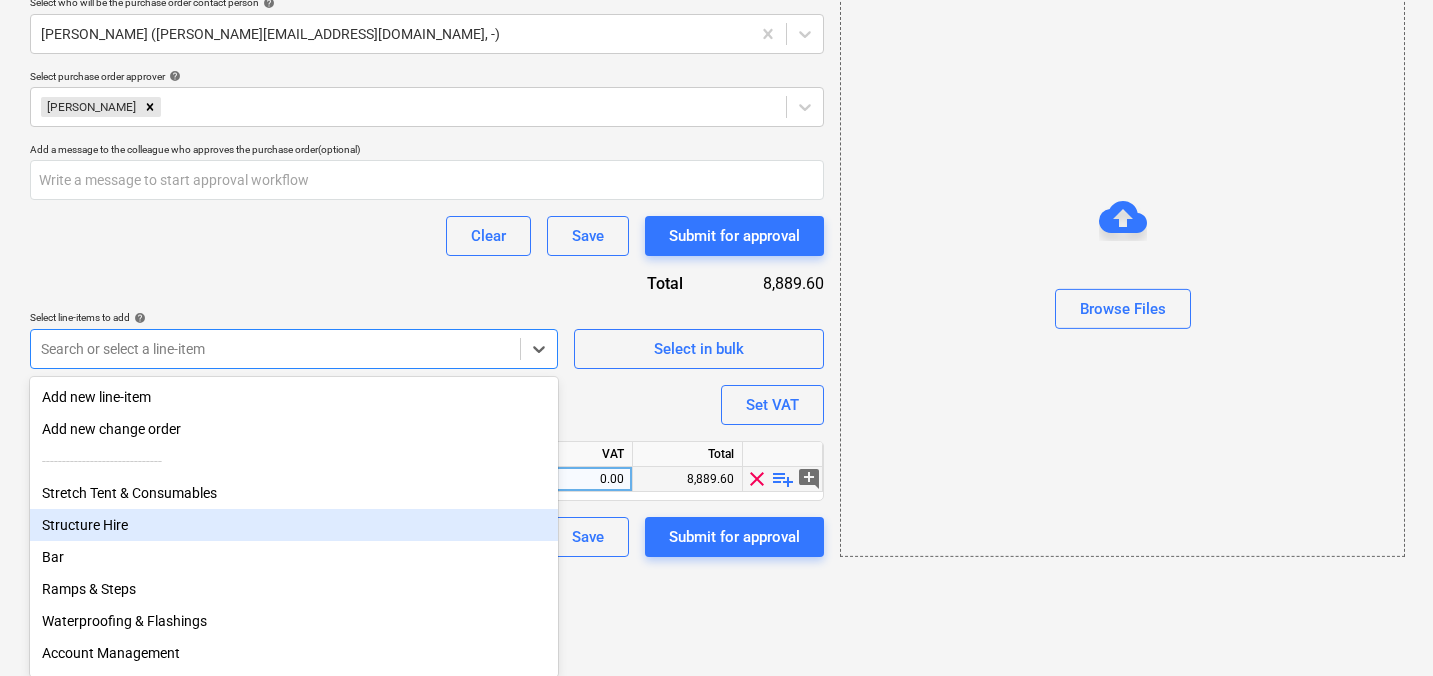 scroll, scrollTop: 107, scrollLeft: 0, axis: vertical 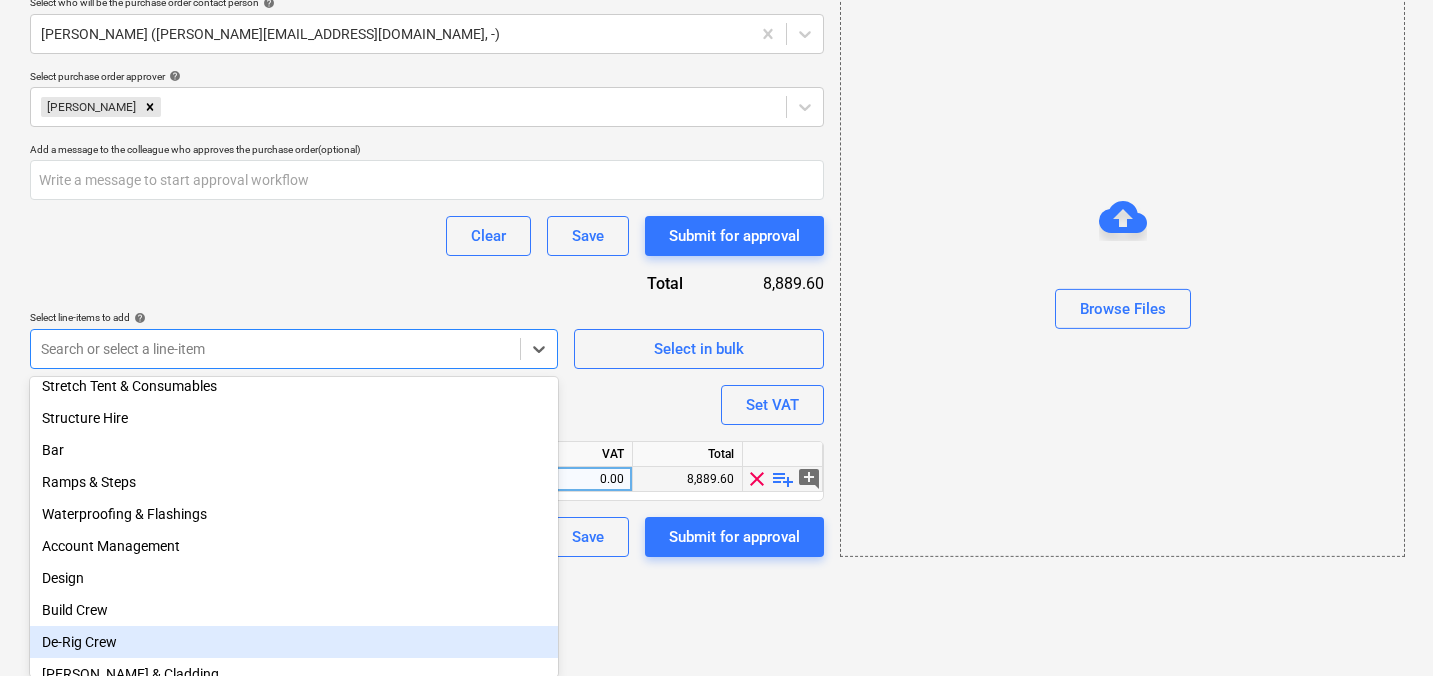 click on "De-Rig Crew" at bounding box center [294, 642] 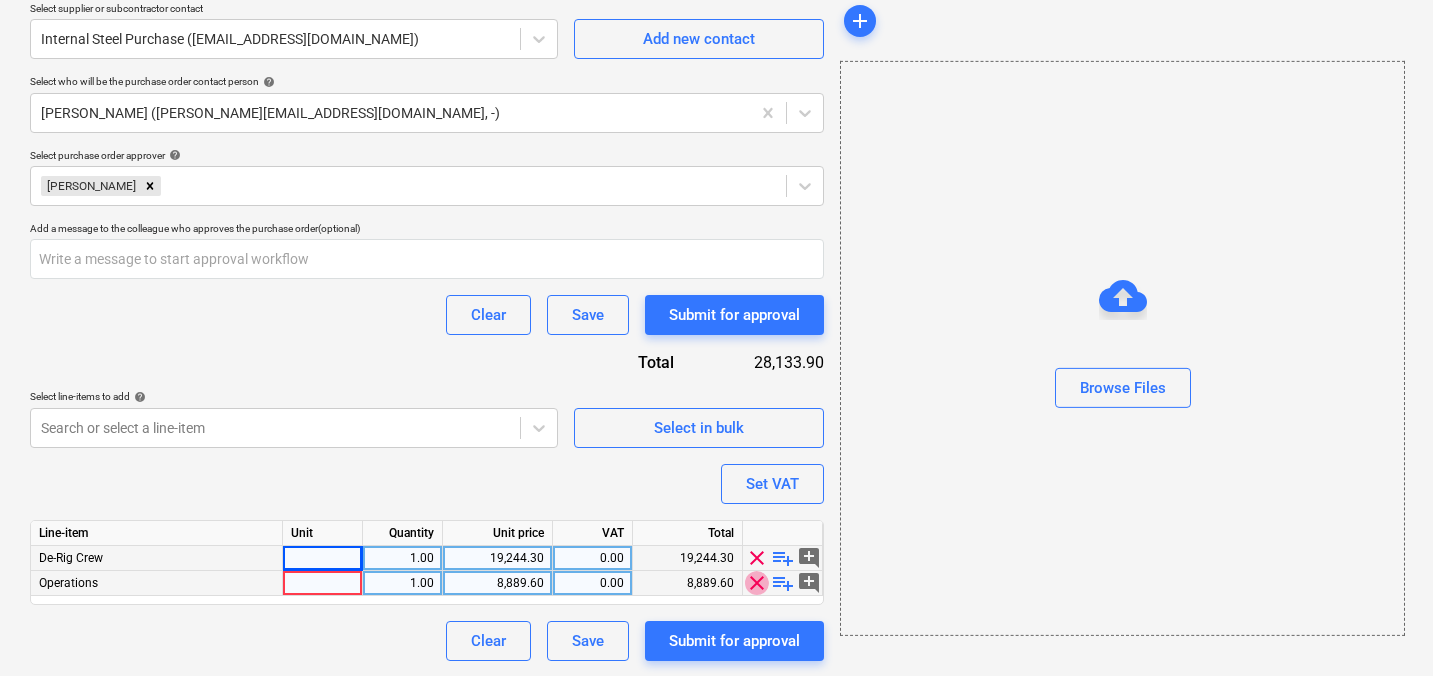 click on "clear" at bounding box center [757, 583] 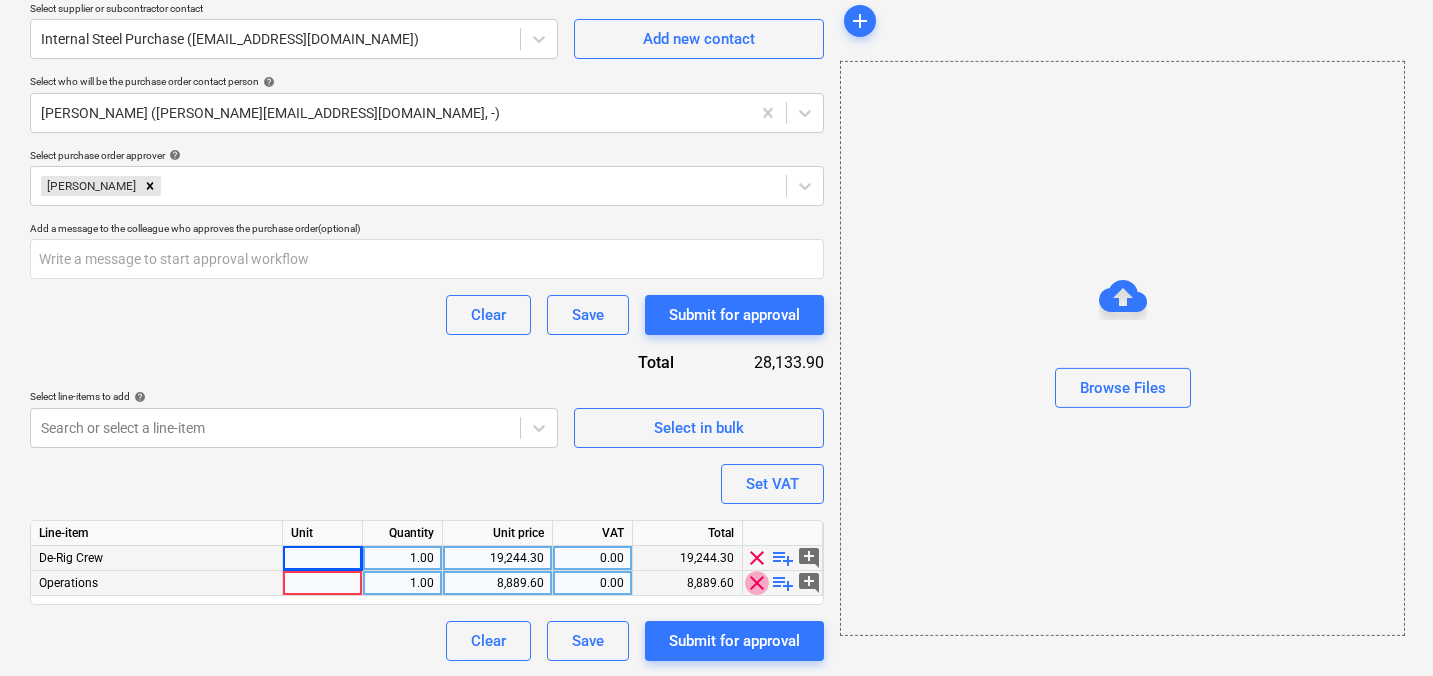 scroll, scrollTop: 493, scrollLeft: 0, axis: vertical 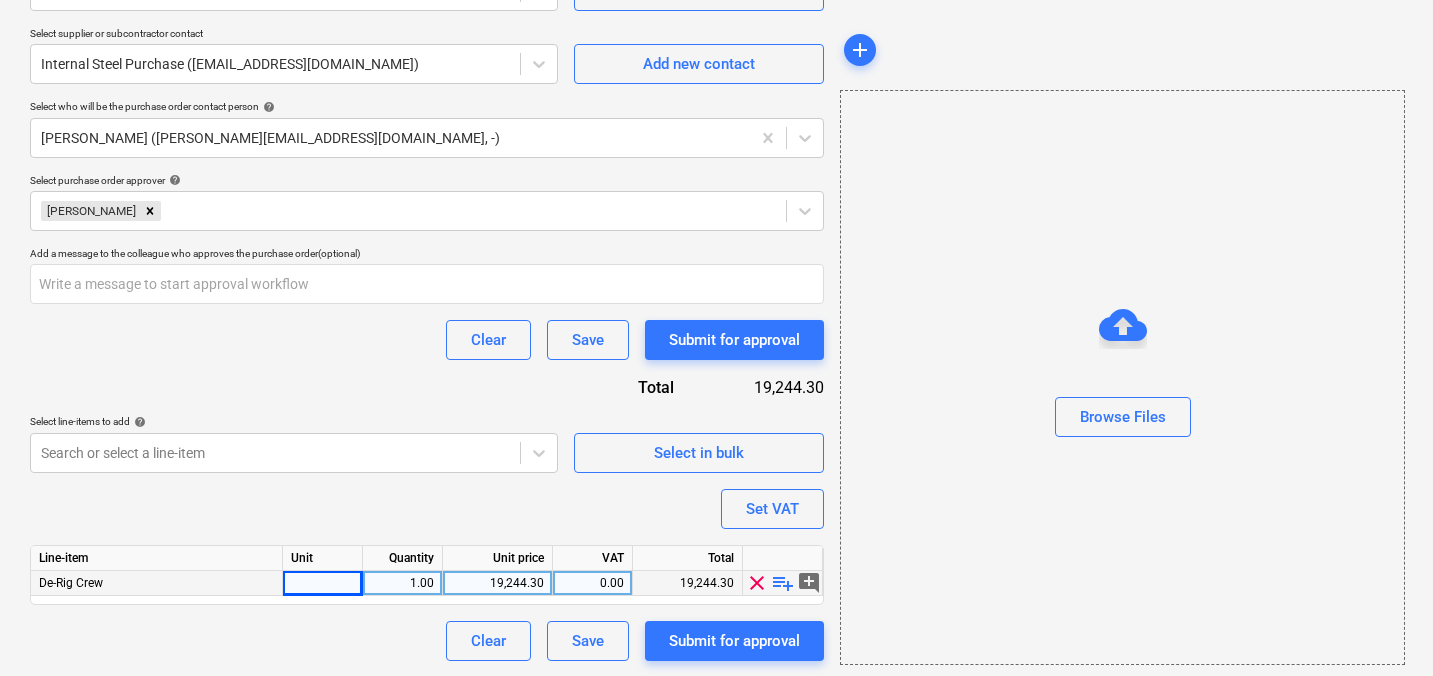 click at bounding box center (323, 583) 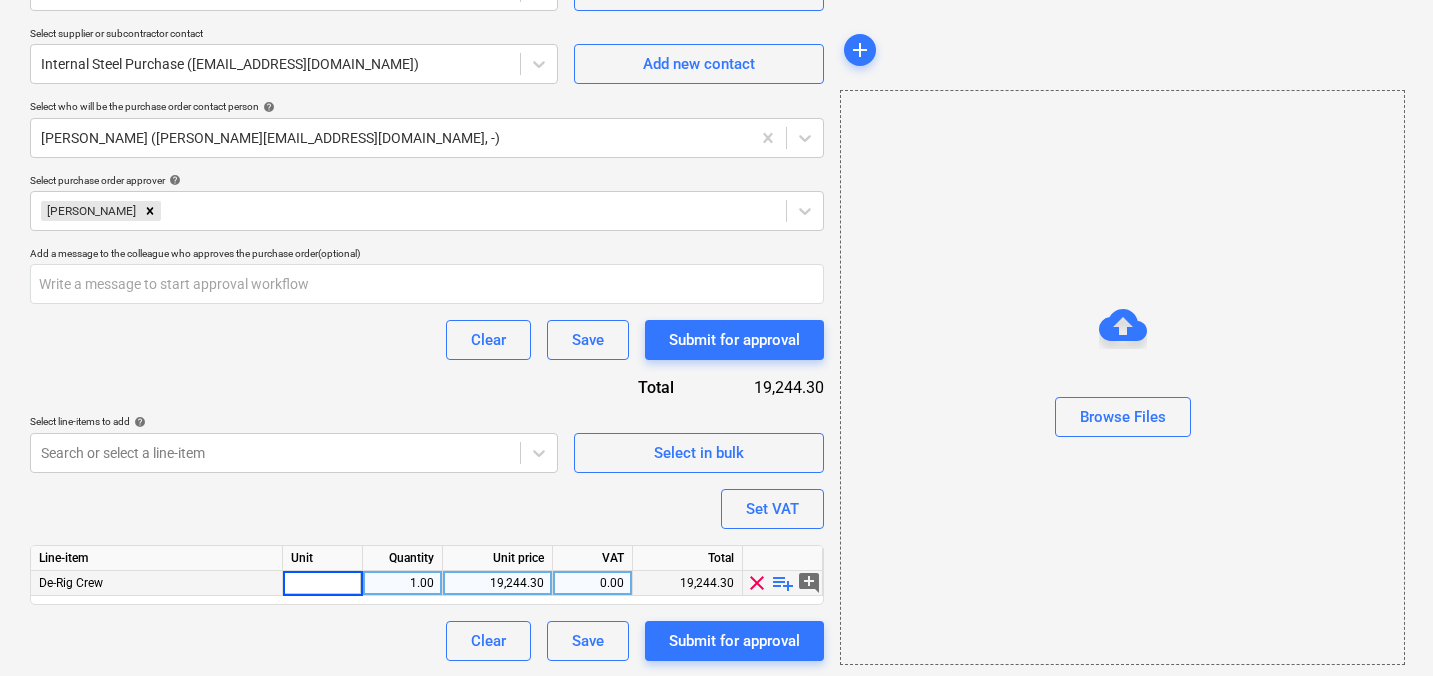 type on "1" 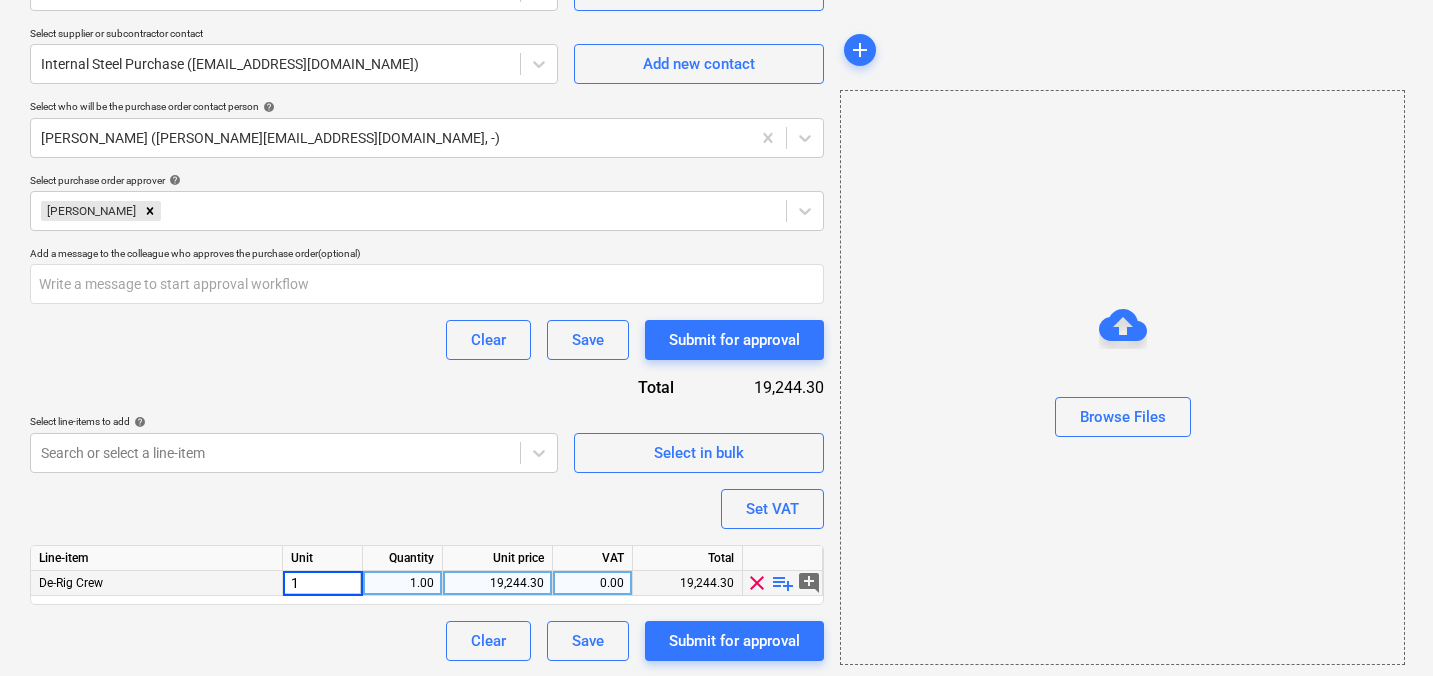 type on "x" 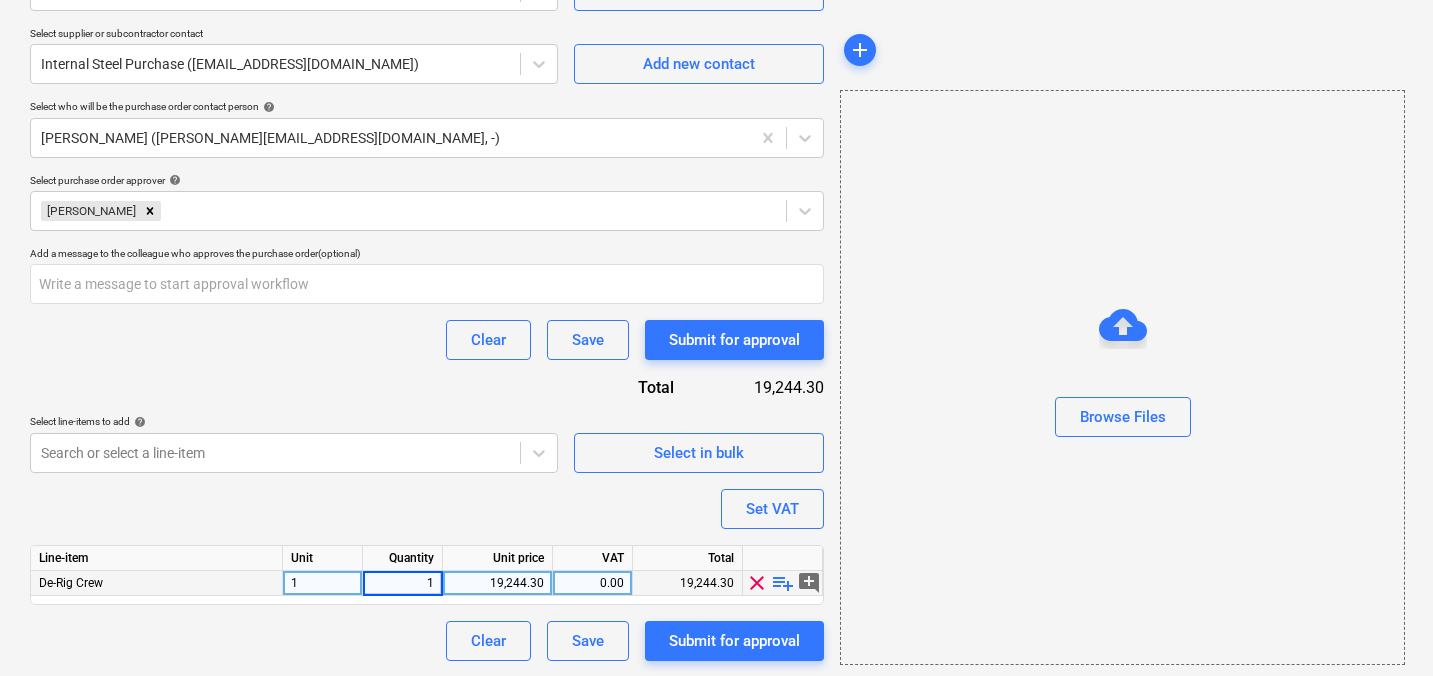 click on "19,244.30" at bounding box center (497, 583) 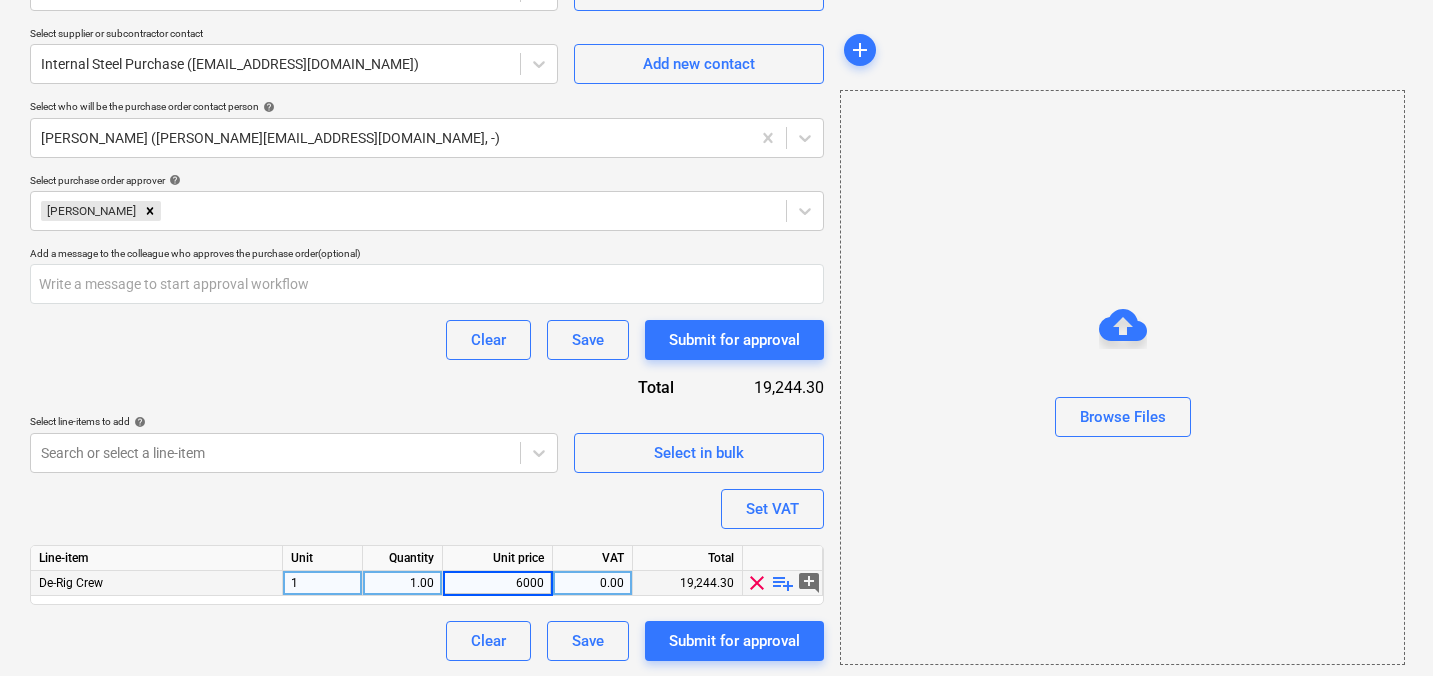 type on "60000" 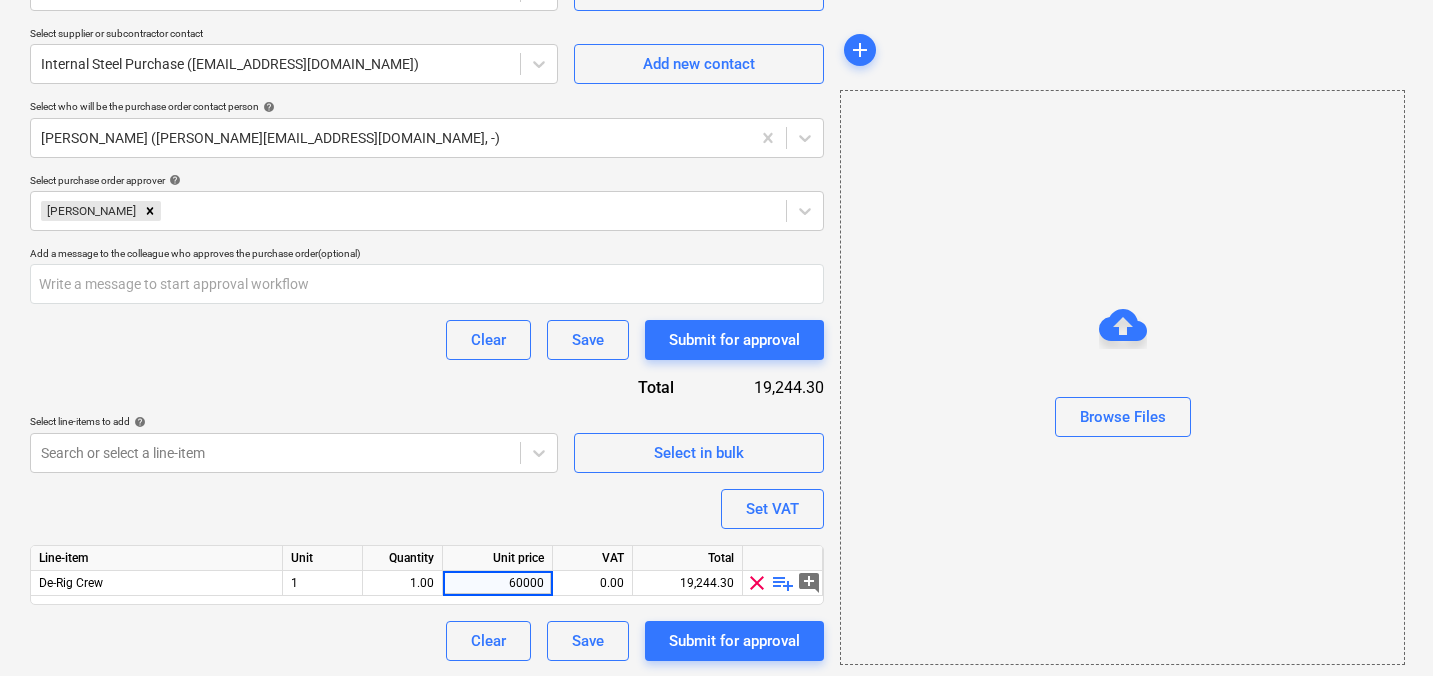 type on "x" 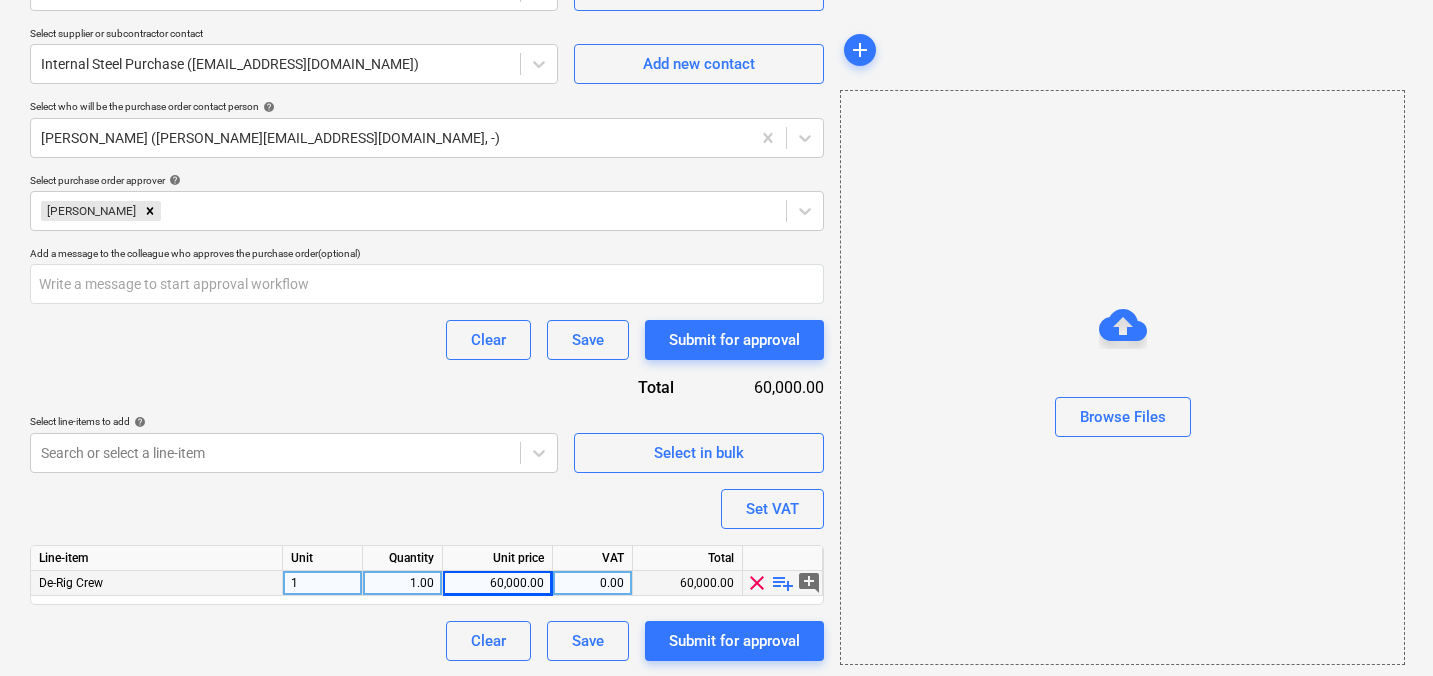 click on "60,000.00" at bounding box center [497, 583] 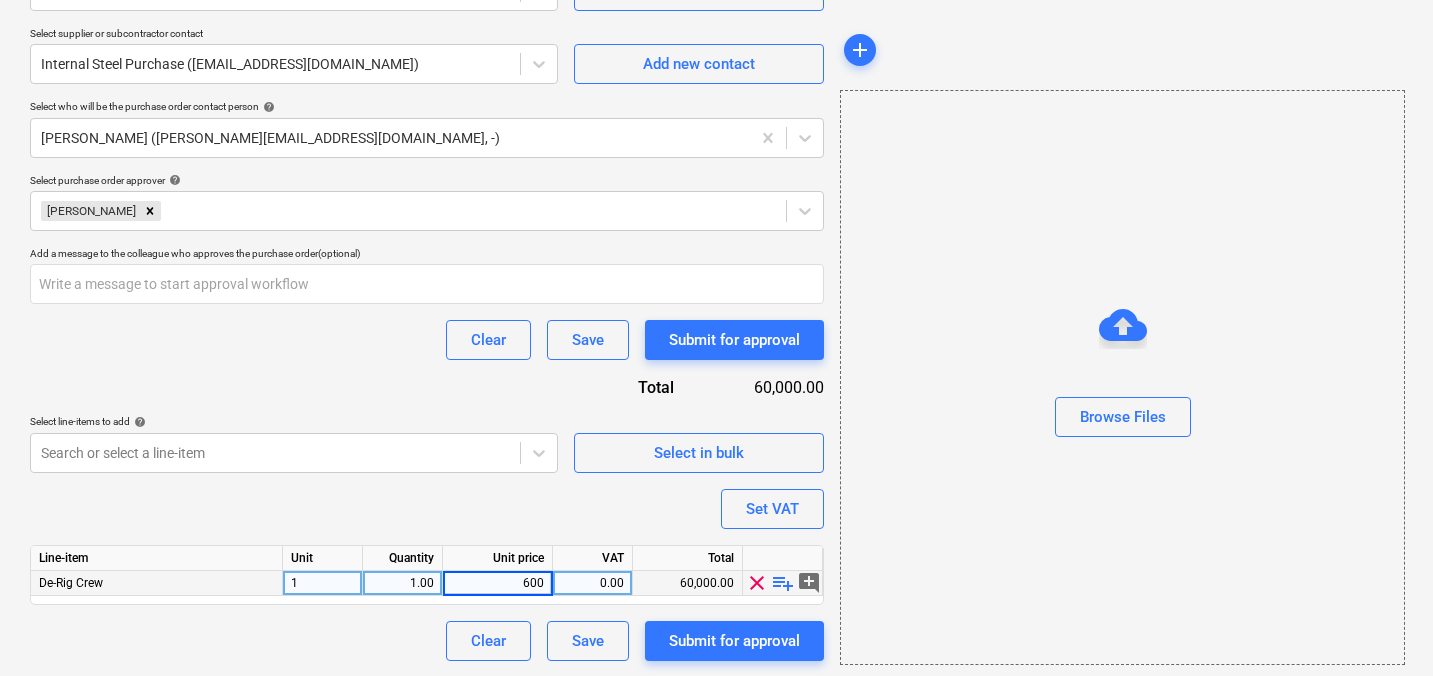 type on "6000" 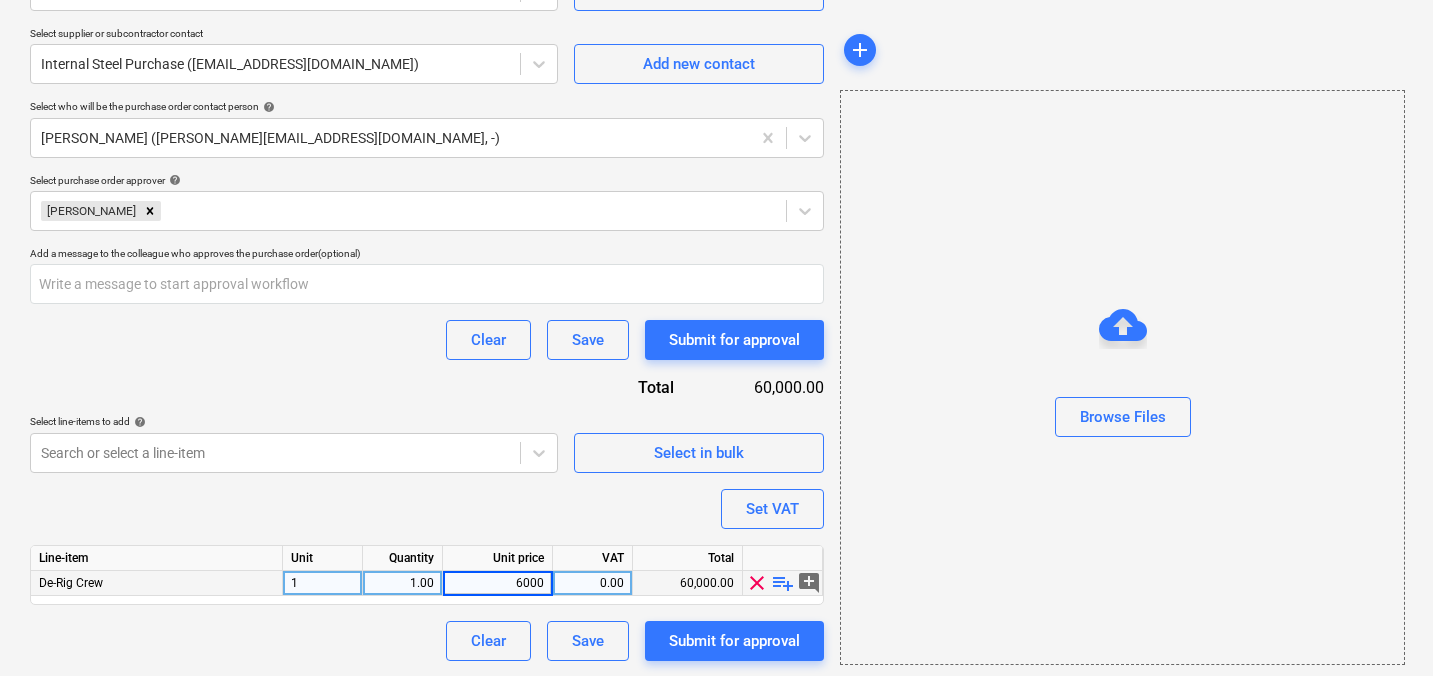 click on "Purchase order name help Purchase order Purchase order reference number help THG908-PO-012 Description Delivery address FOUNDRY (218, Delivery date help [DATE] [DATE] Press the down arrow key to interact with the calendar and
select a date. Press the question mark key to get the keyboard shortcuts for changing dates. Select company HALO - Internal PO Purchase   Add new company Select supplier or subcontractor contact Internal  Steel Purchase ([EMAIL_ADDRESS][DOMAIN_NAME]) Add new contact Select who will be the purchase order contact person help [PERSON_NAME] ([PERSON_NAME][EMAIL_ADDRESS][DOMAIN_NAME], -) Select purchase order approver help [PERSON_NAME] Add a message to the colleague who approves the purchase order  (optional) Clear Save Submit for approval Total 60,000.00 Select line-items to add help Search or select a line-item Select in bulk Set VAT Line-item Unit Quantity Unit price VAT Total  De-Rig Crew 1 1.00 6000 0.00 60,000.00 clear playlist_add add_comment Clear Save Submit for approval" at bounding box center (427, 166) 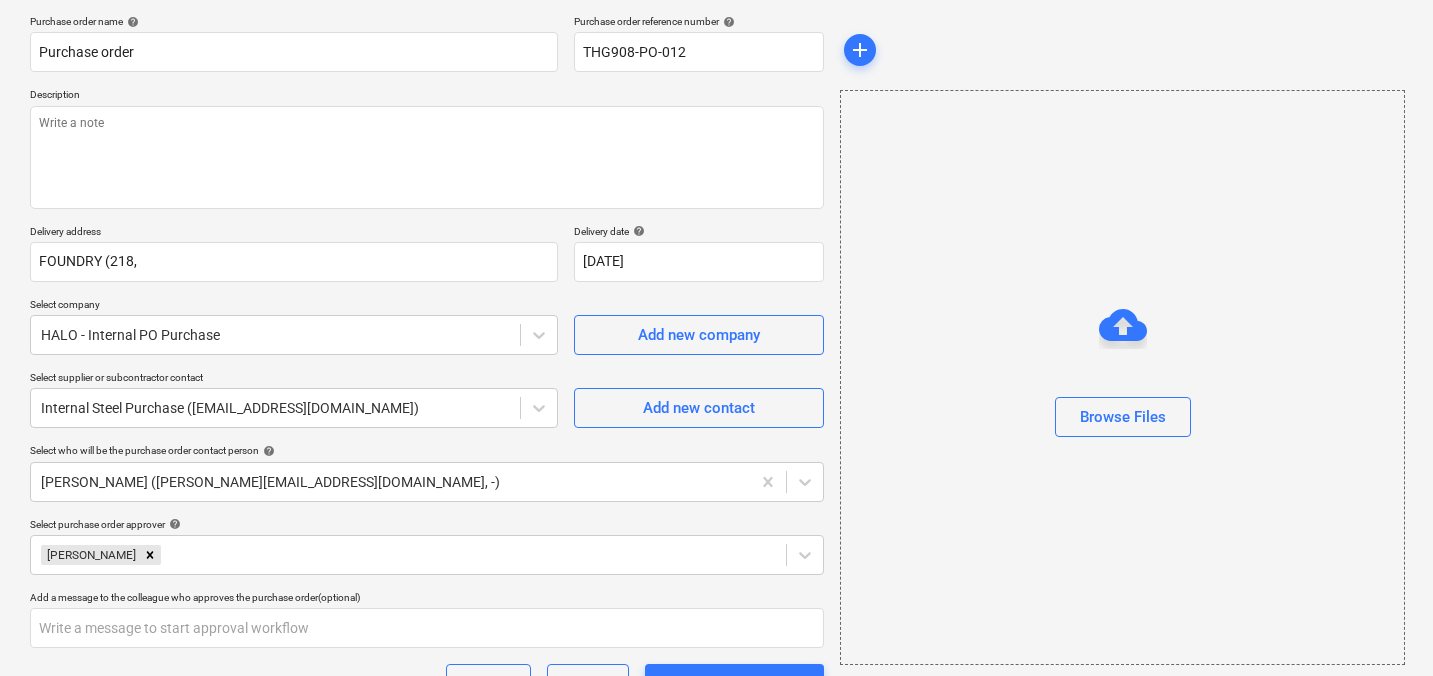 scroll, scrollTop: 118, scrollLeft: 0, axis: vertical 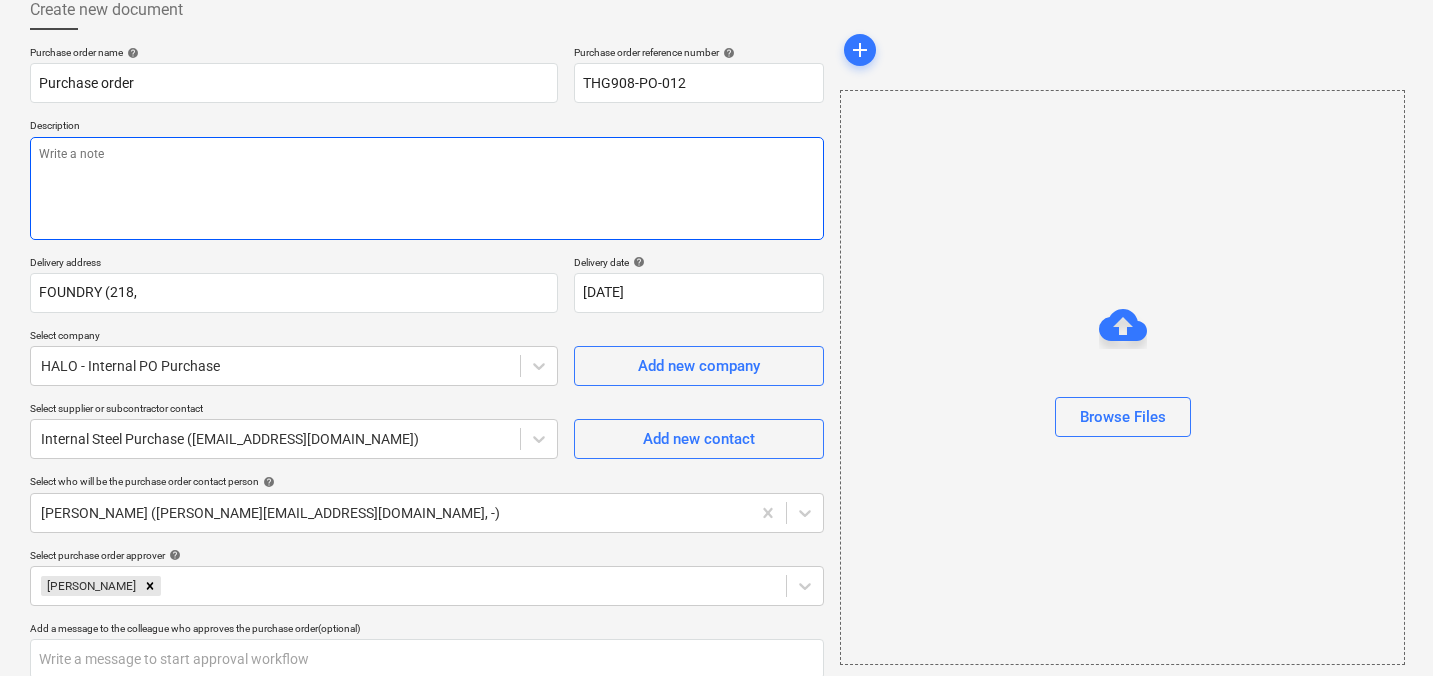 click at bounding box center [427, 188] 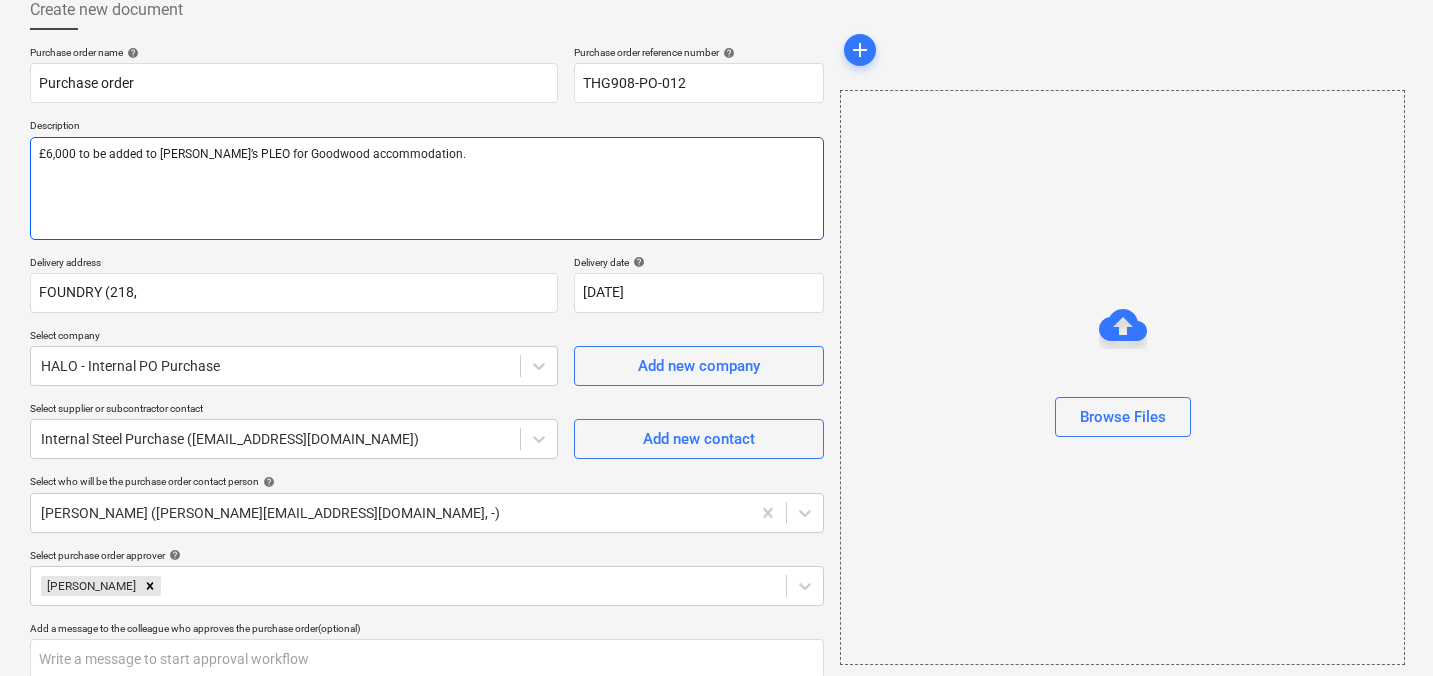 click on "£6,000 to be added to [PERSON_NAME]’s PLEO for Goodwood accommodation." at bounding box center (427, 188) 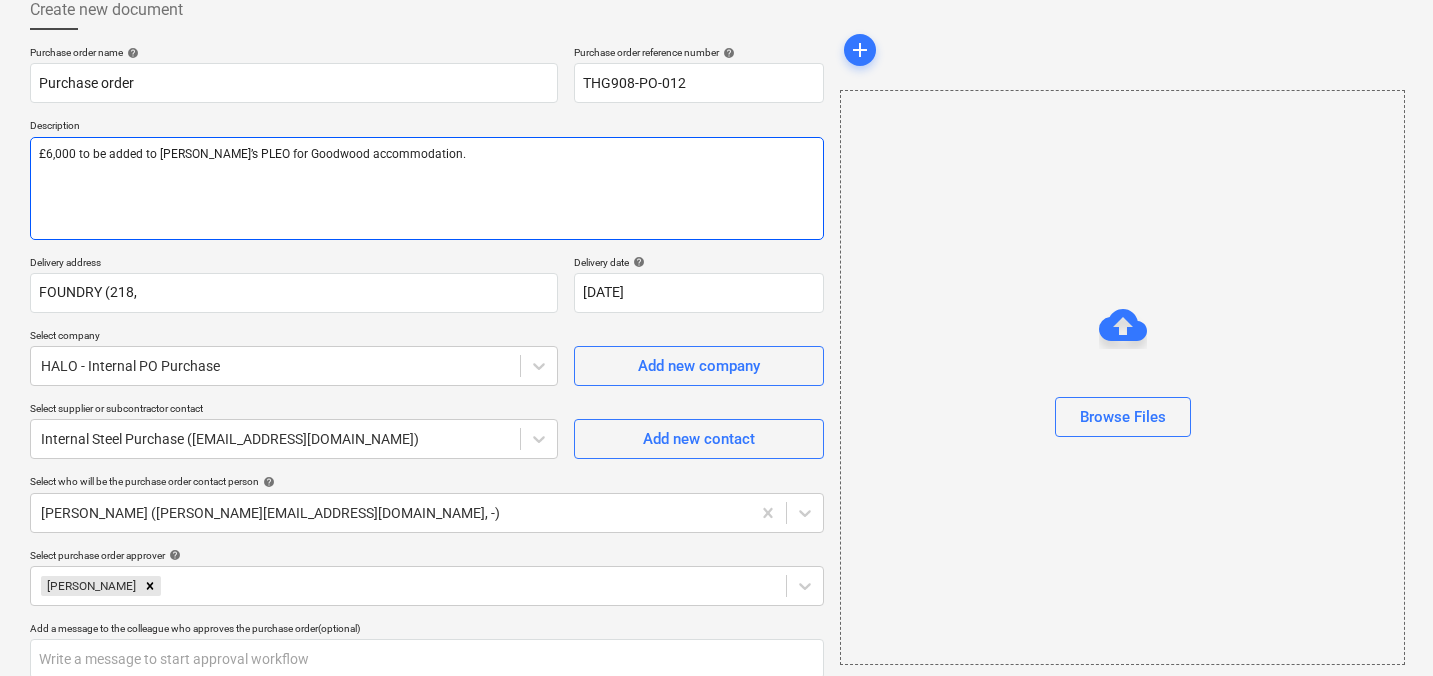 type on "x" 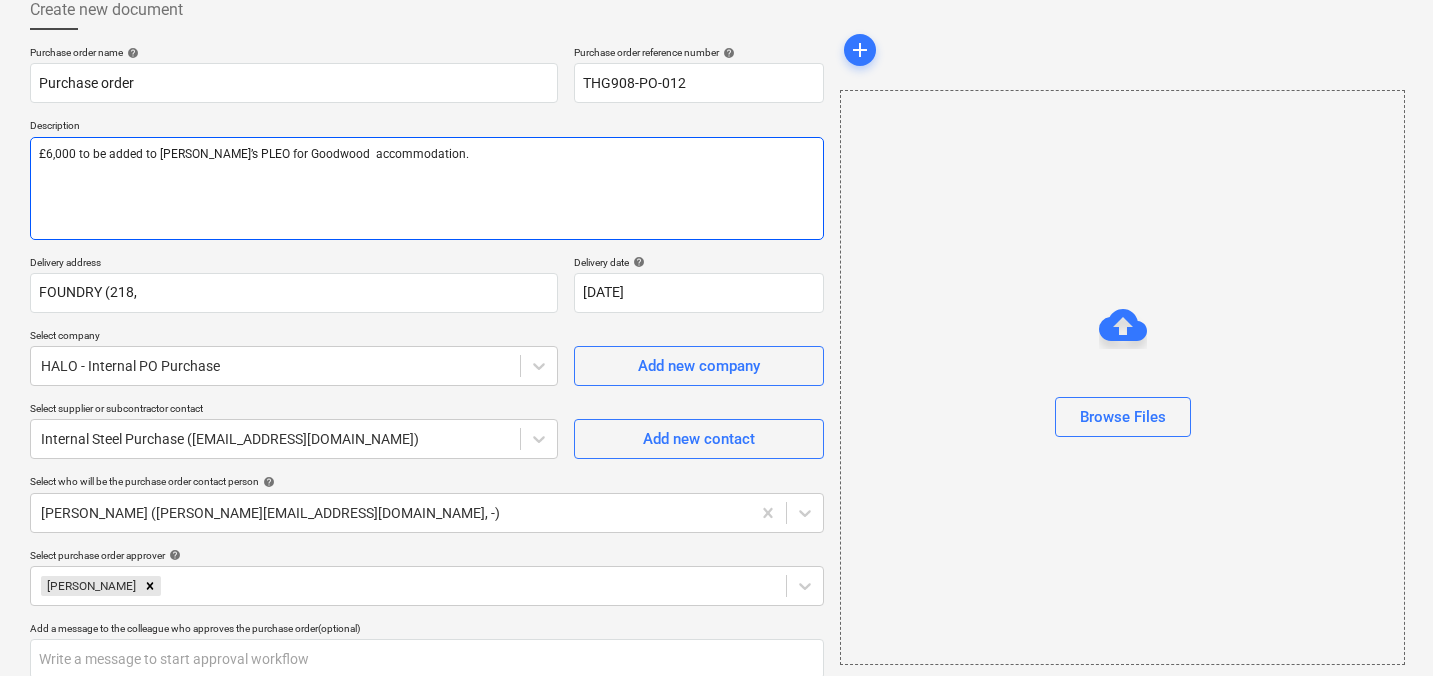 type on "x" 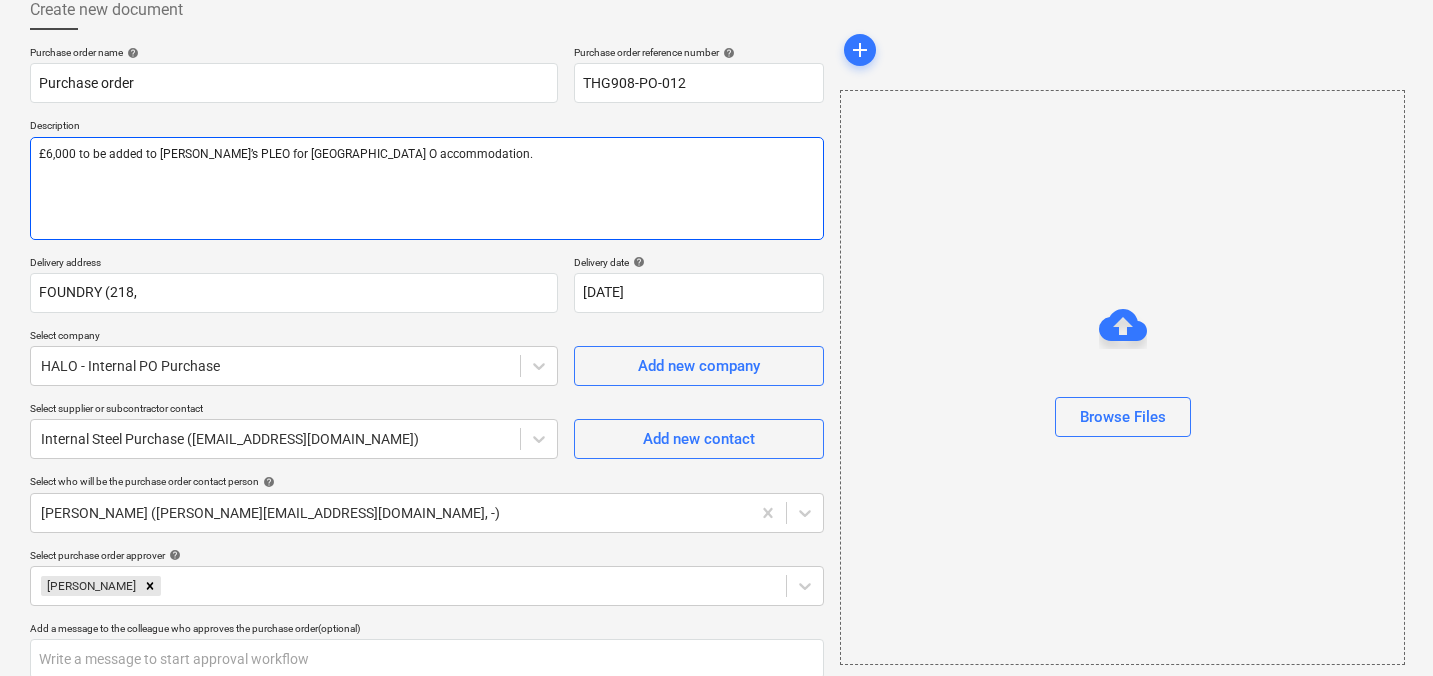 type on "x" 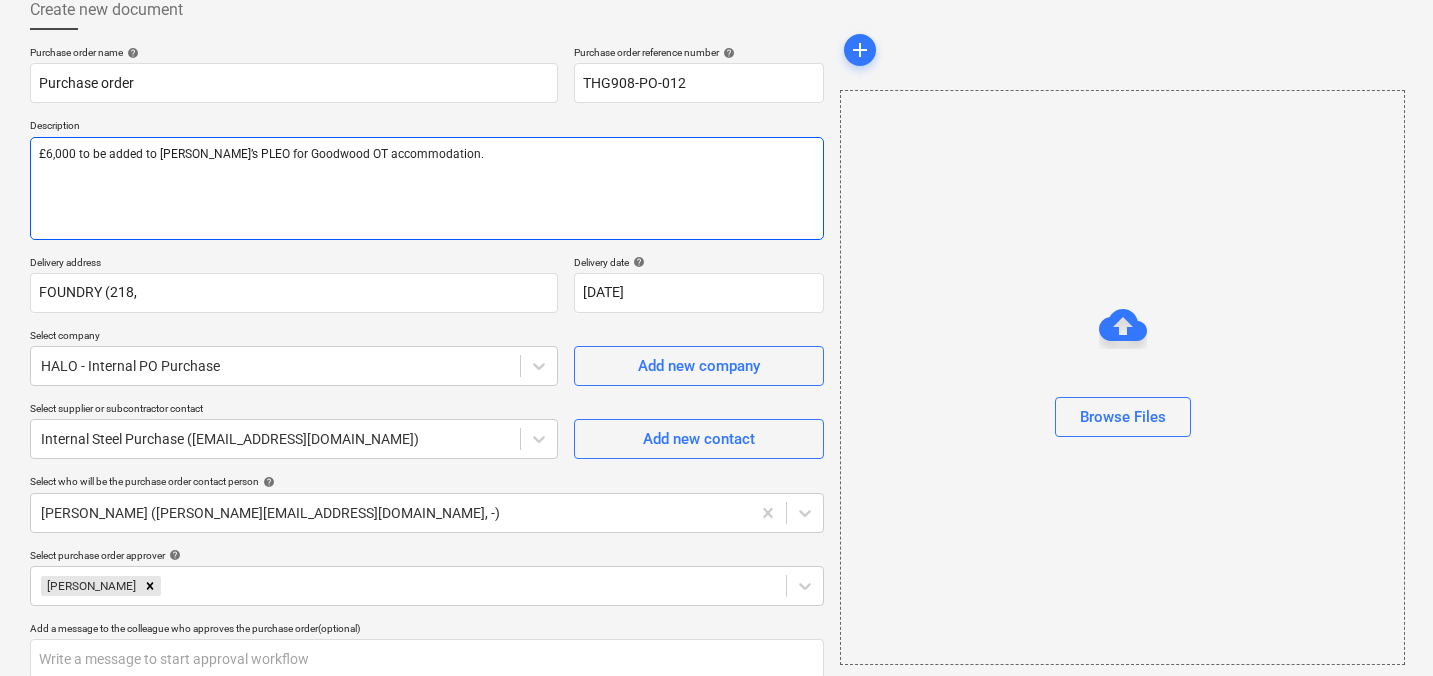type on "x" 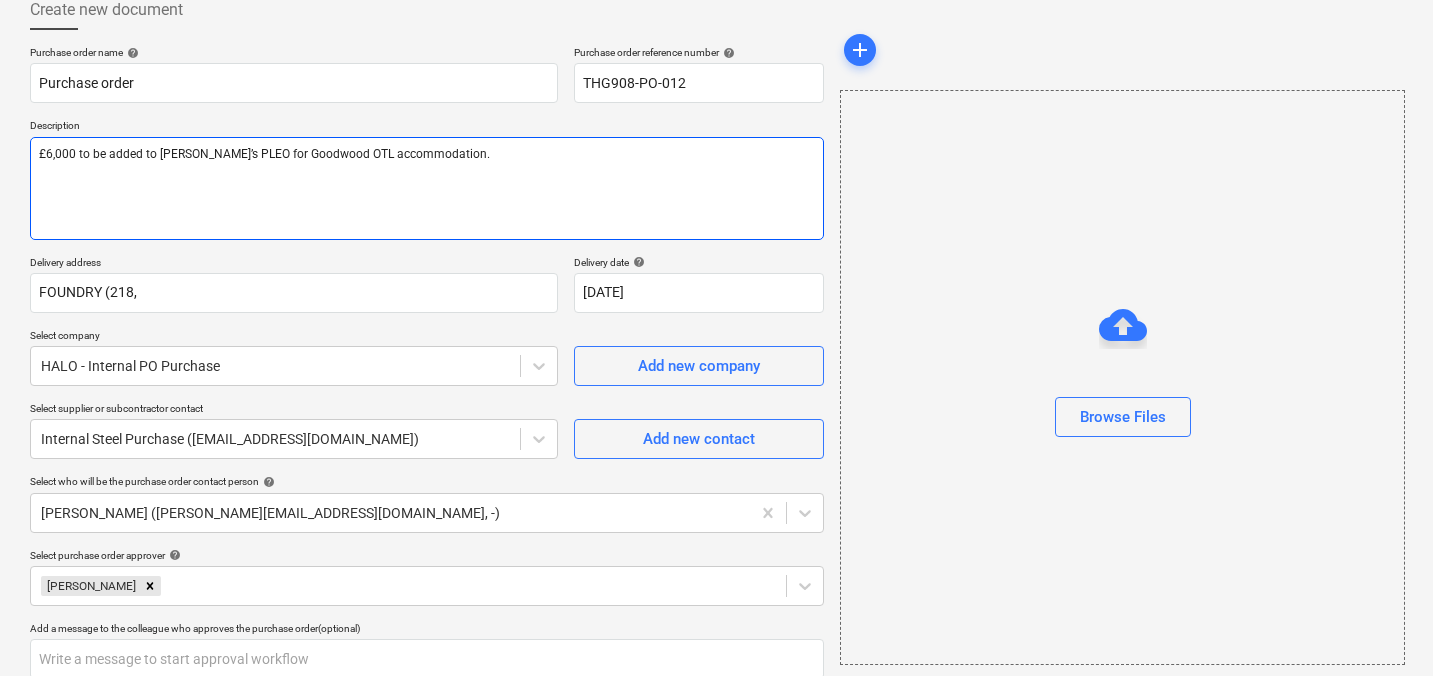 type on "x" 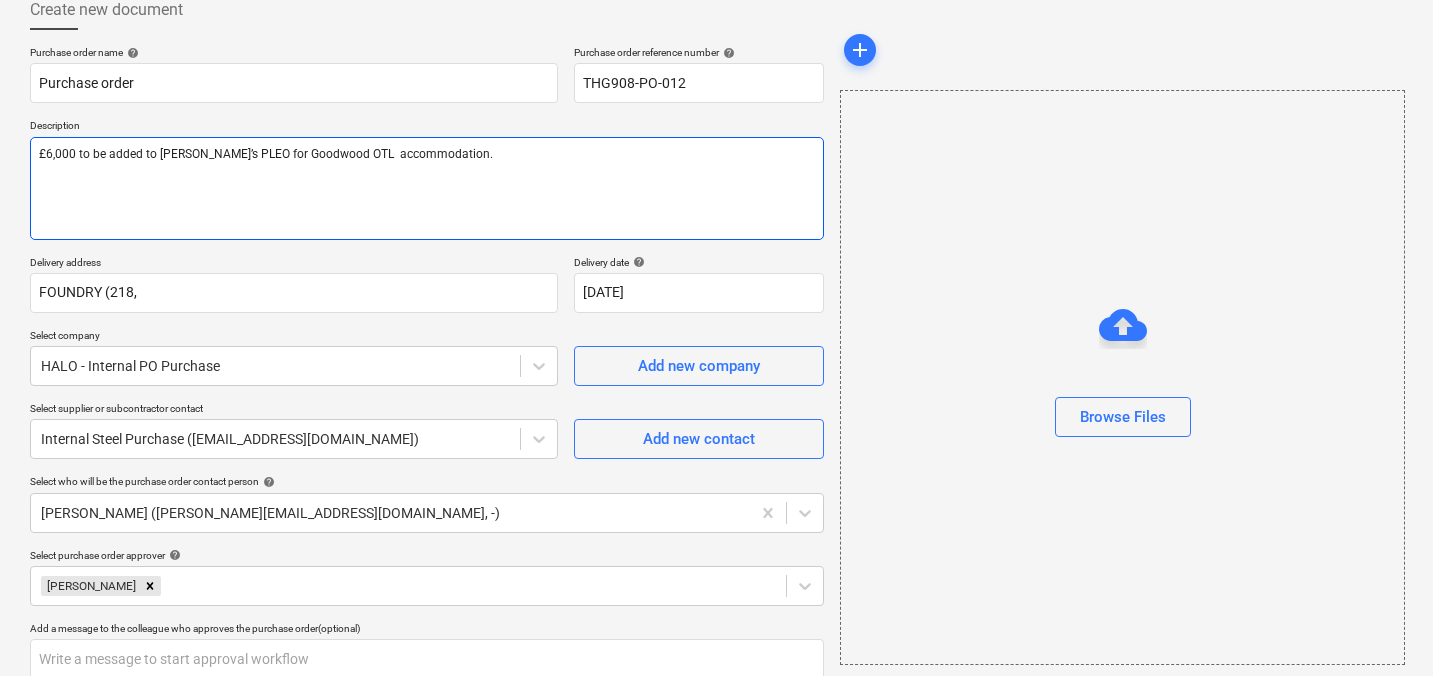 type on "x" 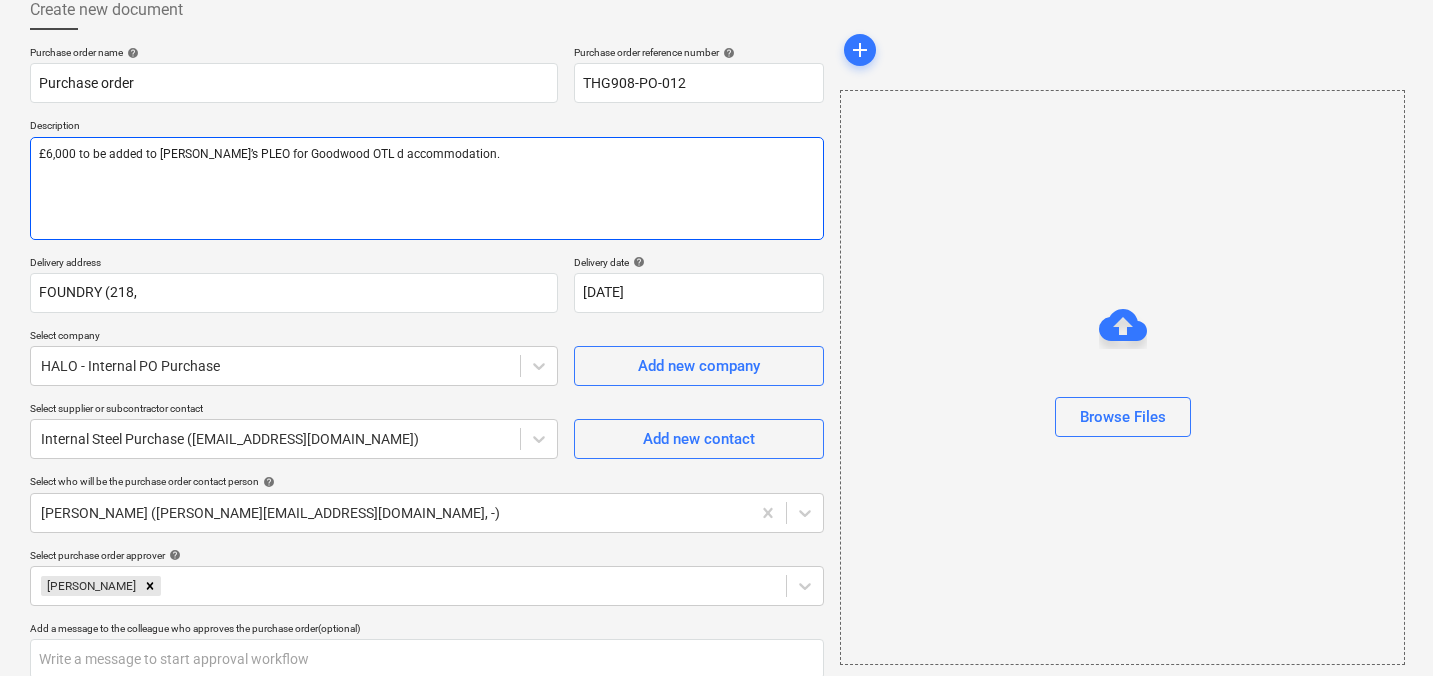type on "x" 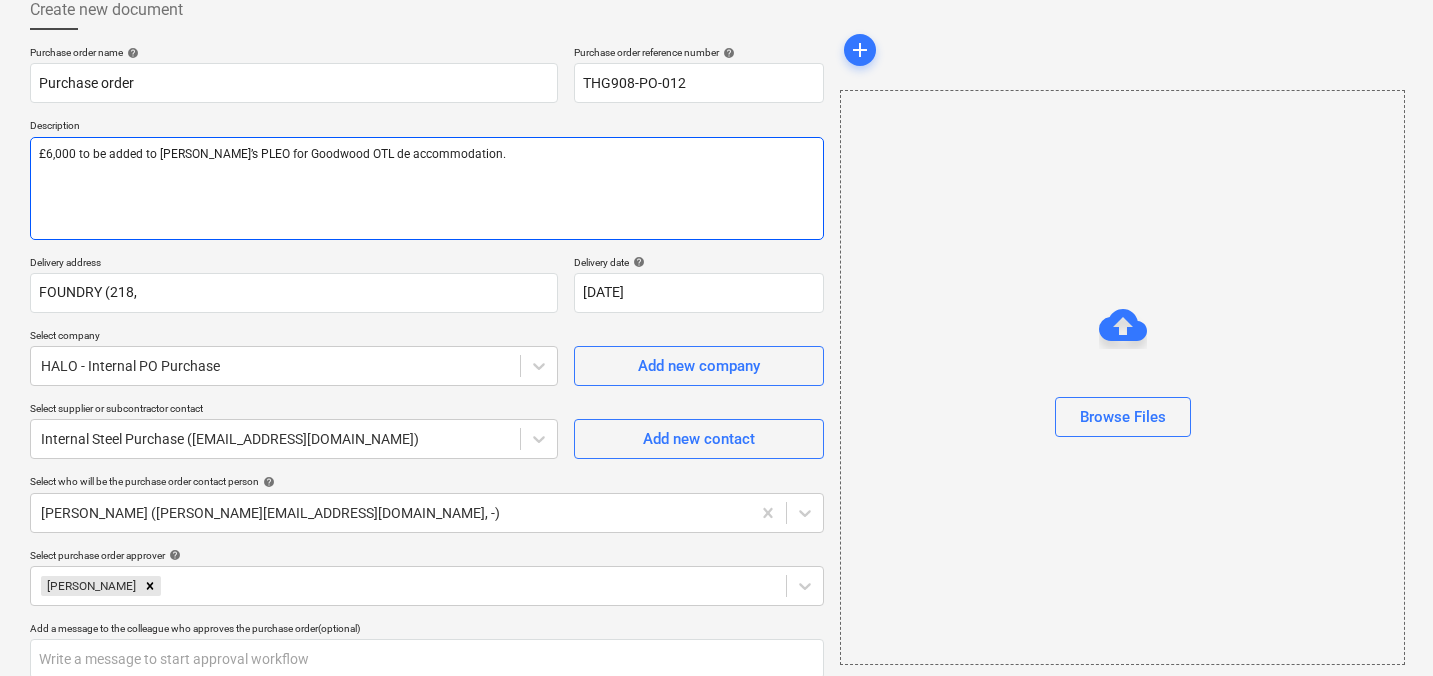 type on "x" 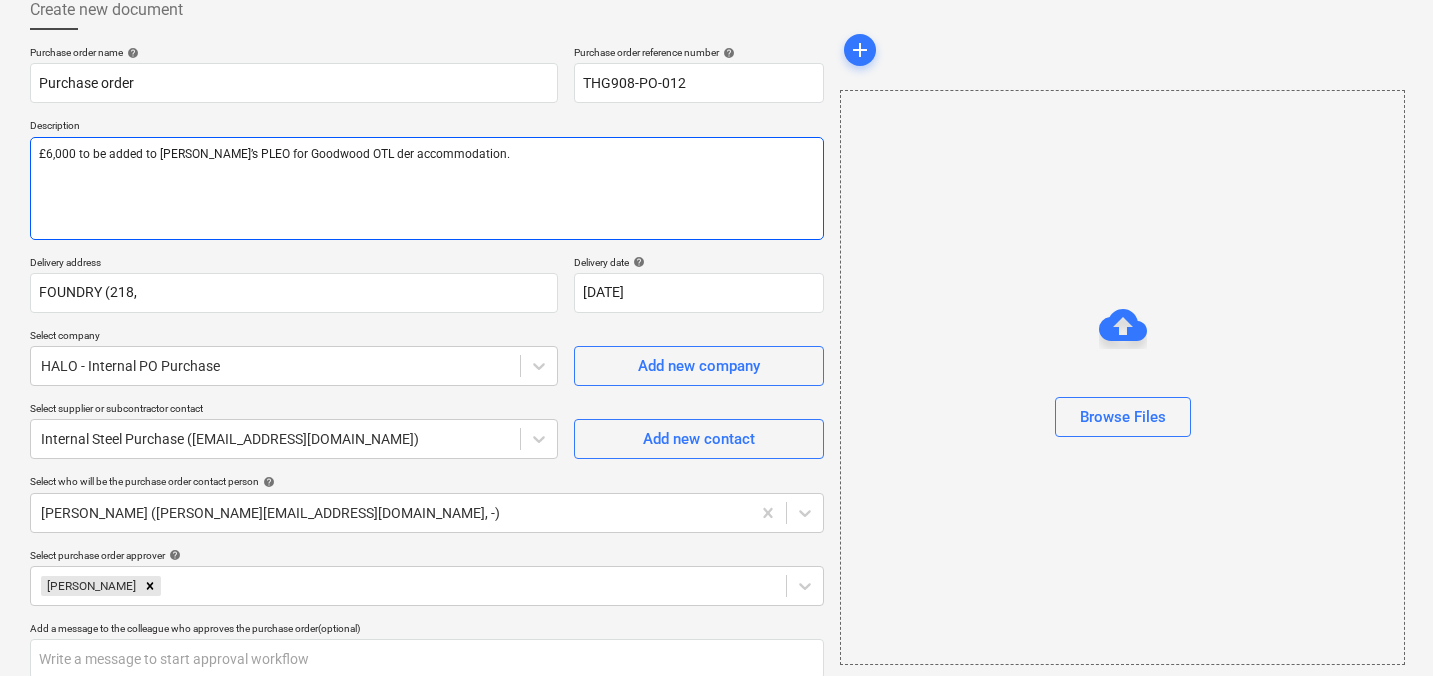 type on "x" 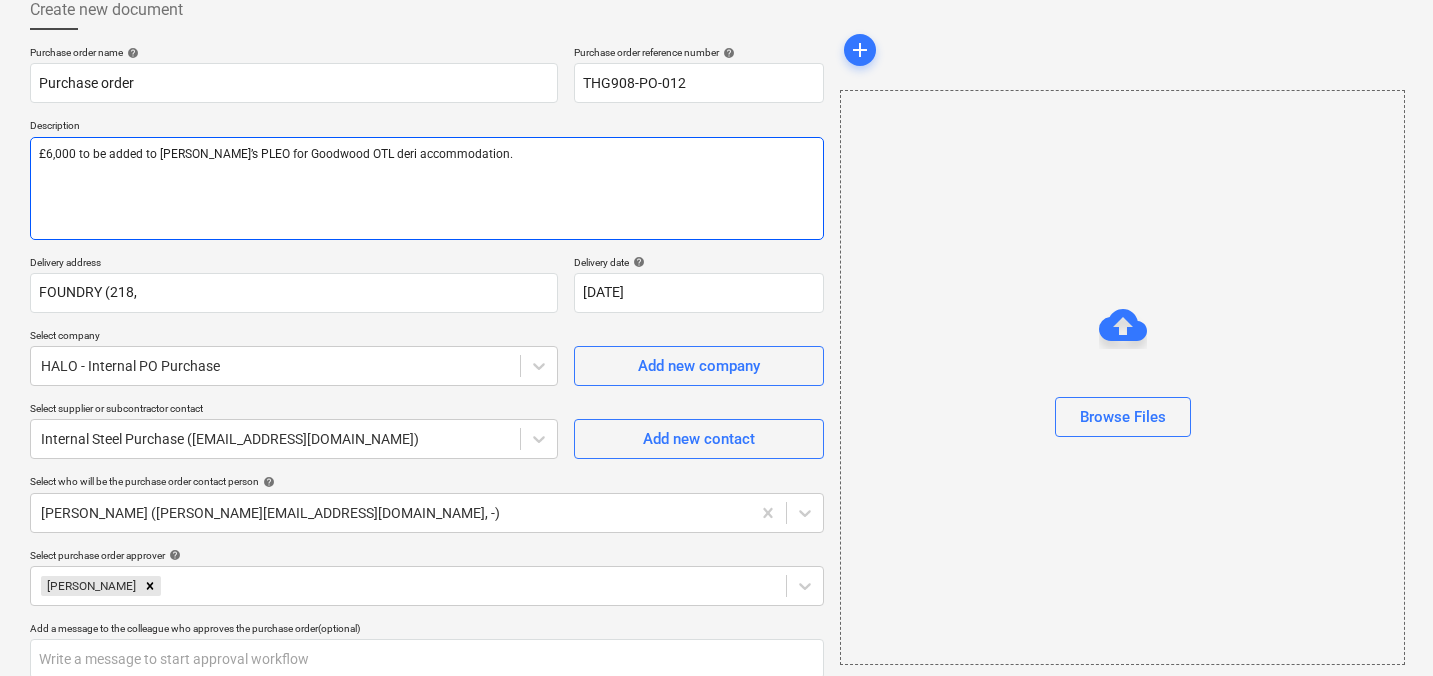 type on "x" 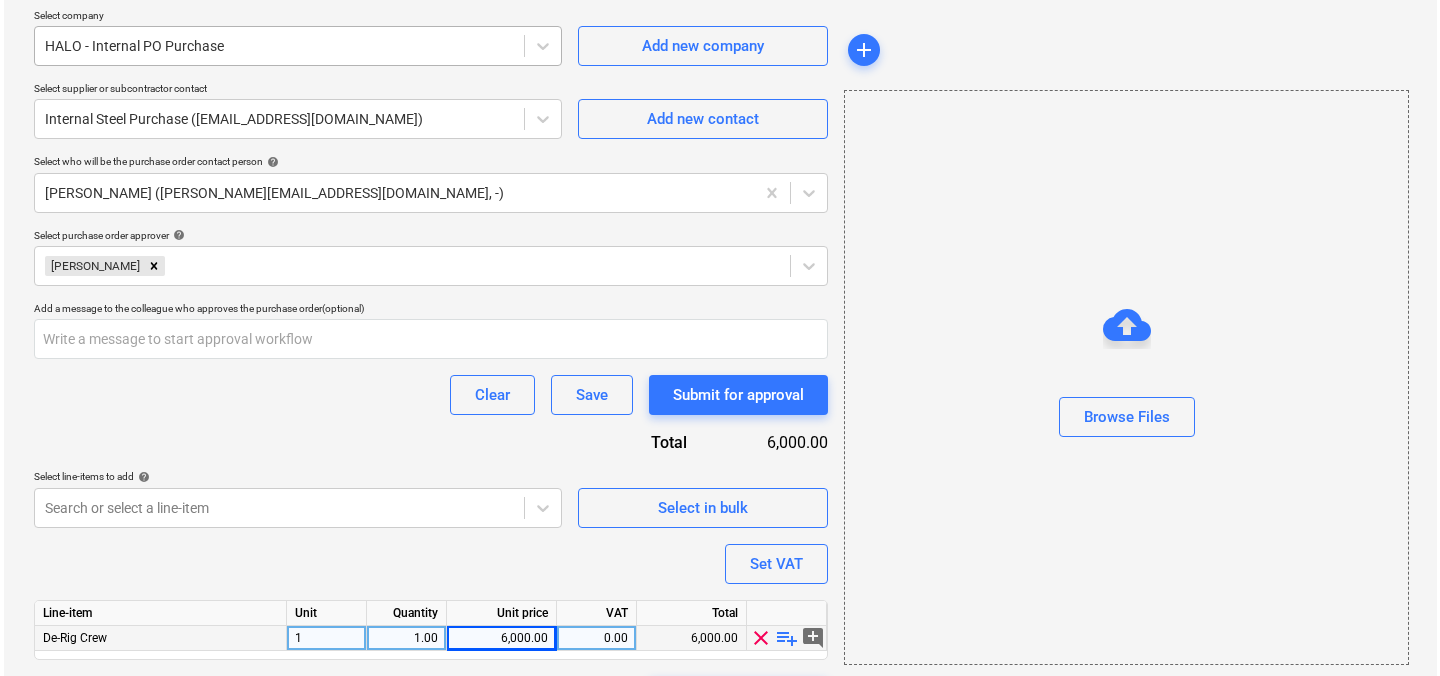 scroll, scrollTop: 493, scrollLeft: 0, axis: vertical 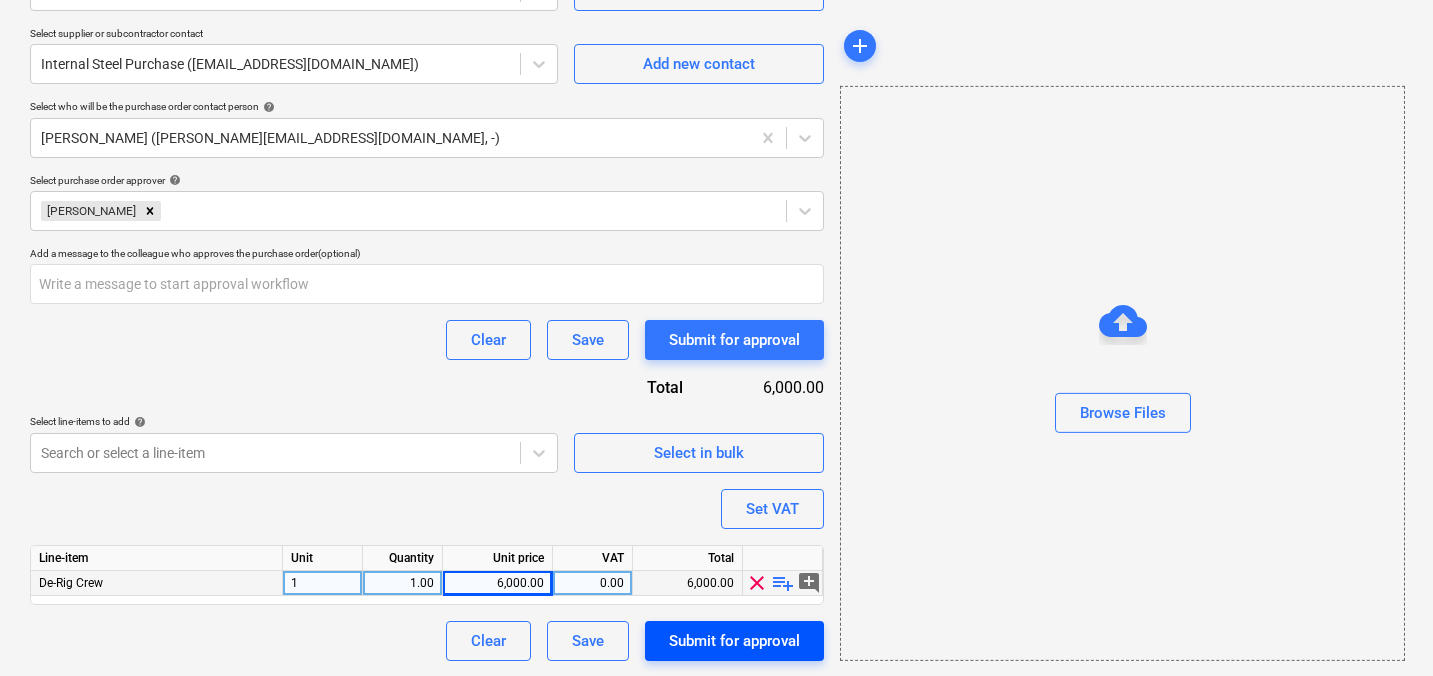type on "£6,000 to be added to [PERSON_NAME]’s PLEO for [PERSON_NAME] OTL derig accommodation." 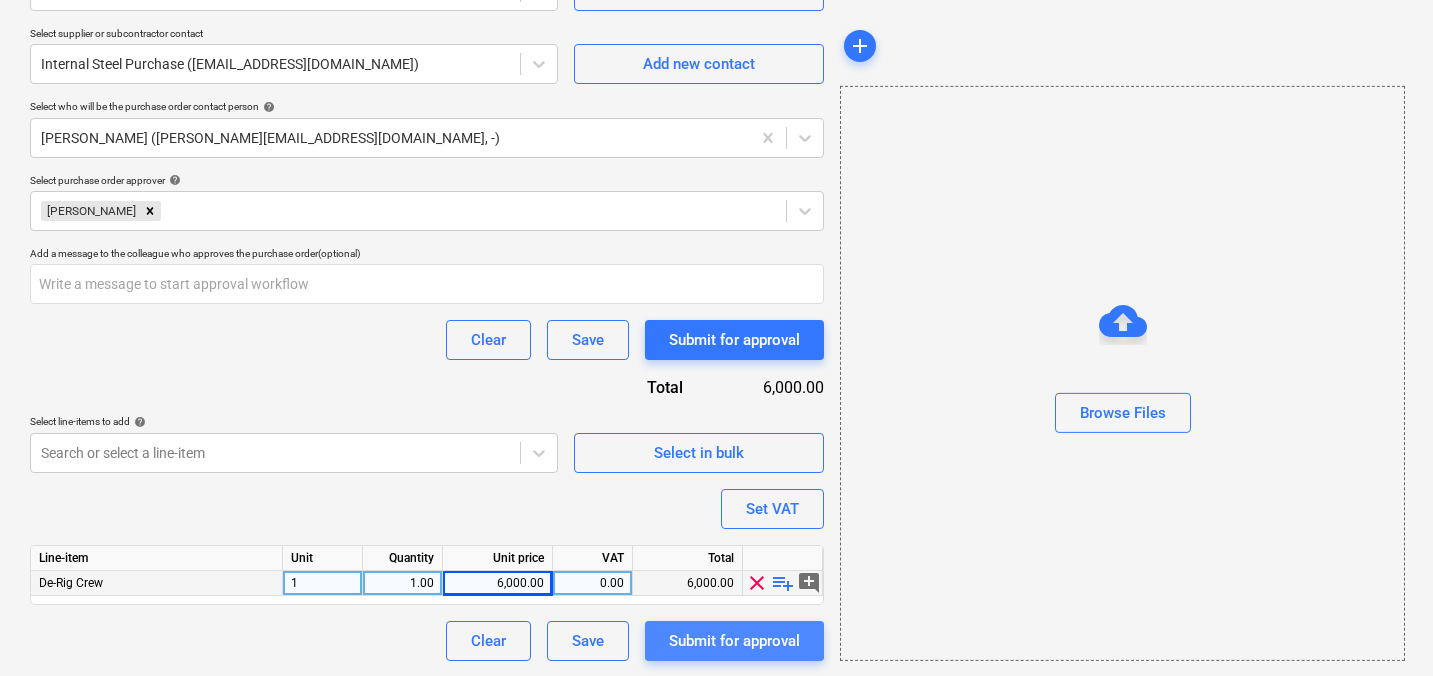 click on "Submit for approval" at bounding box center (734, 641) 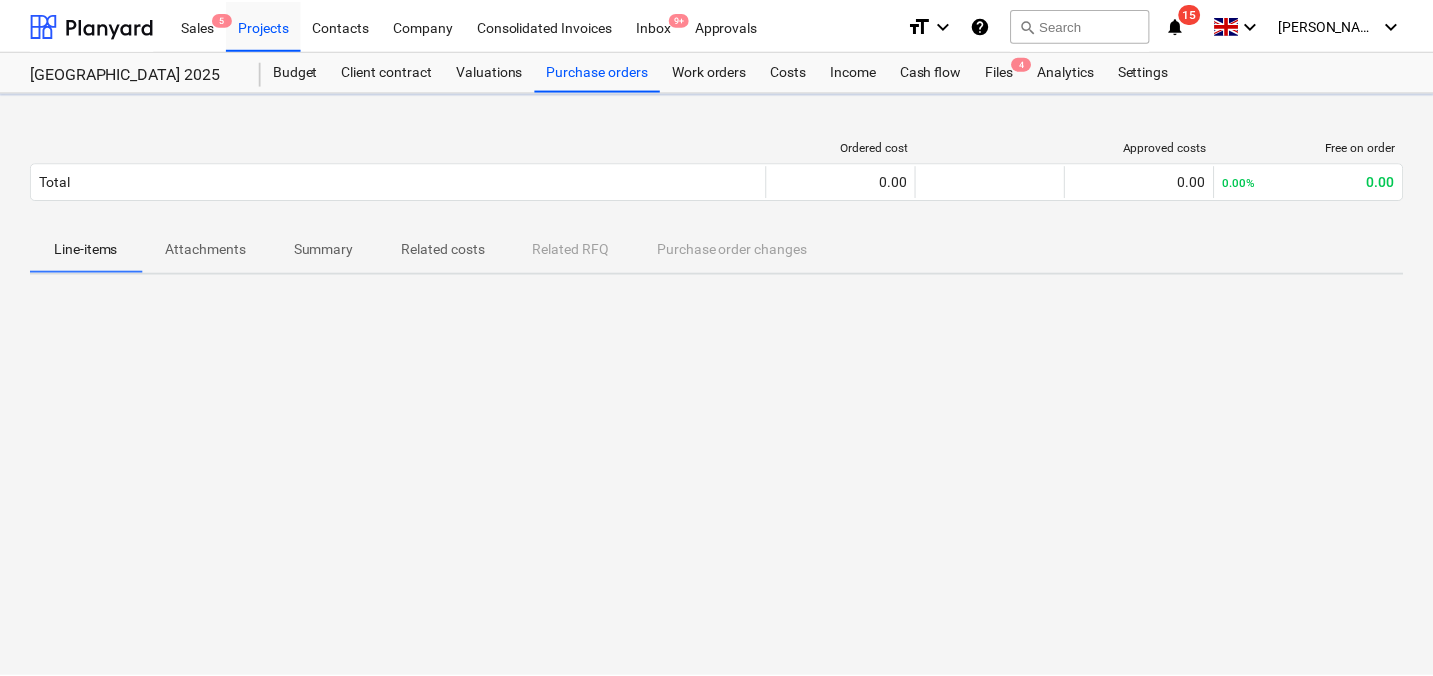 scroll, scrollTop: 0, scrollLeft: 0, axis: both 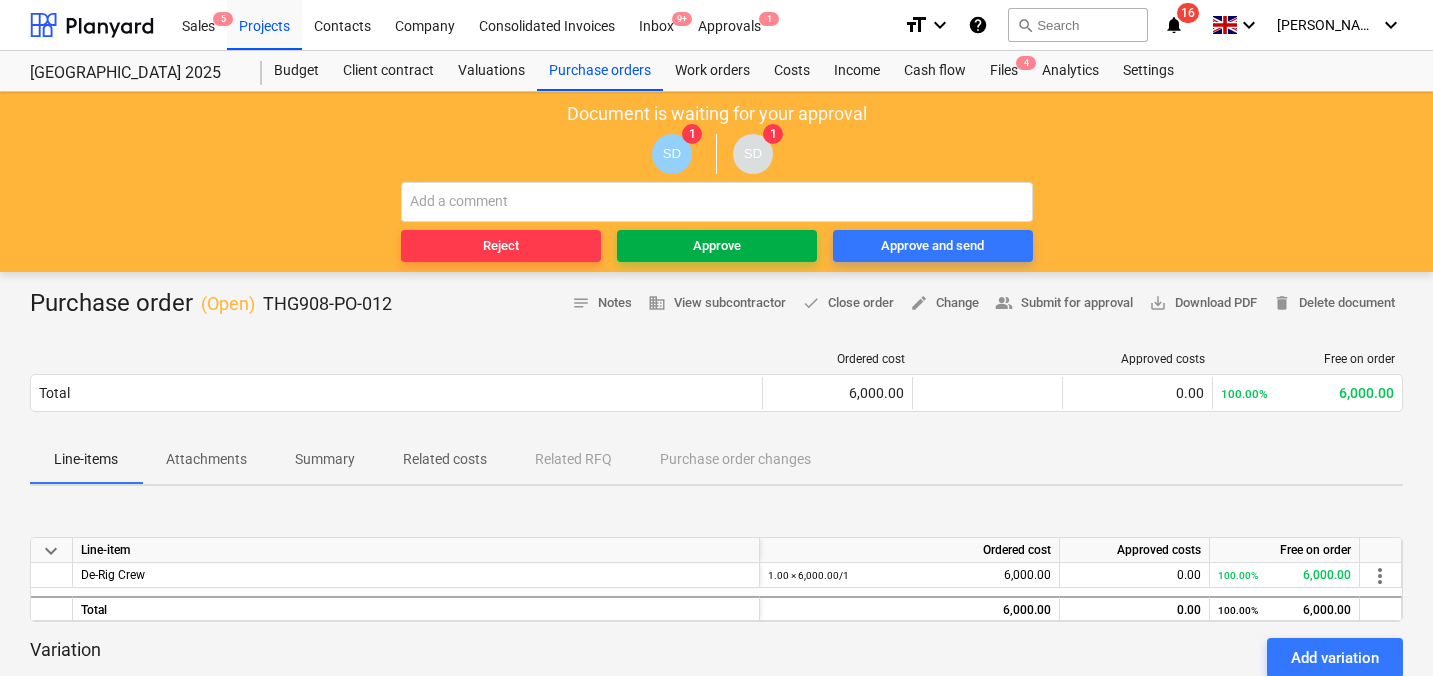 click on "Approve" at bounding box center (717, 246) 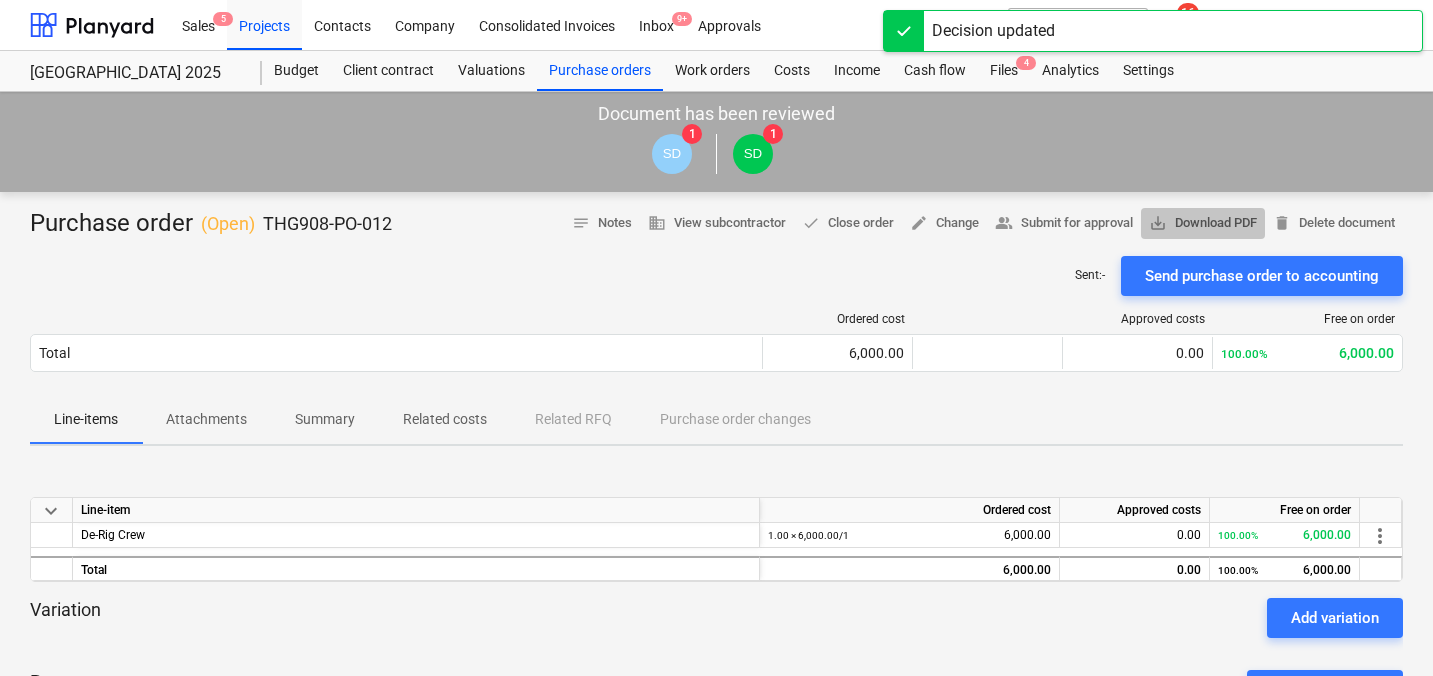 click on "save_alt Download PDF" at bounding box center (1203, 223) 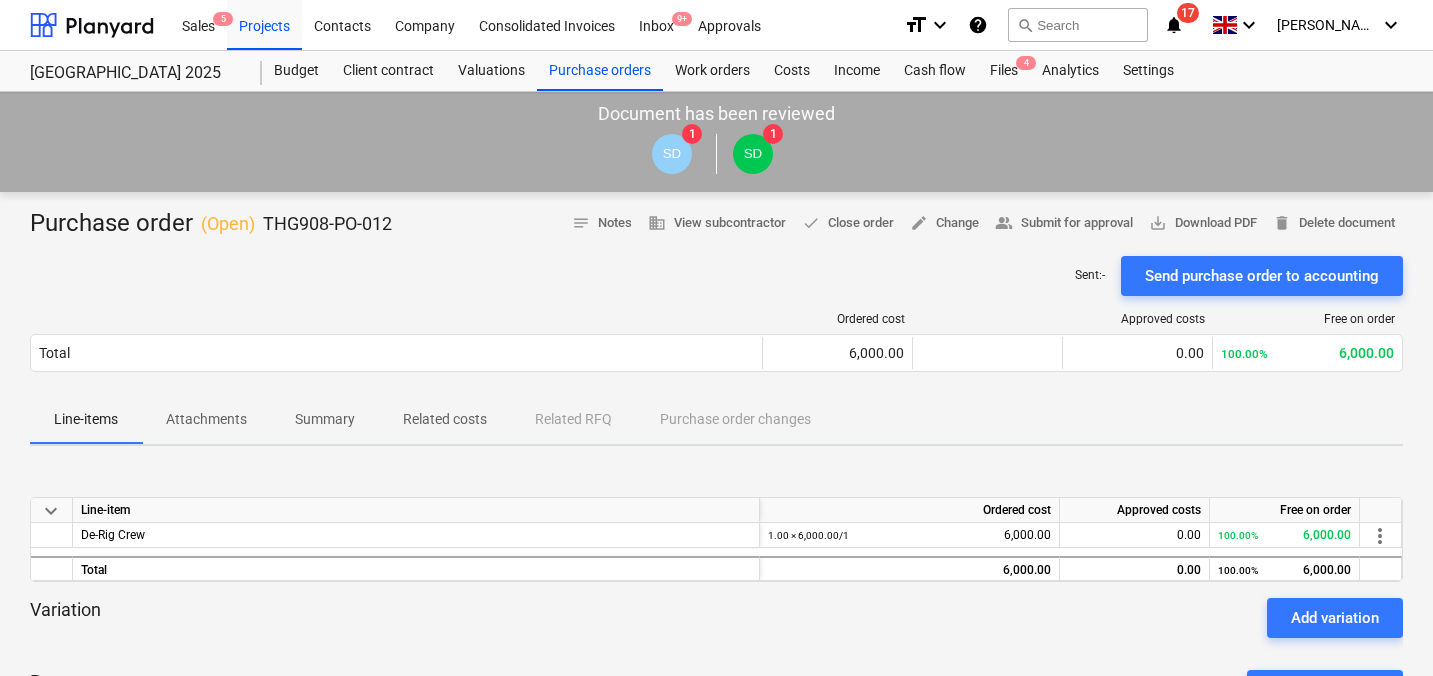 type 